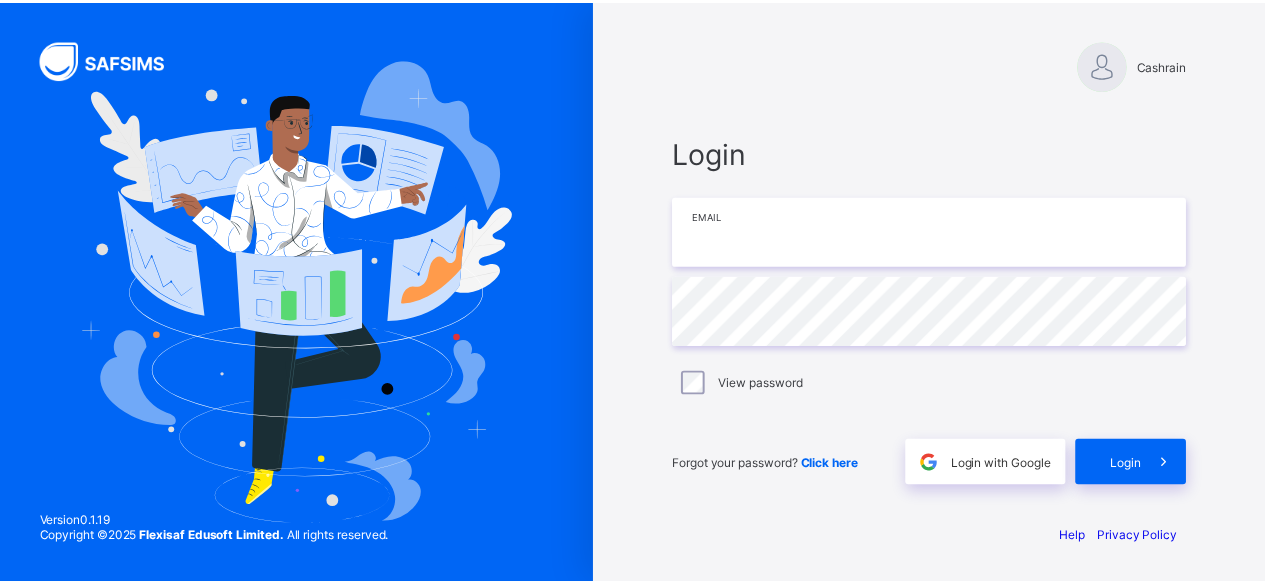scroll, scrollTop: 0, scrollLeft: 0, axis: both 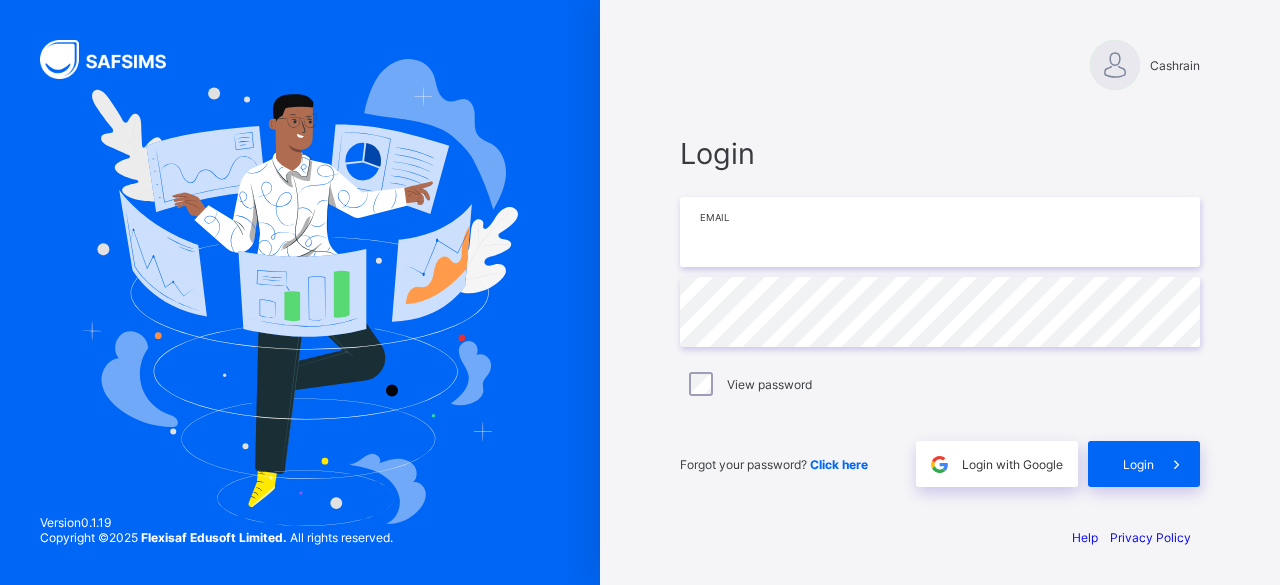 paste on "**********" 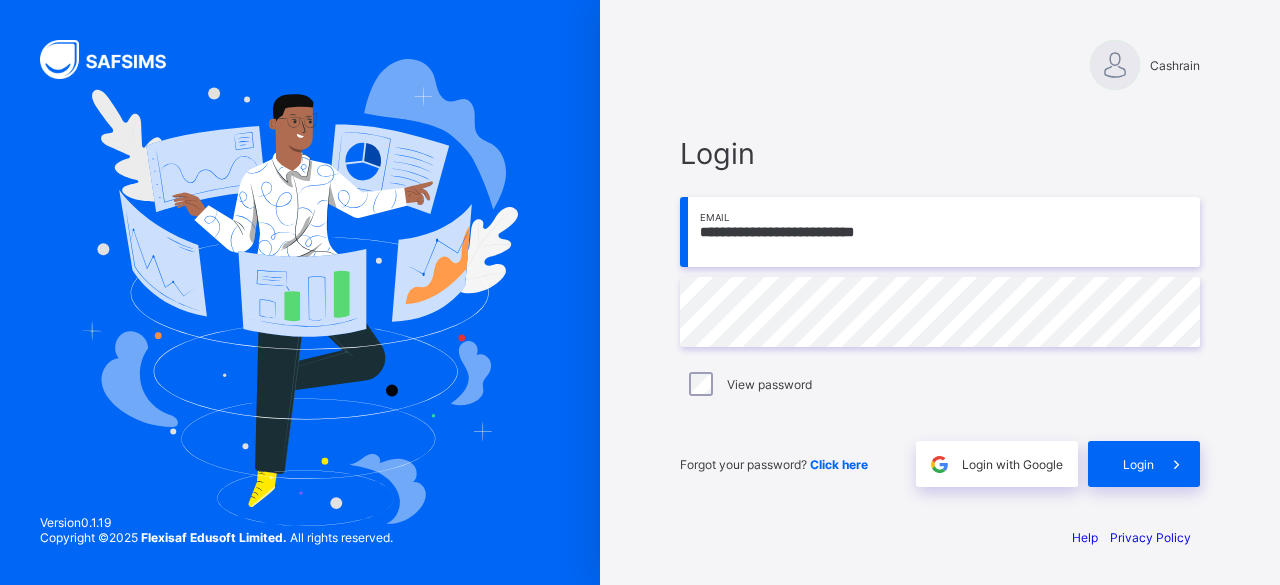 type on "**********" 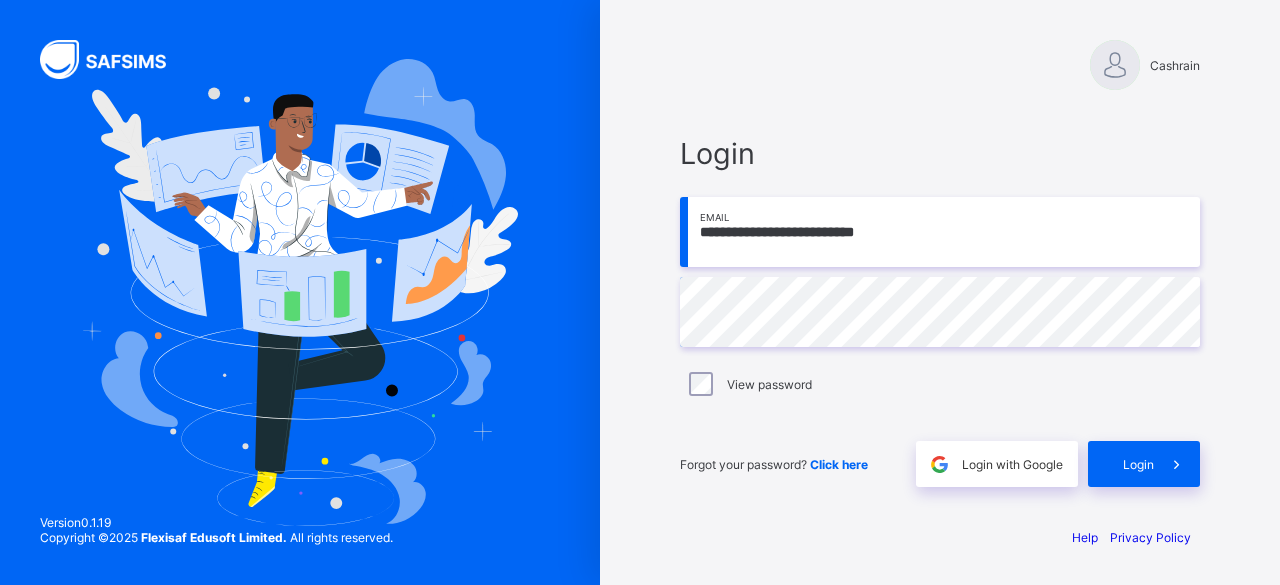 click on "View password" at bounding box center [769, 384] 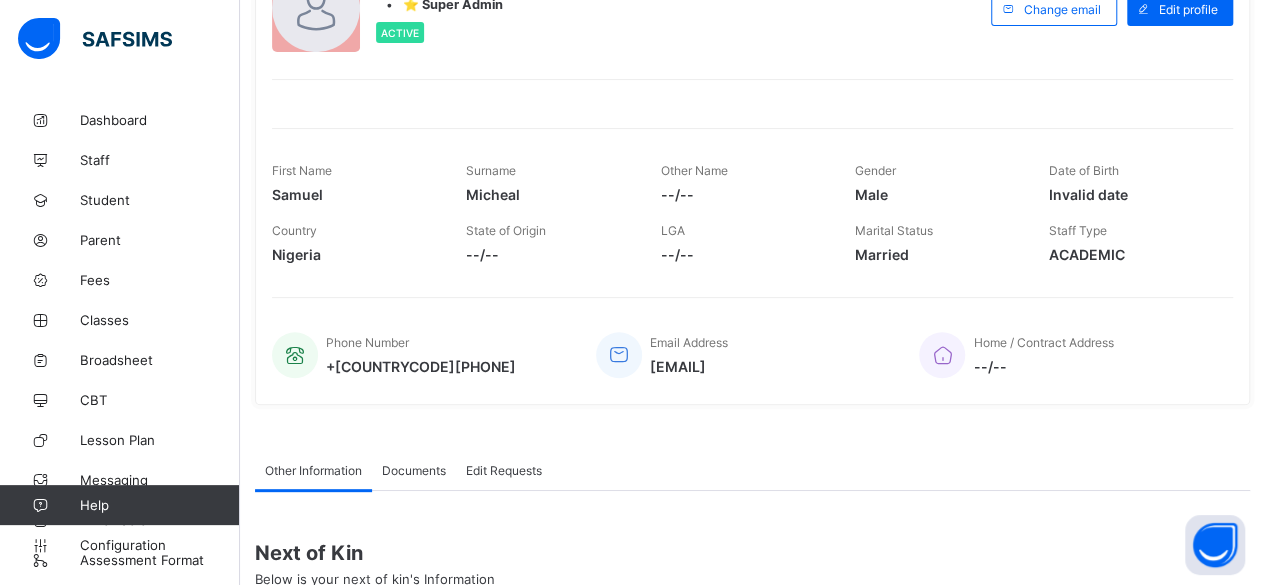 scroll, scrollTop: 200, scrollLeft: 0, axis: vertical 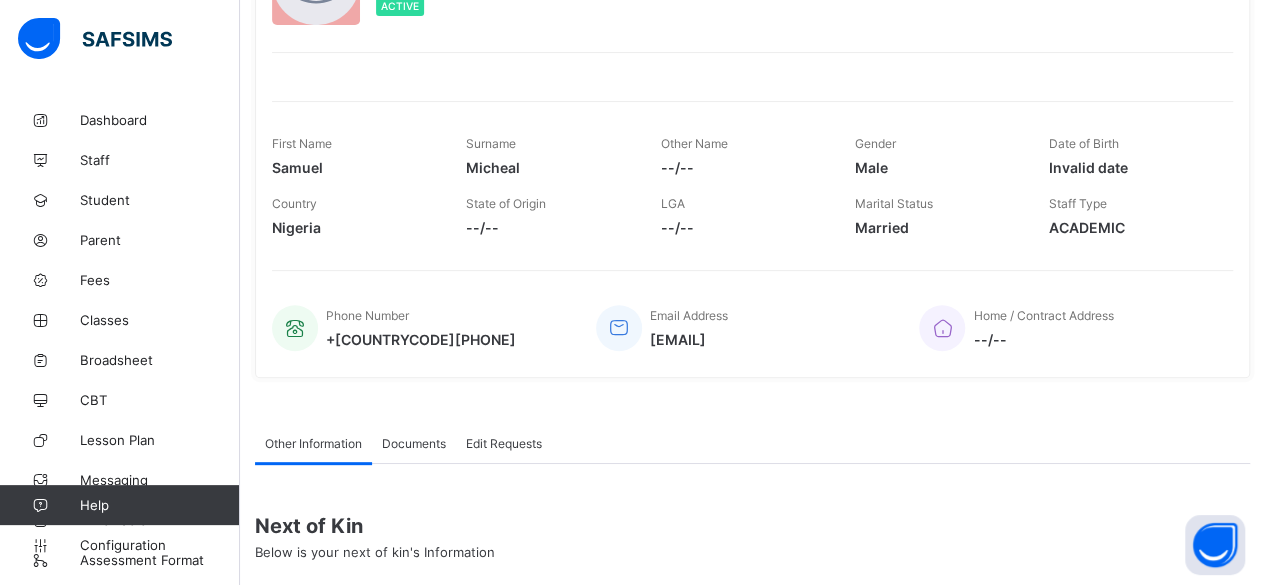 click on "Student" at bounding box center [160, 200] 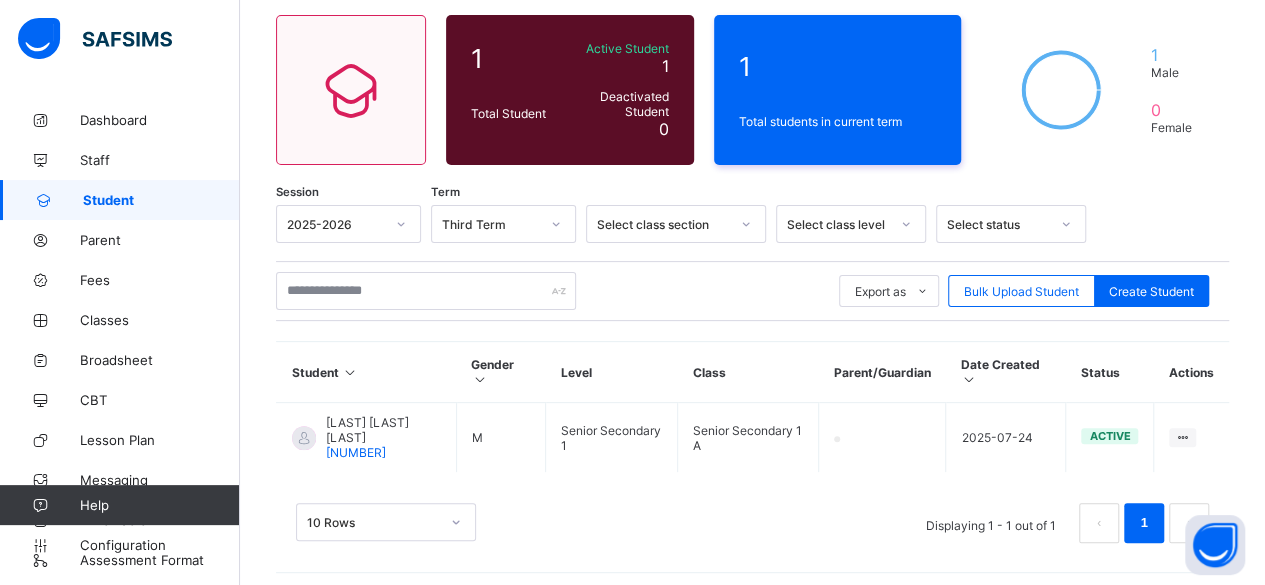 scroll, scrollTop: 166, scrollLeft: 0, axis: vertical 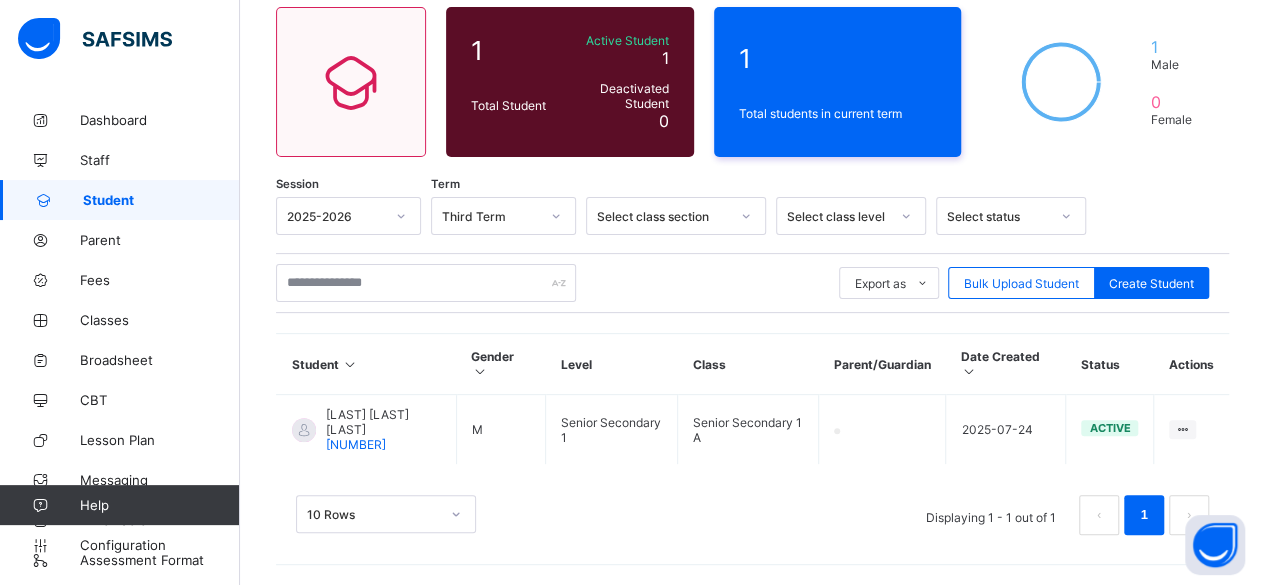 click on "View Profile Edit Student Link Parent/Guardian Delete Student" at bounding box center [0, 0] 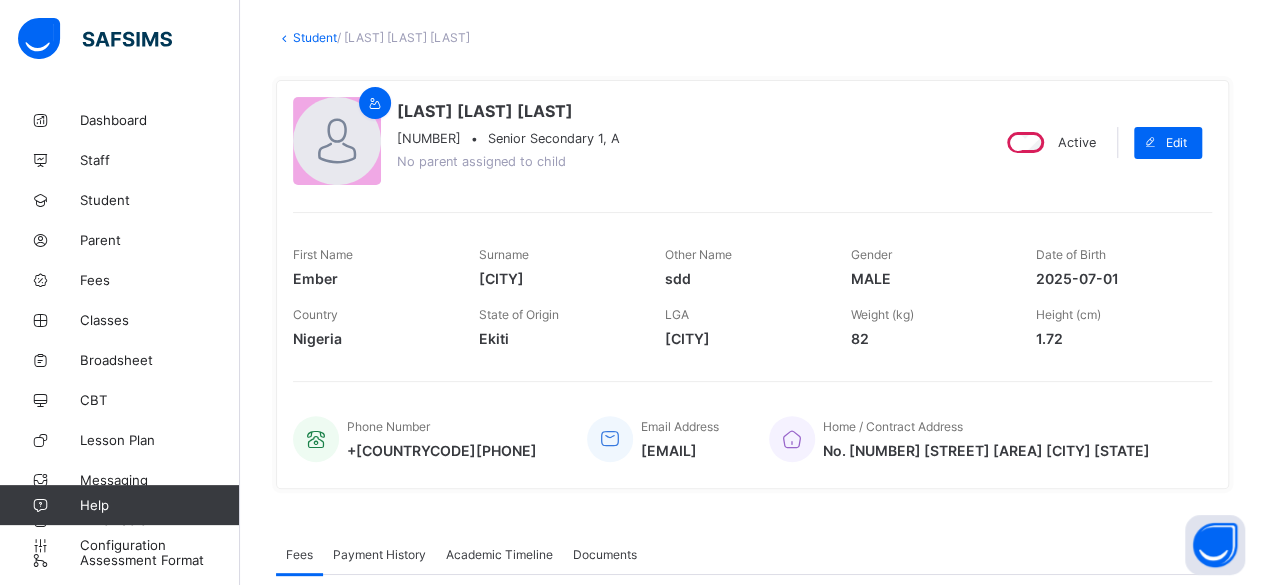 scroll, scrollTop: 400, scrollLeft: 0, axis: vertical 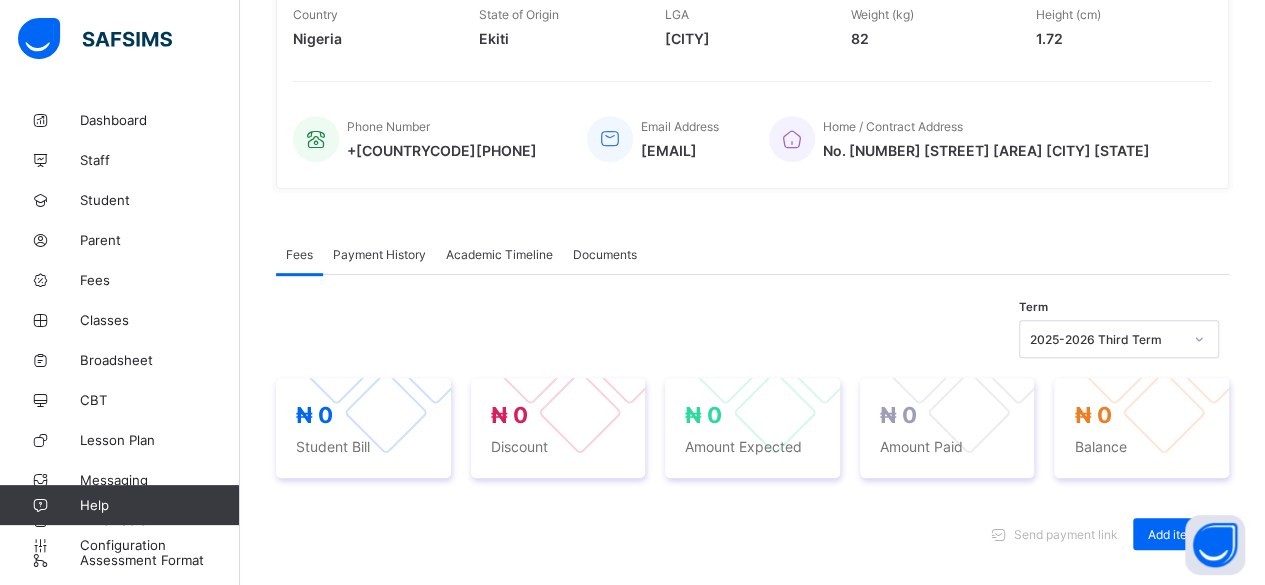 click on "Academic Timeline" at bounding box center [499, 254] 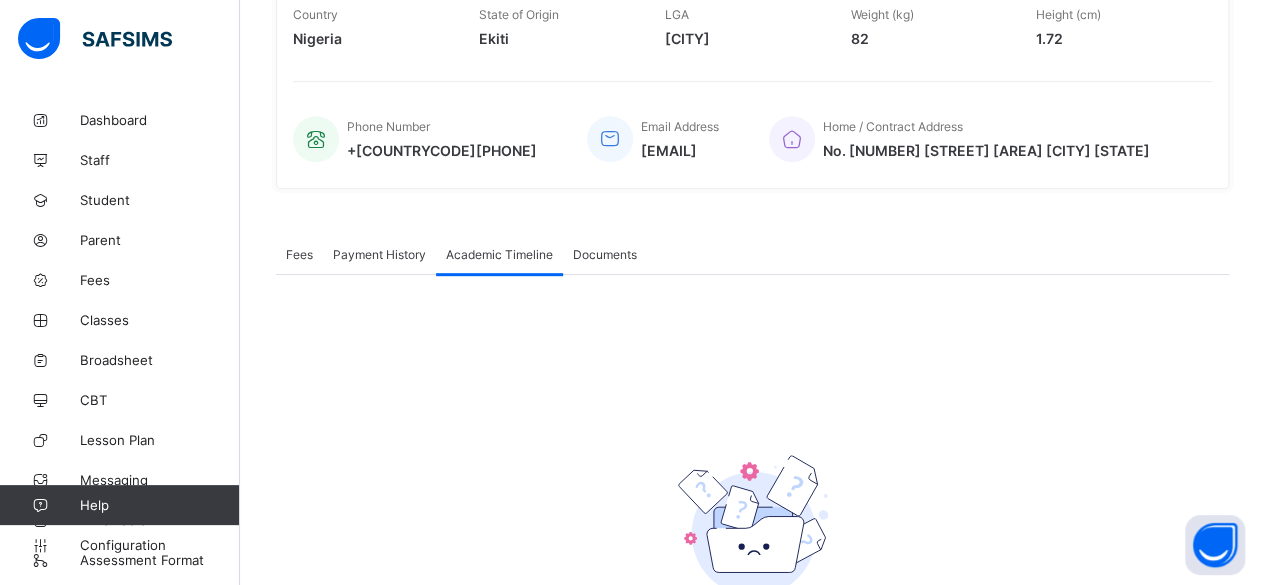 click on "Documents" at bounding box center (605, 254) 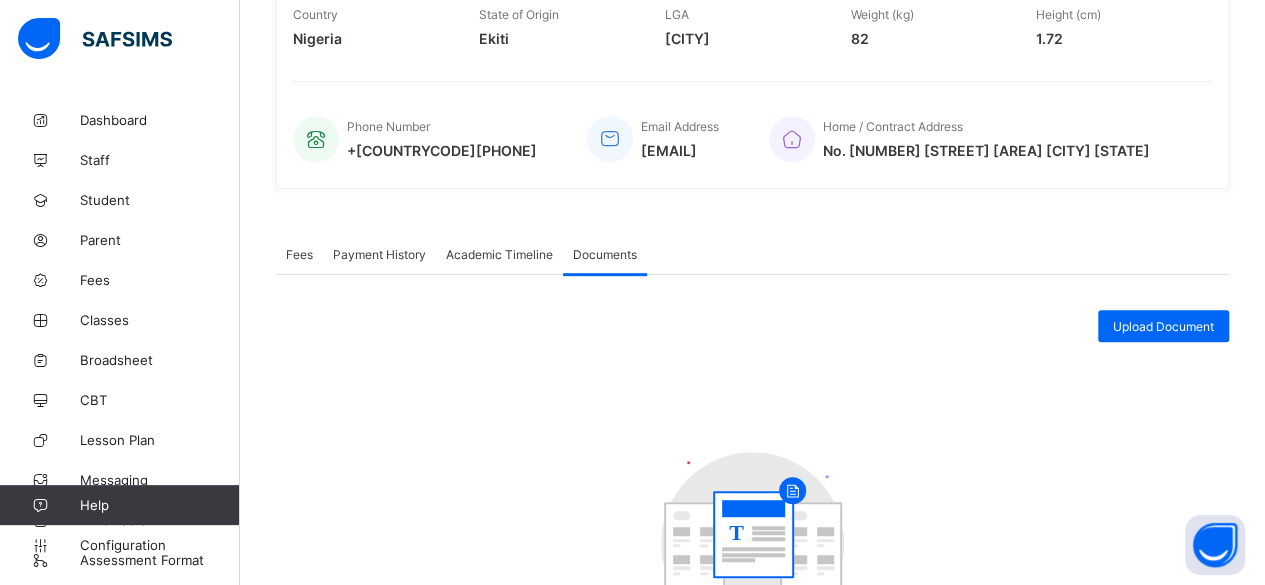 click on "Payment History" at bounding box center (379, 254) 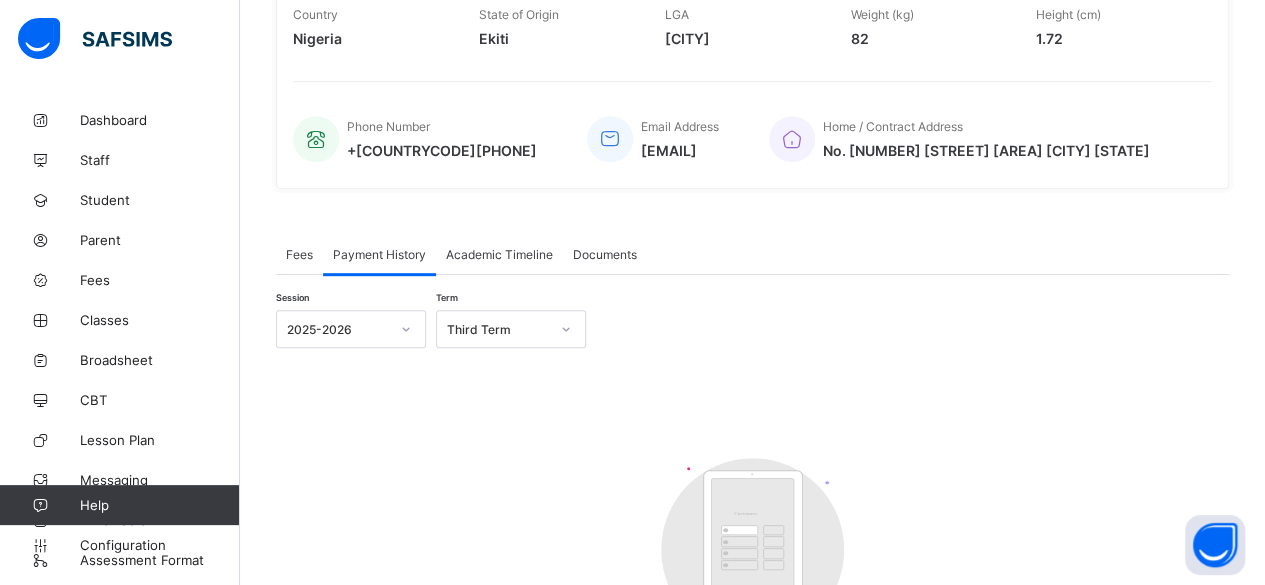 click on "Third Term" at bounding box center (498, 329) 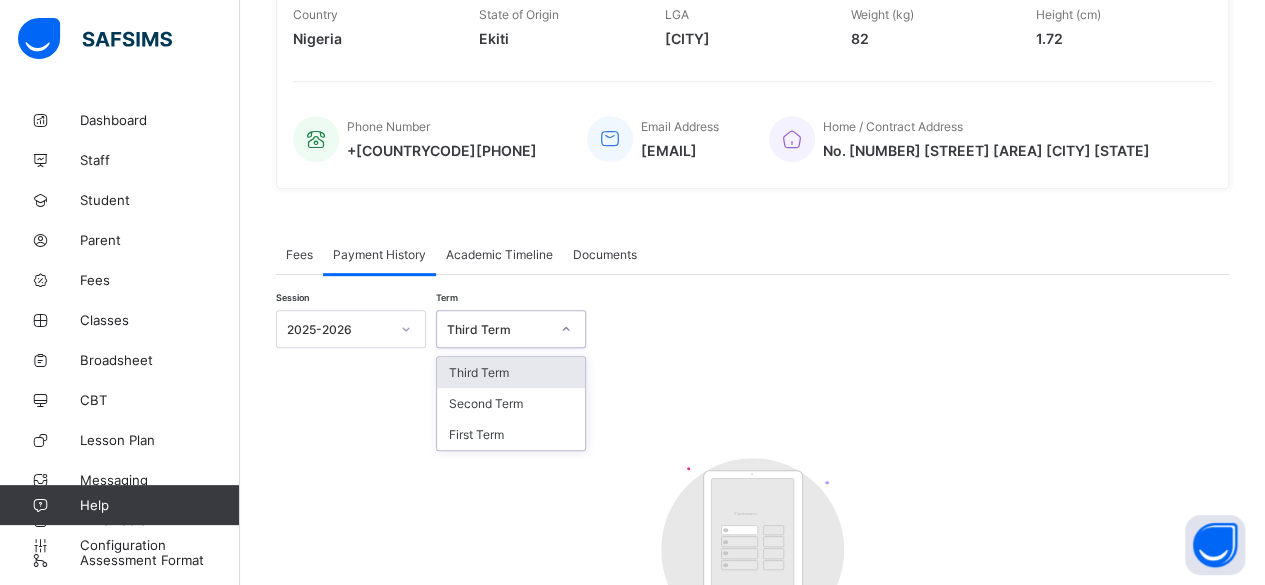 click on "Third Term" at bounding box center [498, 329] 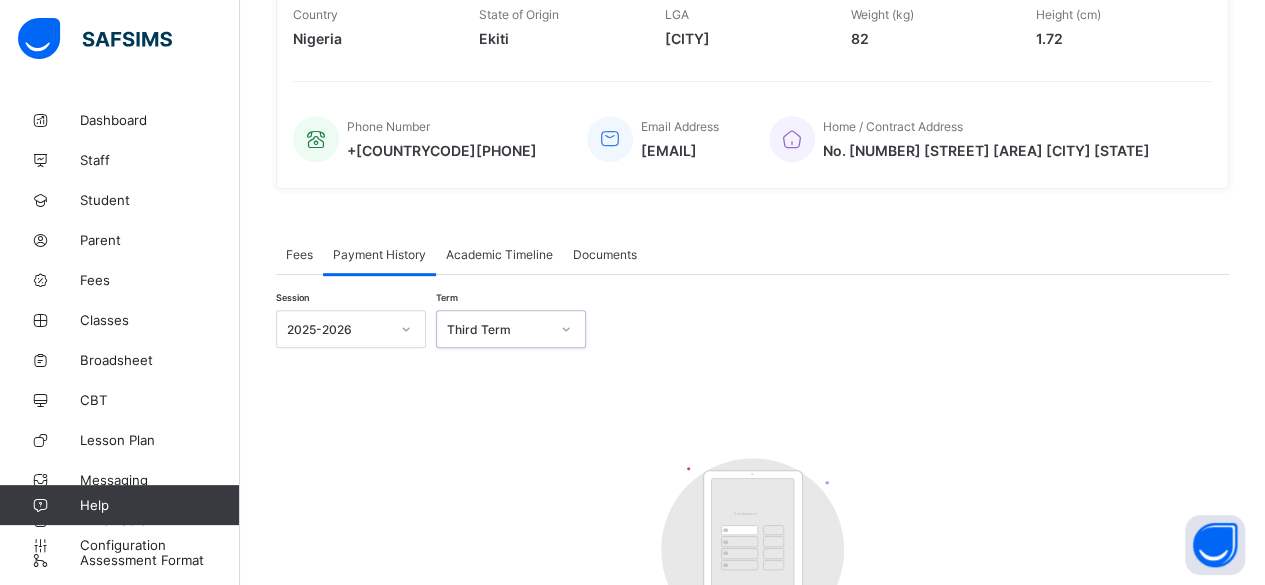 click on "2025-2026" at bounding box center (338, 329) 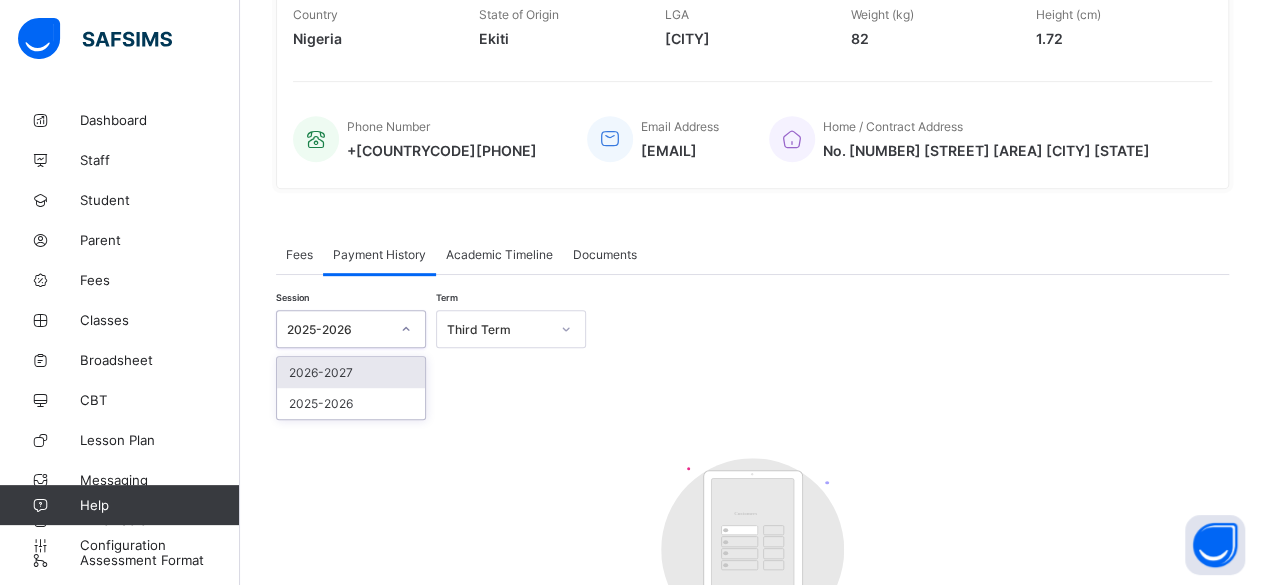 click on "2025-2026" at bounding box center [338, 329] 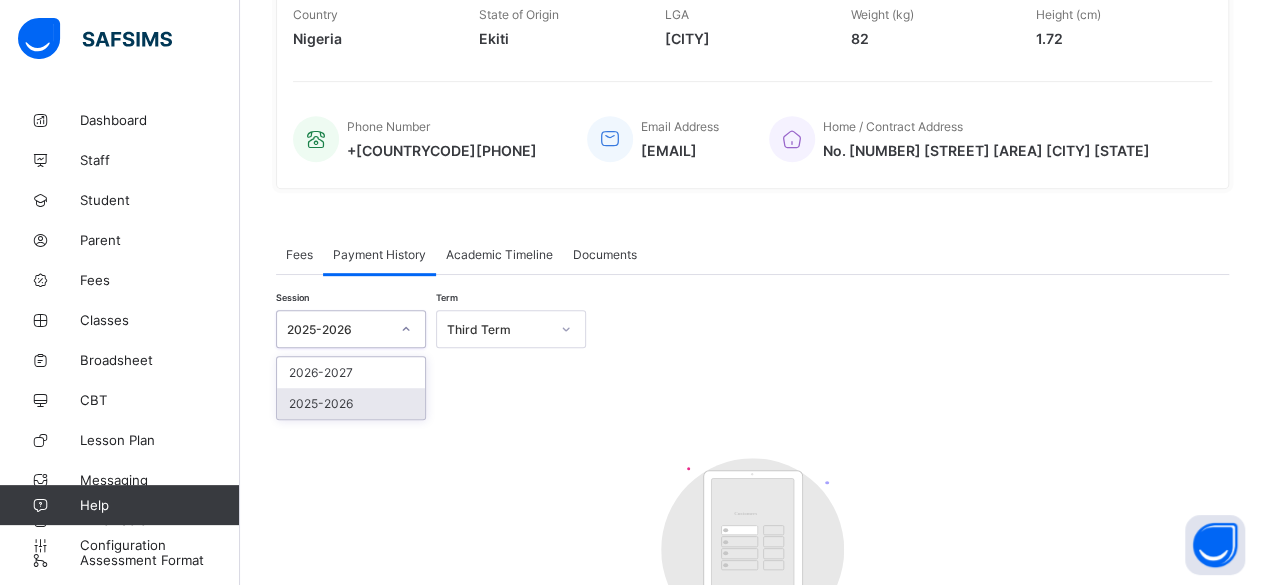 click on "2025-2026" at bounding box center [351, 403] 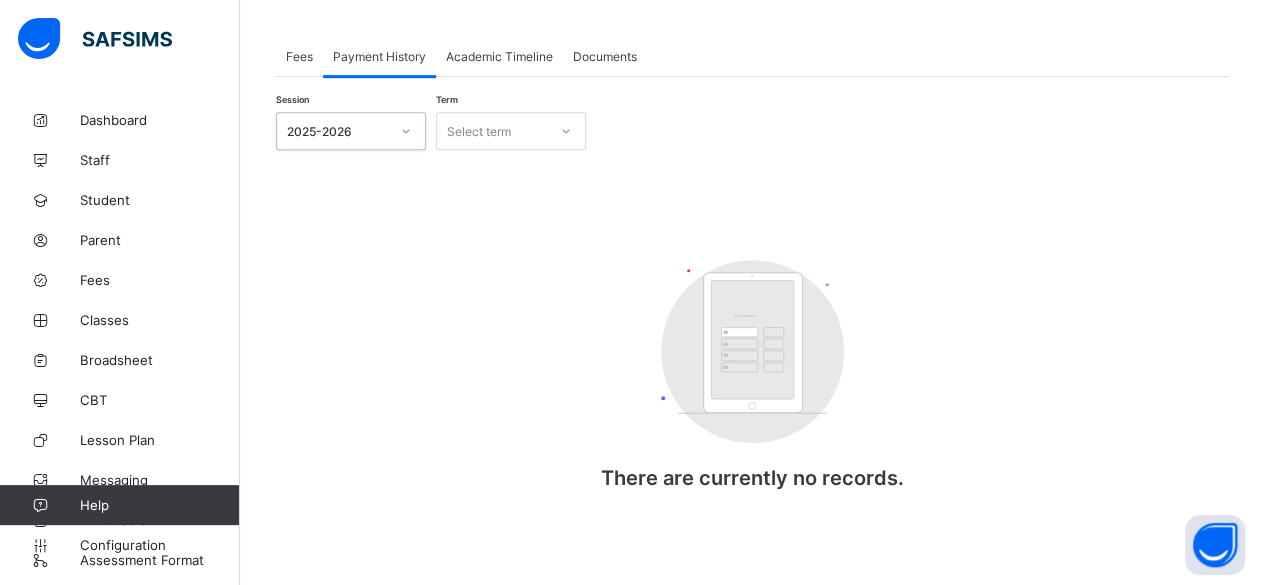 scroll, scrollTop: 398, scrollLeft: 0, axis: vertical 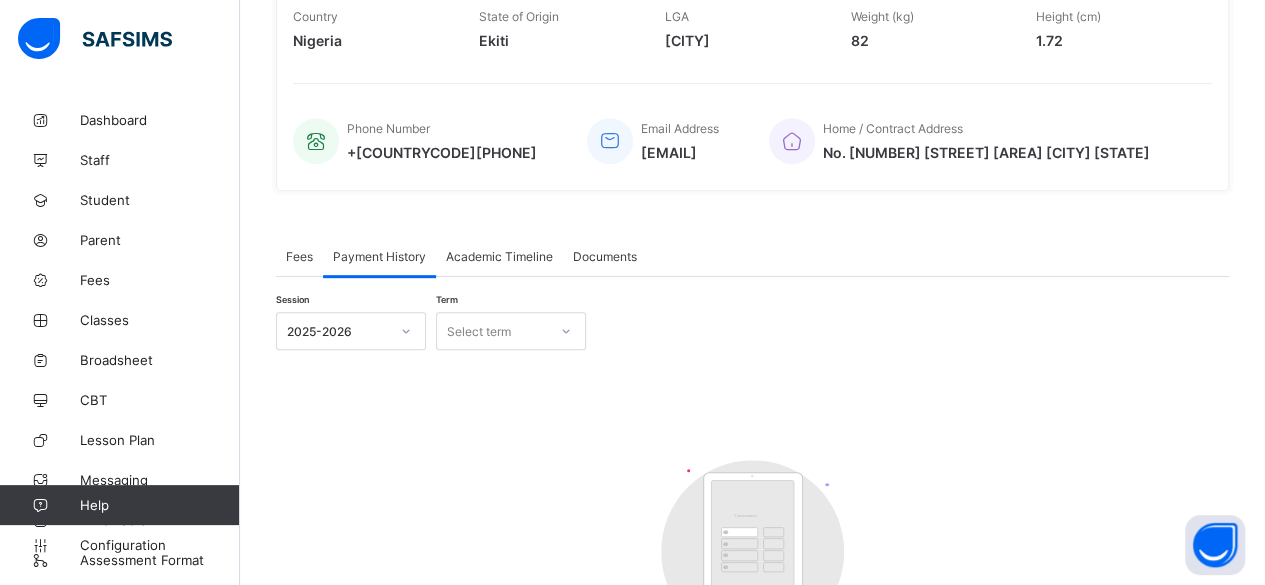 click on "Fees" at bounding box center [160, 280] 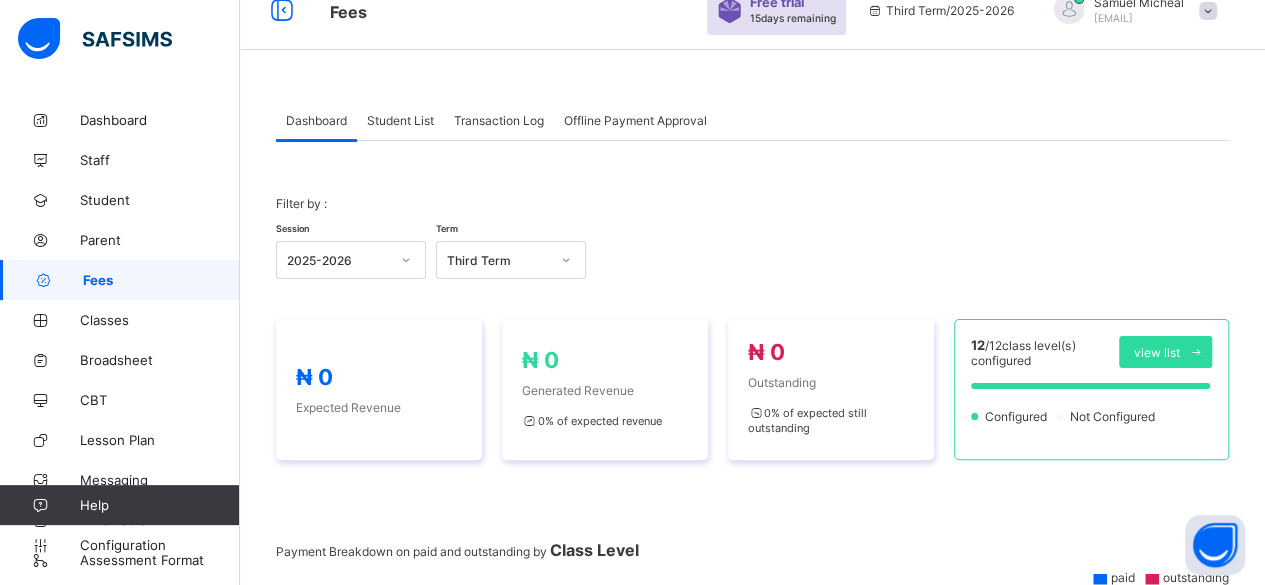 scroll, scrollTop: 0, scrollLeft: 0, axis: both 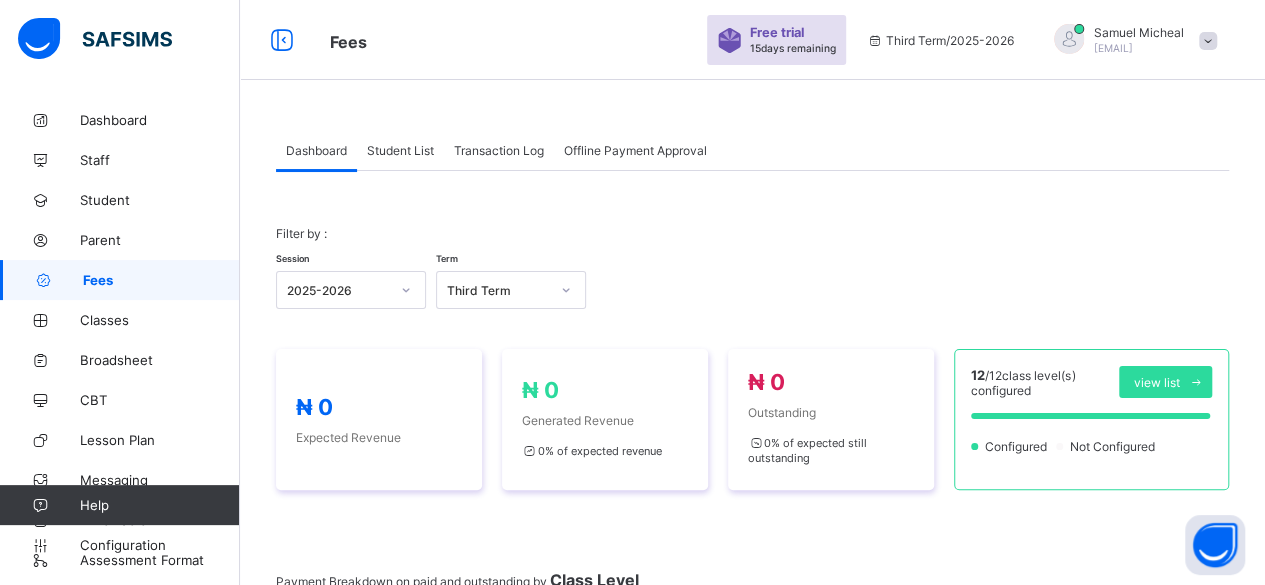 click on "Student List" at bounding box center [400, 150] 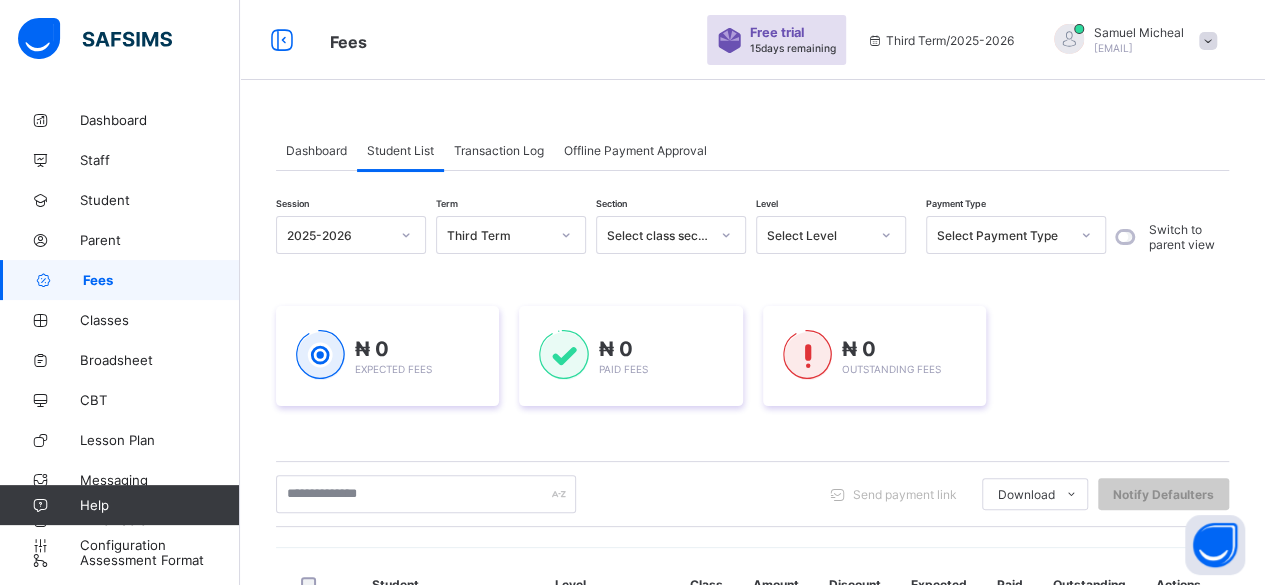 click on "Transaction Log" at bounding box center (499, 150) 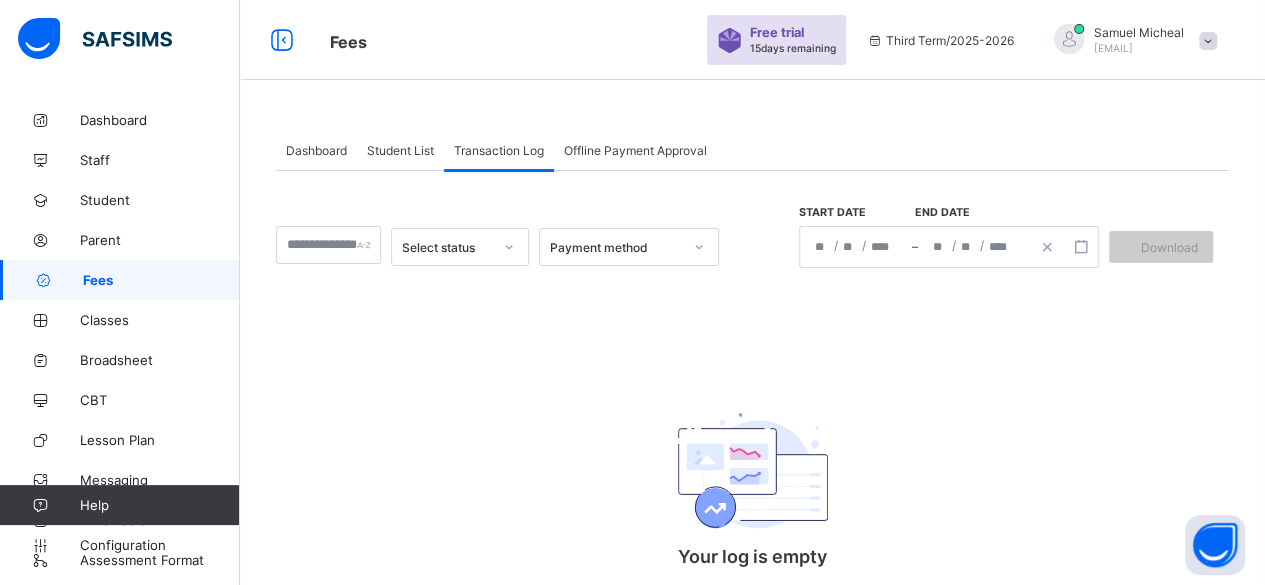 click on "Offline Payment Approval" at bounding box center [635, 150] 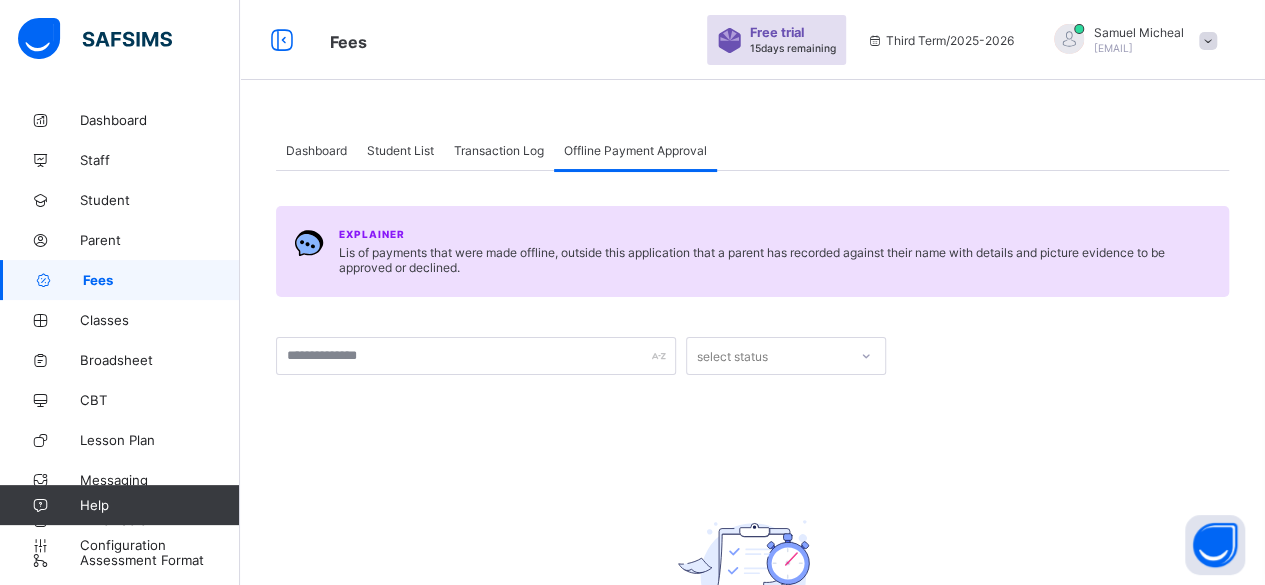 click on "Transaction Log" at bounding box center (499, 150) 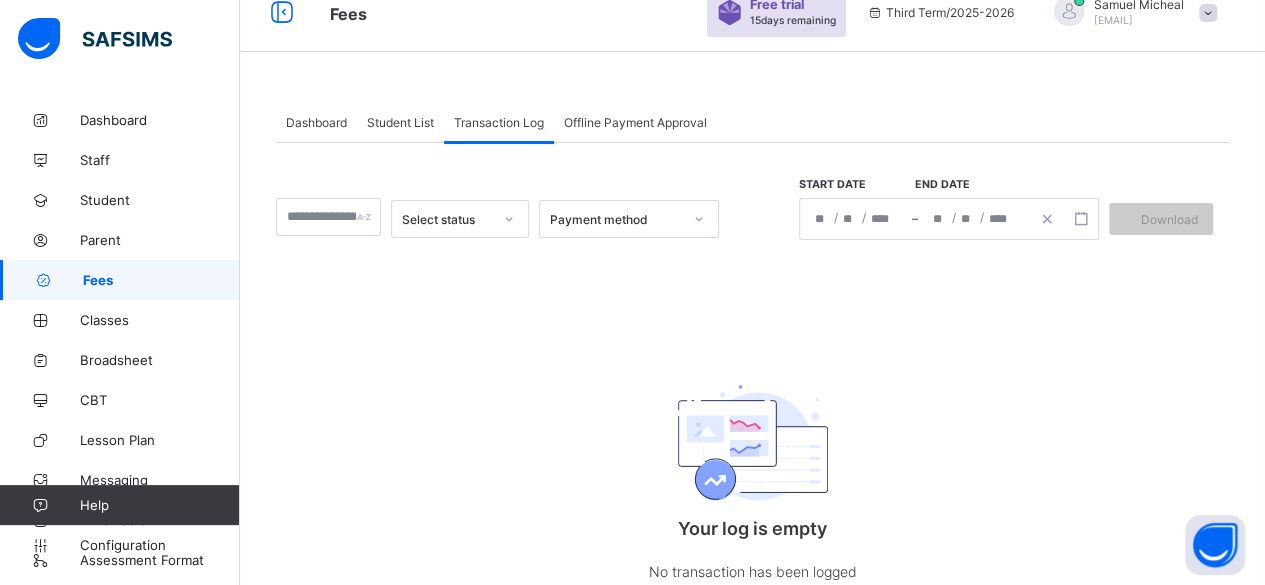 scroll, scrollTop: 0, scrollLeft: 0, axis: both 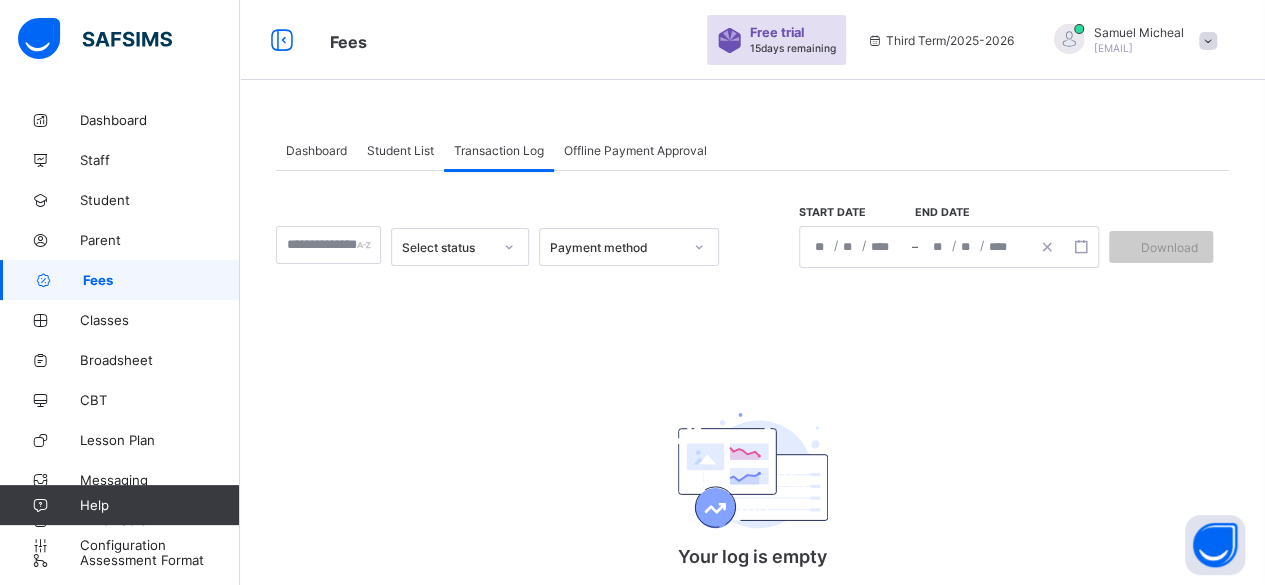 click on "Payment method" at bounding box center (616, 247) 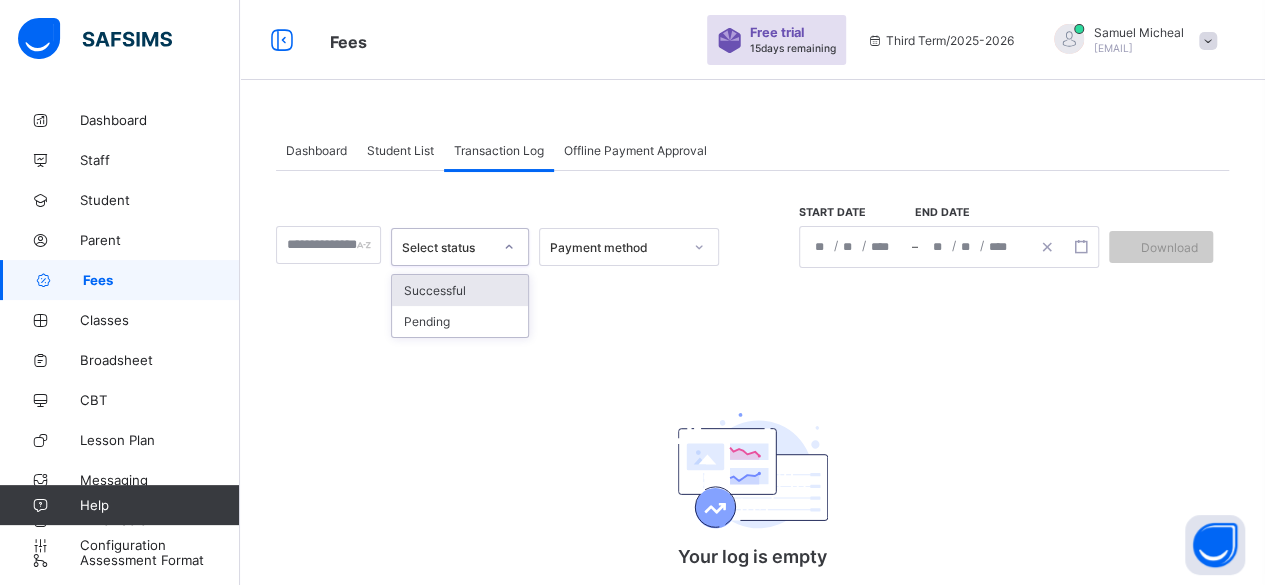 click on "Select status" at bounding box center (447, 247) 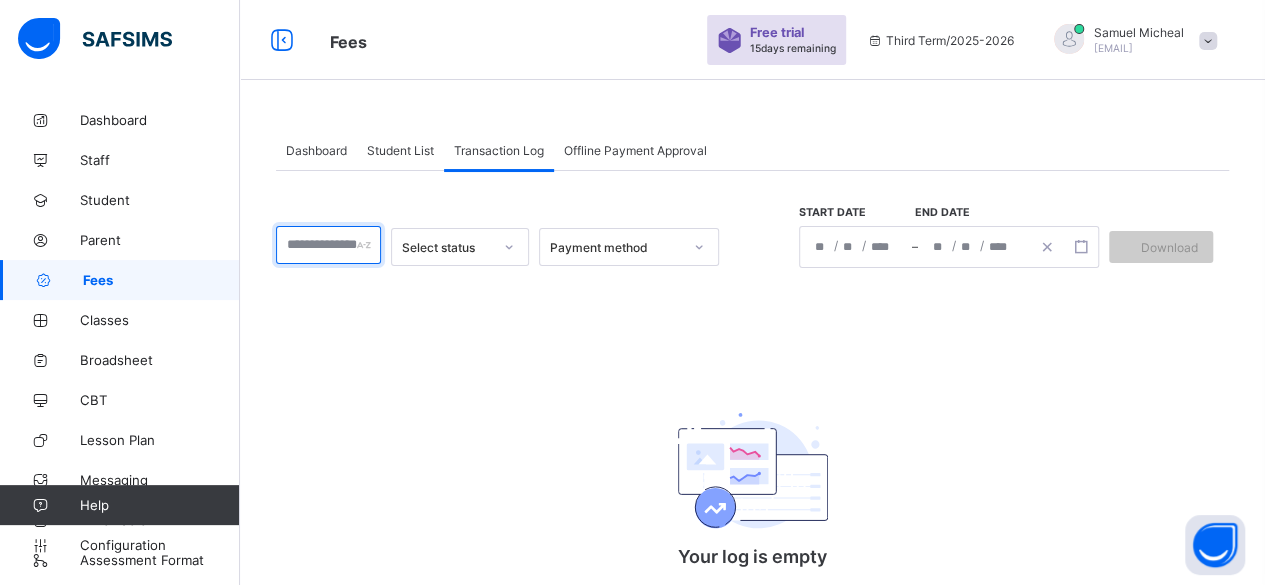 click at bounding box center (328, 245) 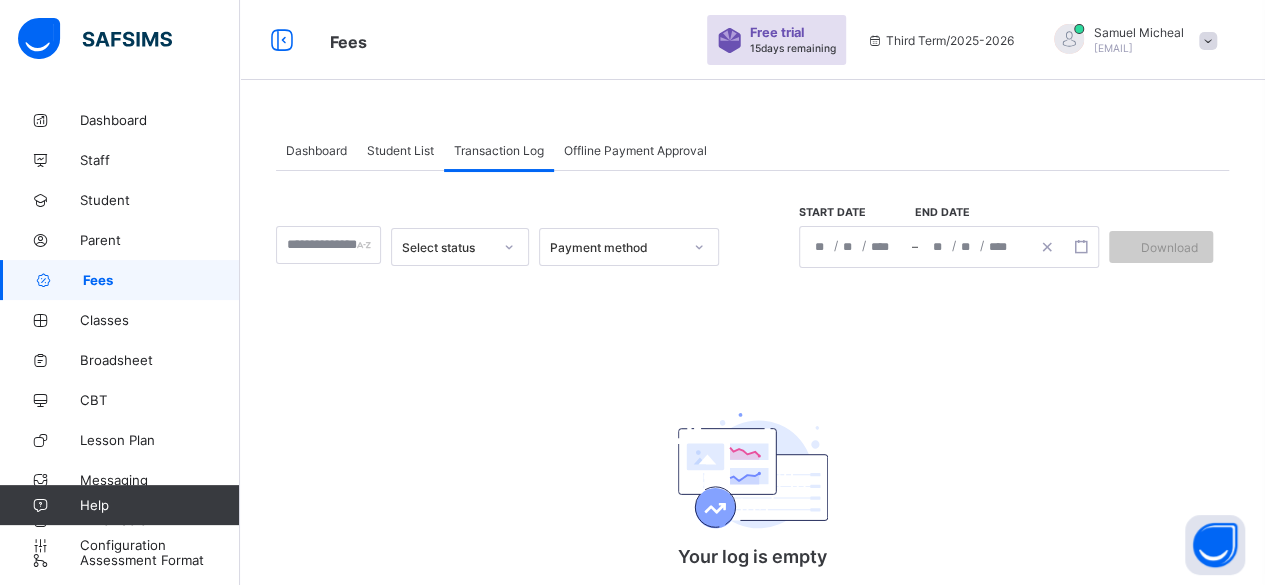 click on "Dashboard" at bounding box center [316, 150] 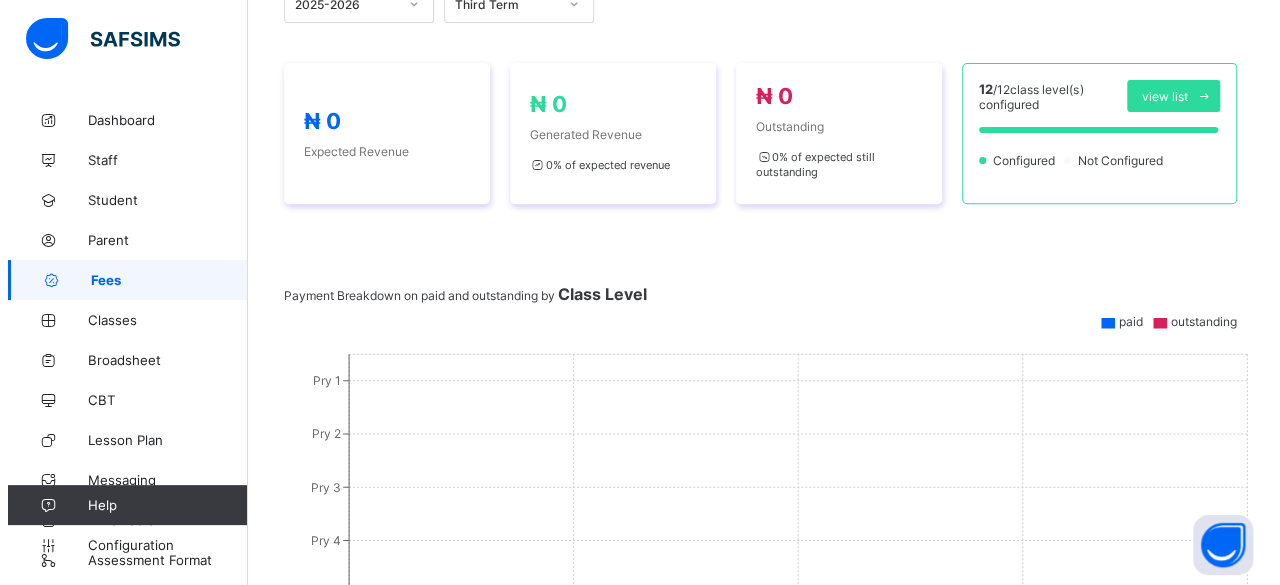scroll, scrollTop: 300, scrollLeft: 0, axis: vertical 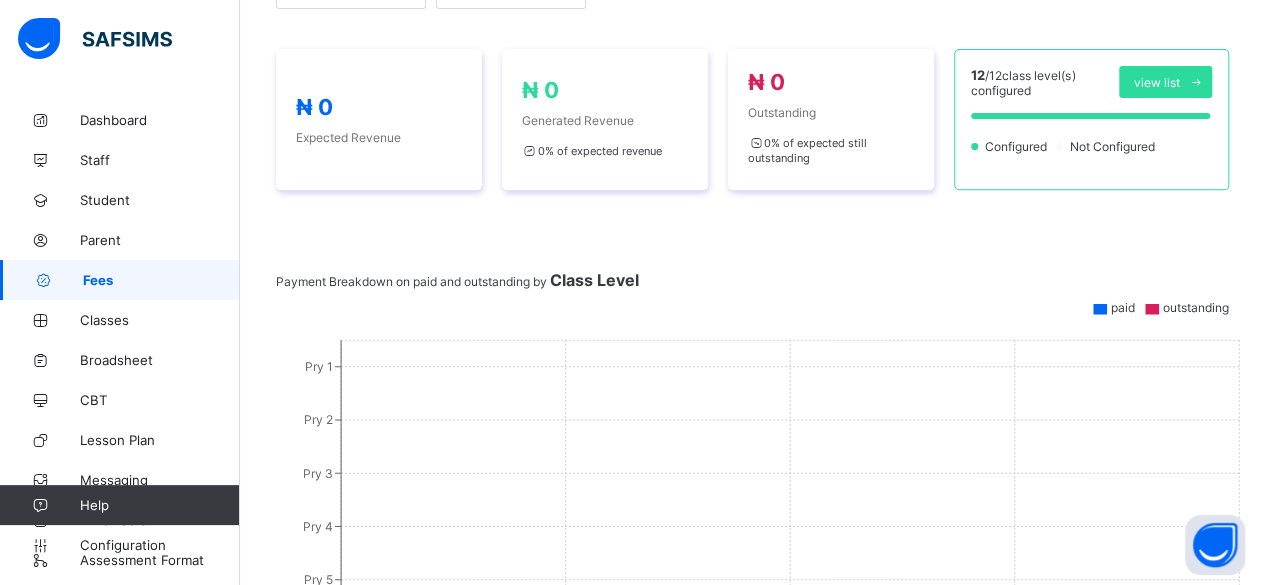 click on "view list" at bounding box center [1157, 82] 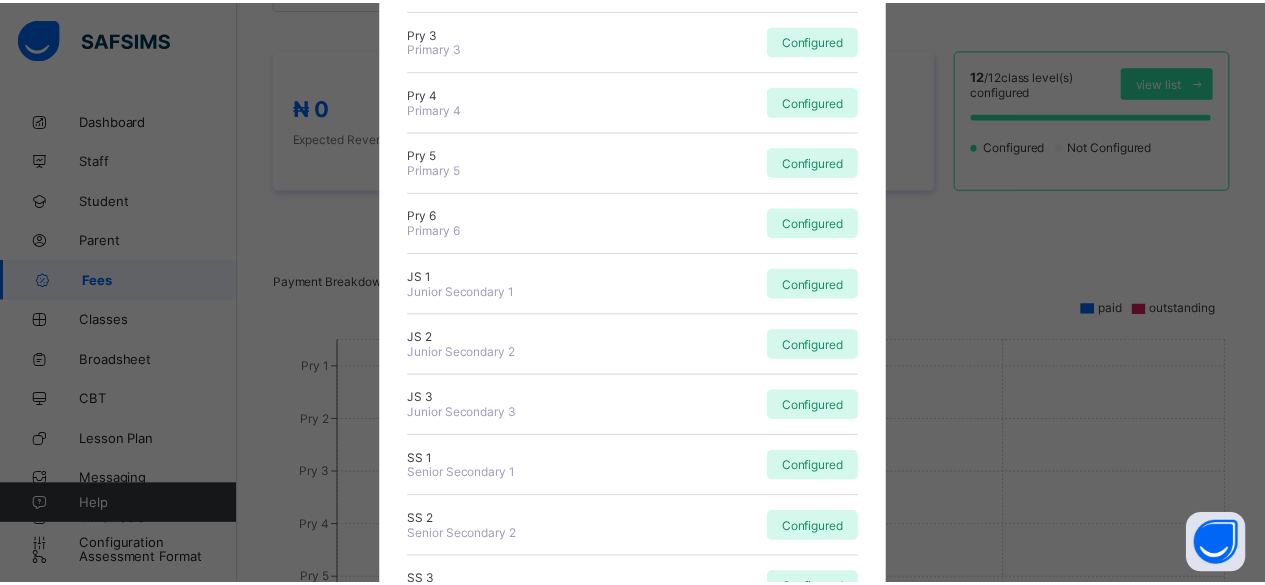scroll, scrollTop: 452, scrollLeft: 0, axis: vertical 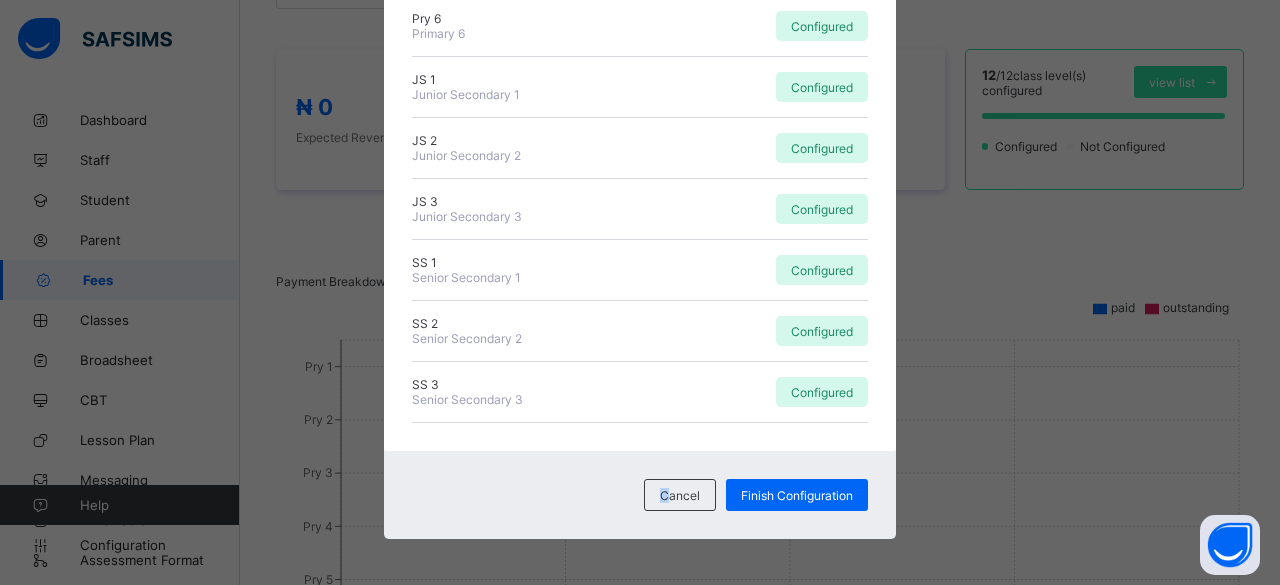 click on "Cancel" at bounding box center (680, 495) 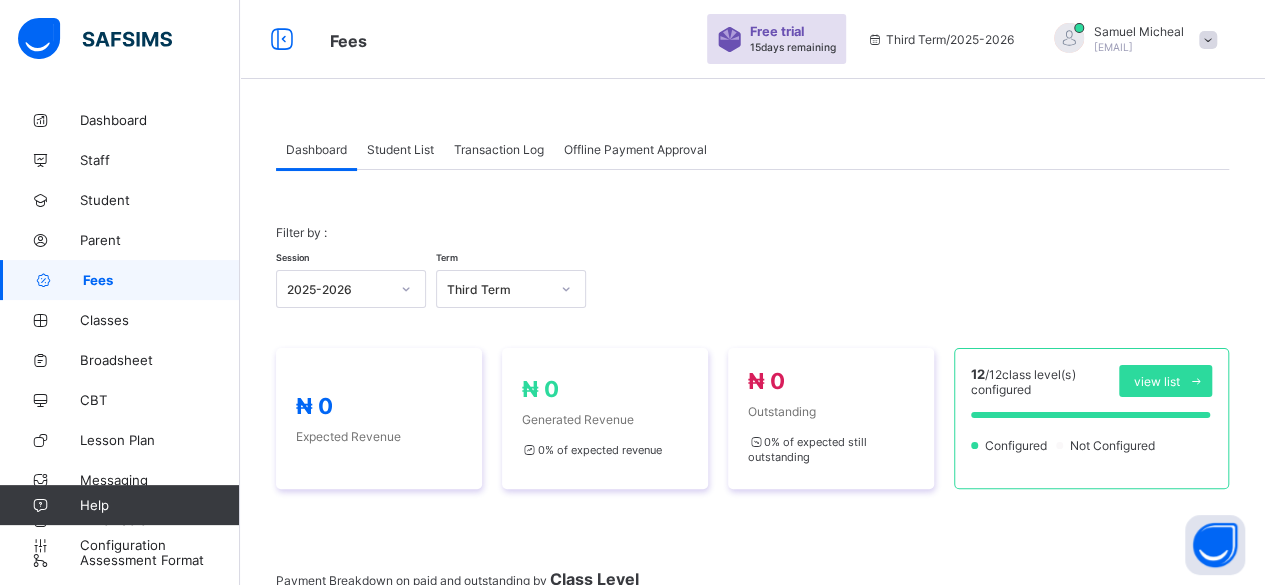 scroll, scrollTop: 0, scrollLeft: 0, axis: both 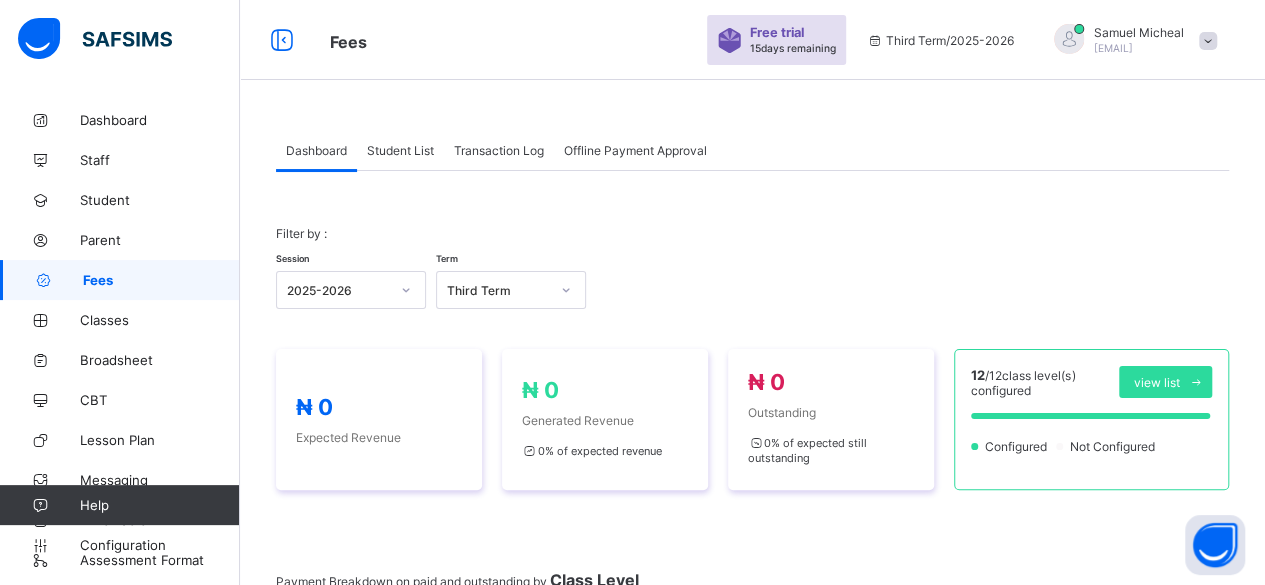 click on "Student List" at bounding box center (400, 150) 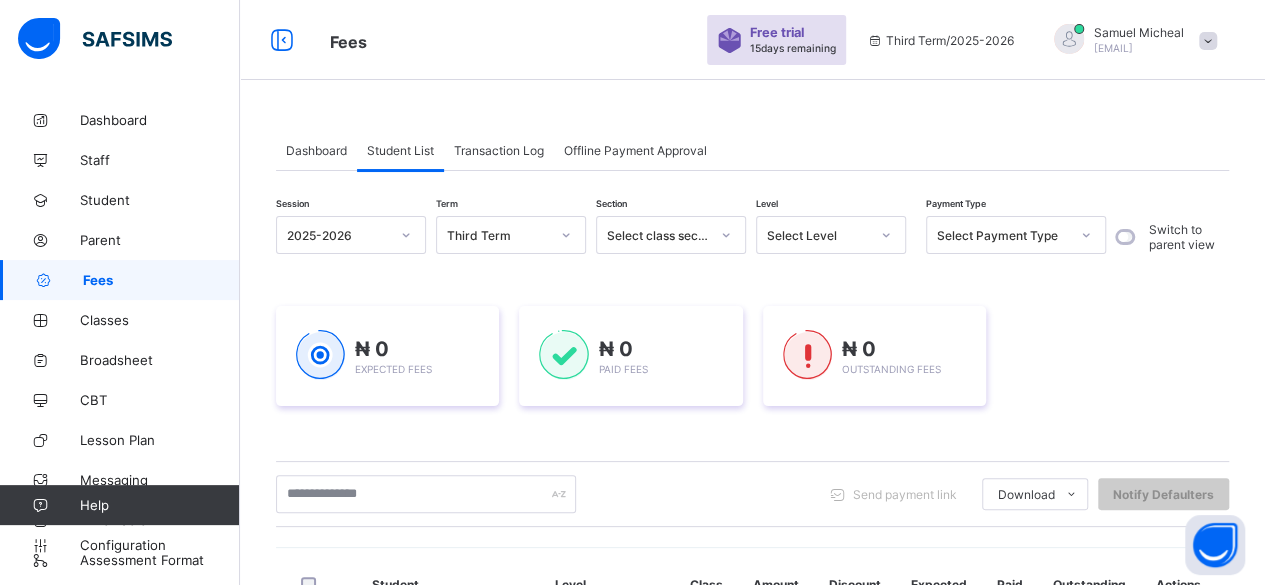 click on "Transaction Log" at bounding box center (499, 150) 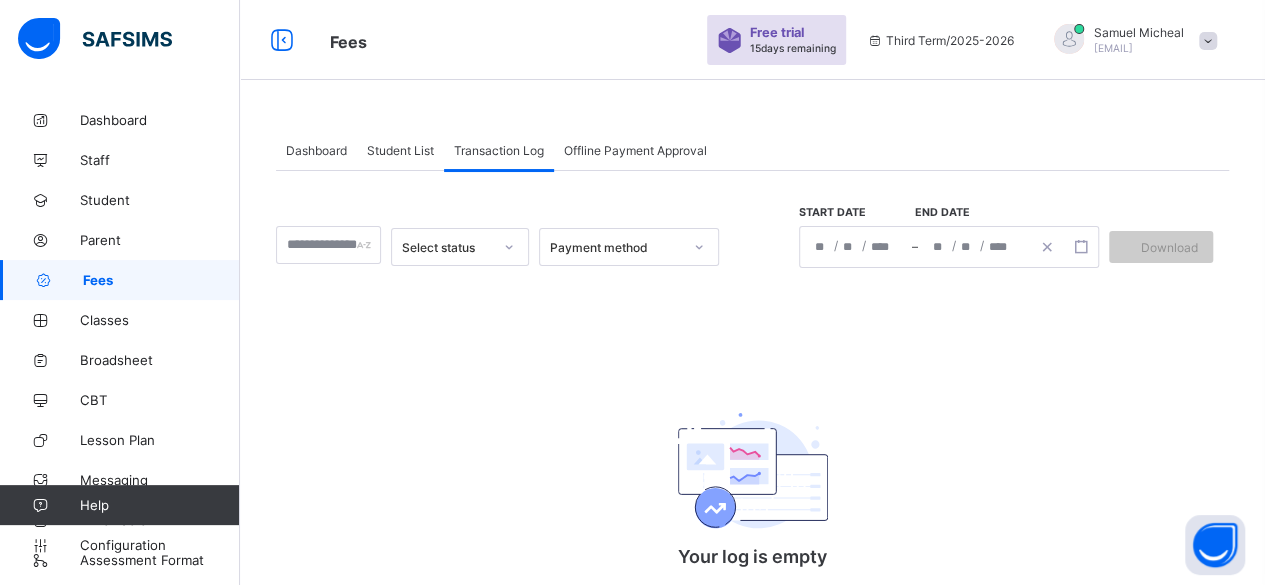 click on "Offline Payment Approval" at bounding box center (635, 150) 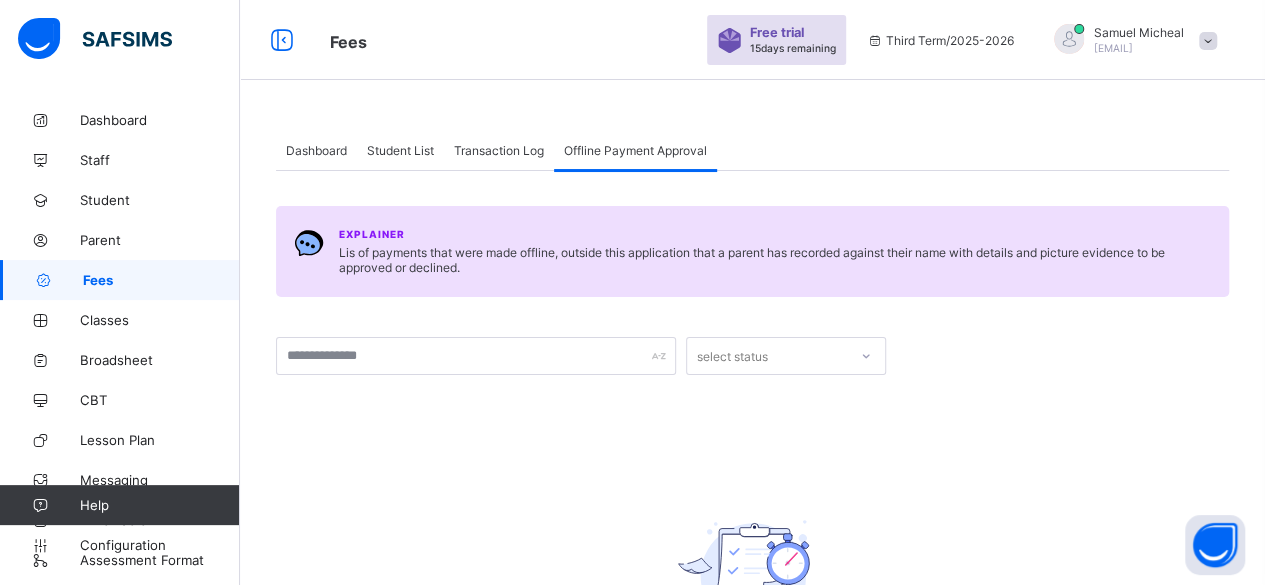 click on "Dashboard" at bounding box center (316, 150) 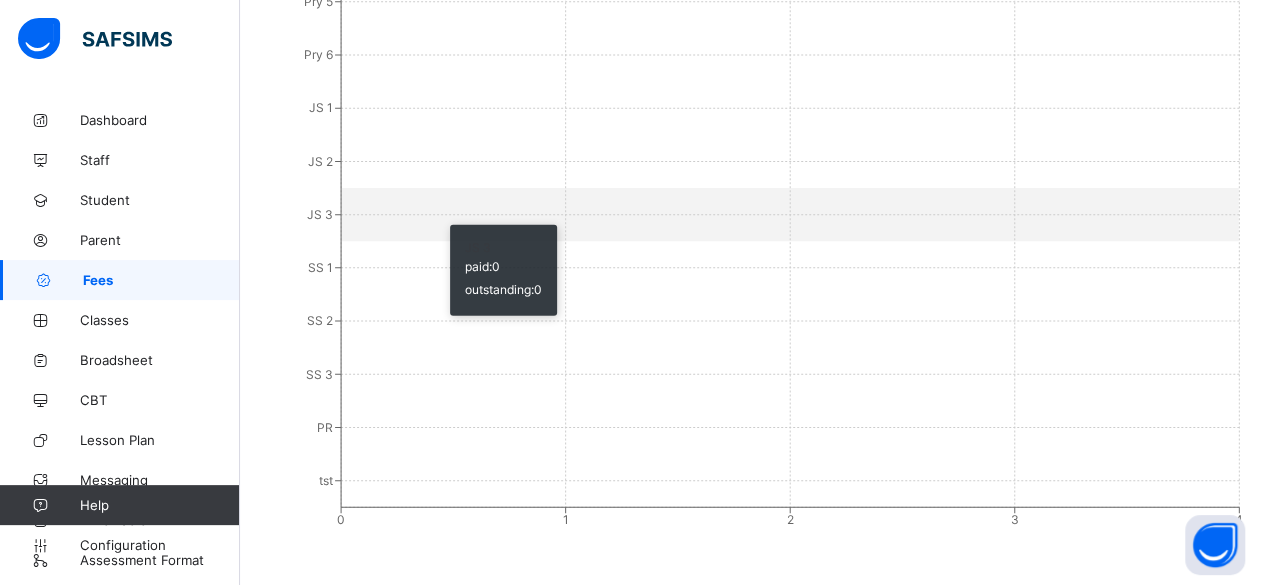 scroll, scrollTop: 678, scrollLeft: 0, axis: vertical 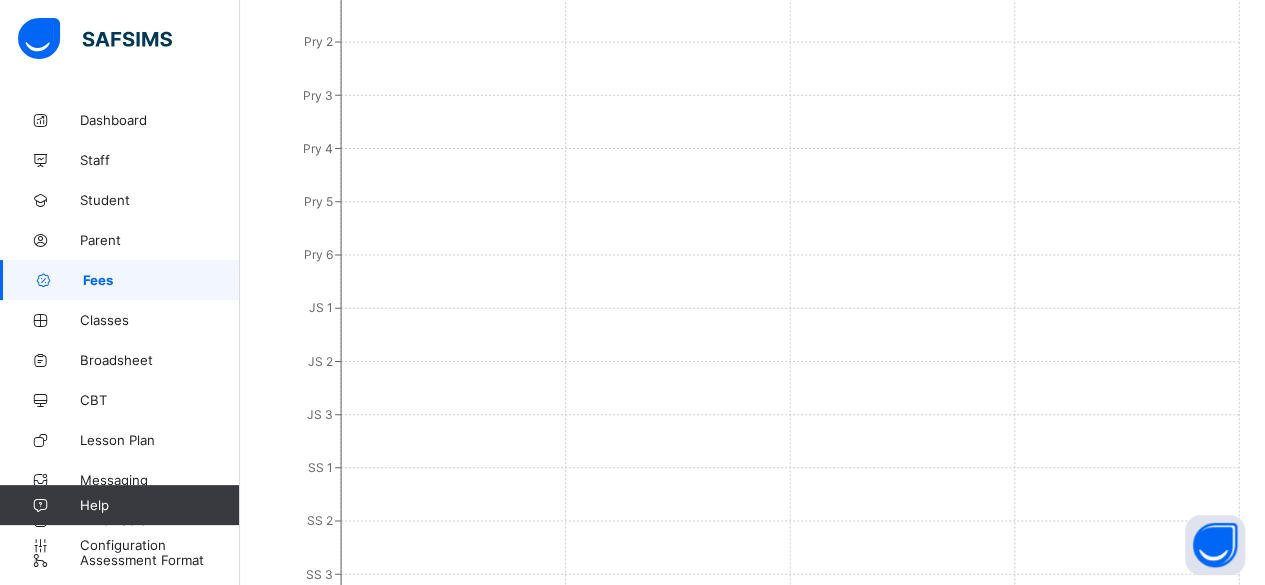 click on "Classes" at bounding box center [160, 320] 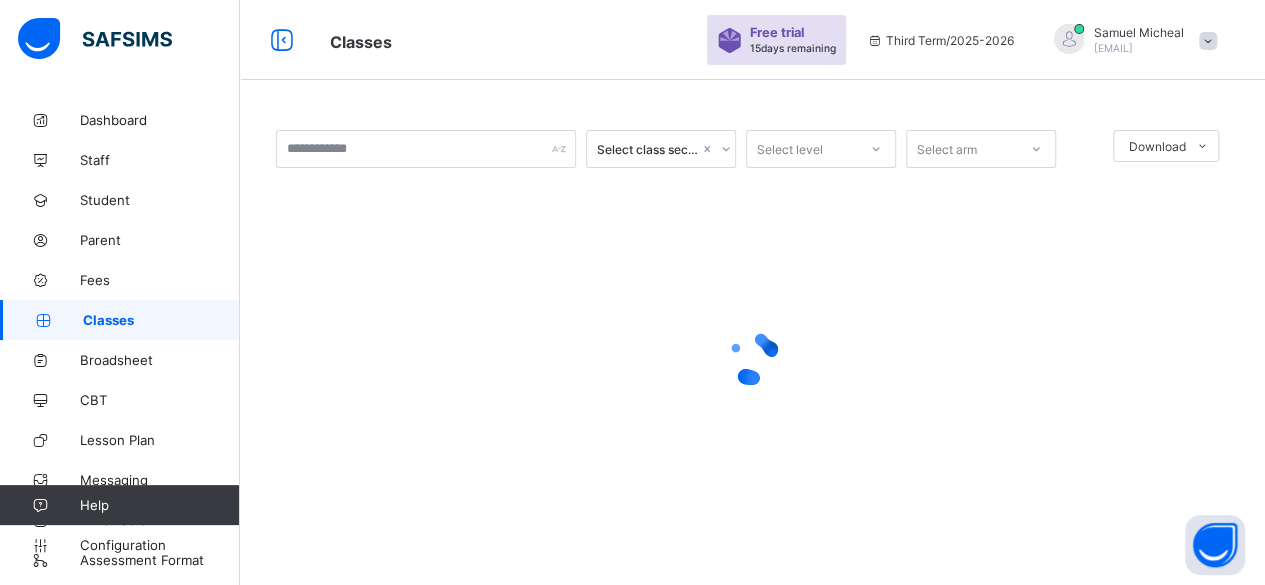 scroll, scrollTop: 0, scrollLeft: 0, axis: both 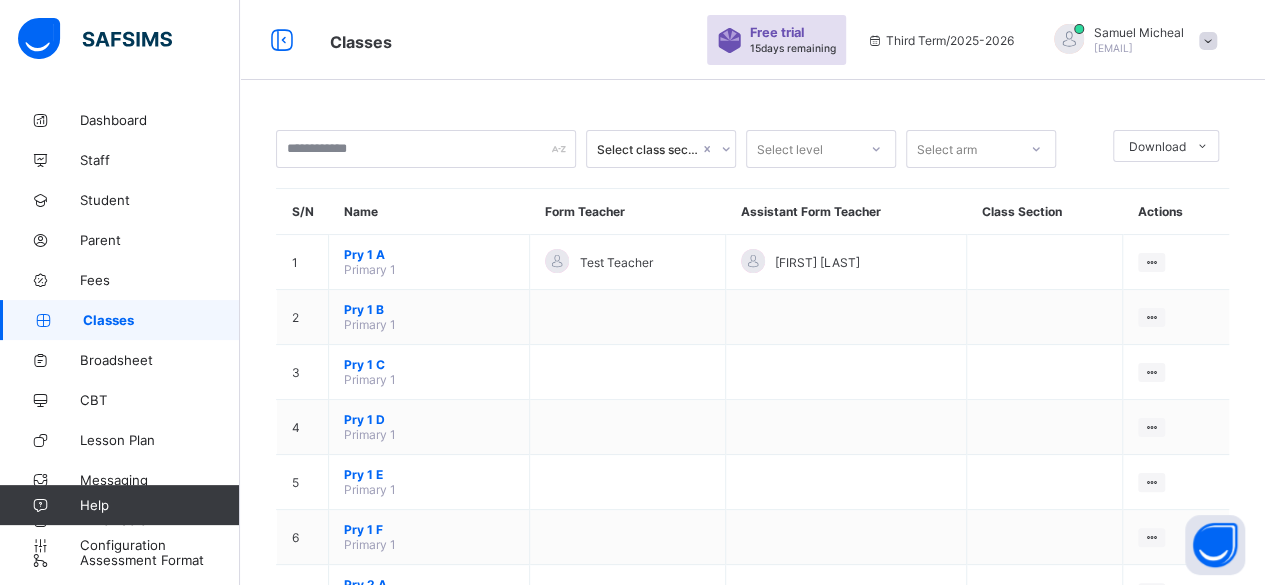 click on "Student" at bounding box center (160, 200) 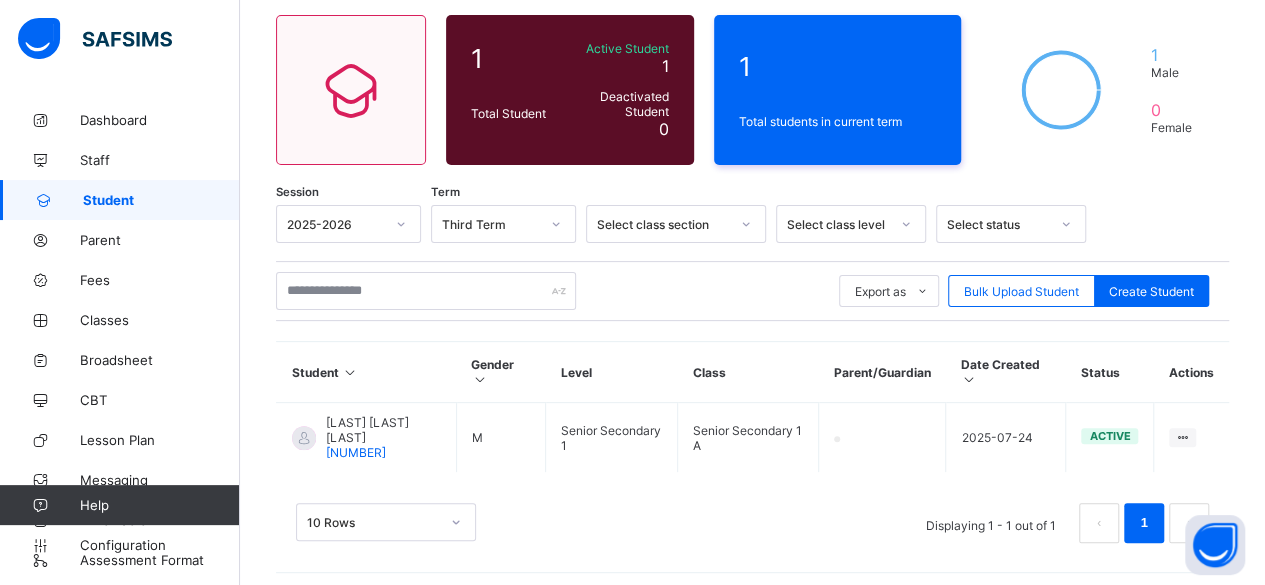 scroll, scrollTop: 166, scrollLeft: 0, axis: vertical 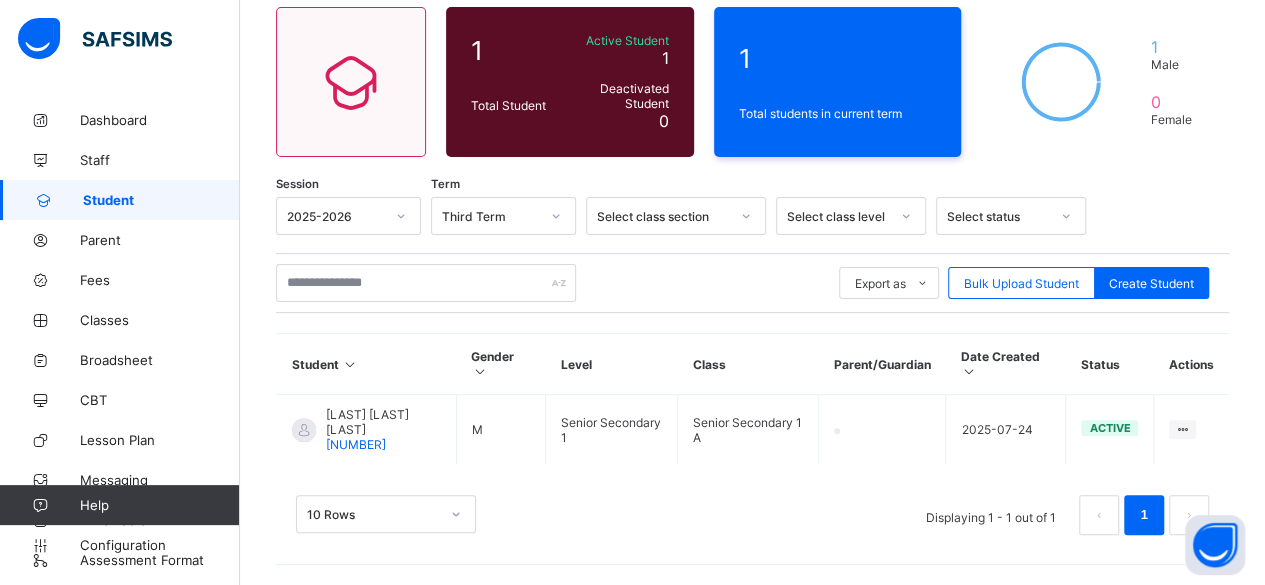 click on "View Profile" at bounding box center (0, 0) 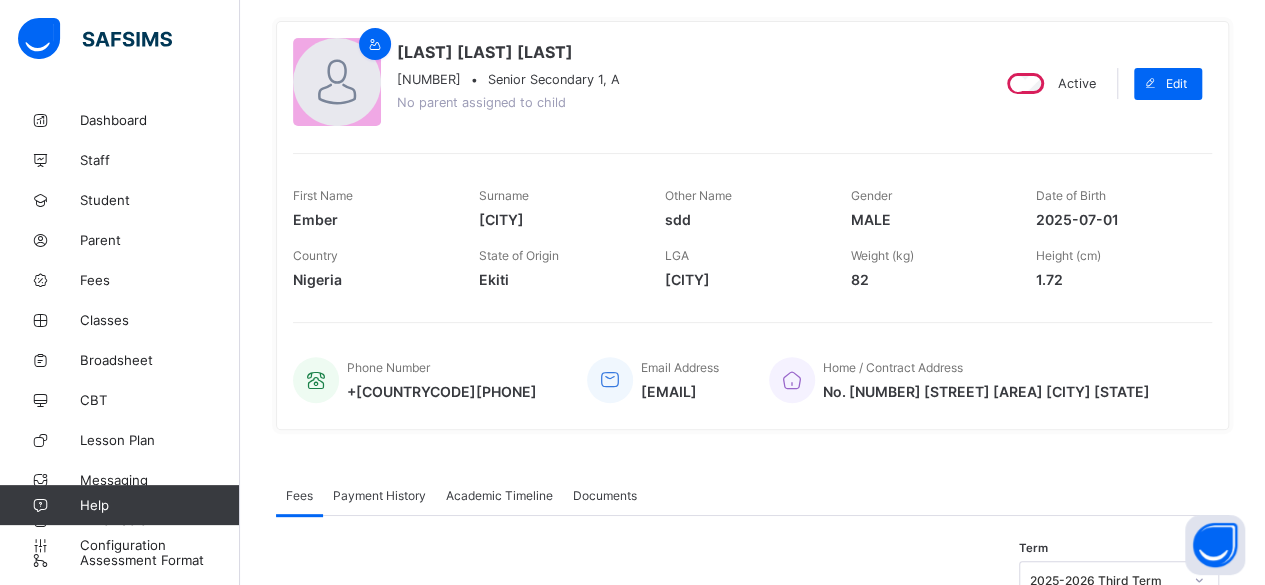 scroll, scrollTop: 266, scrollLeft: 0, axis: vertical 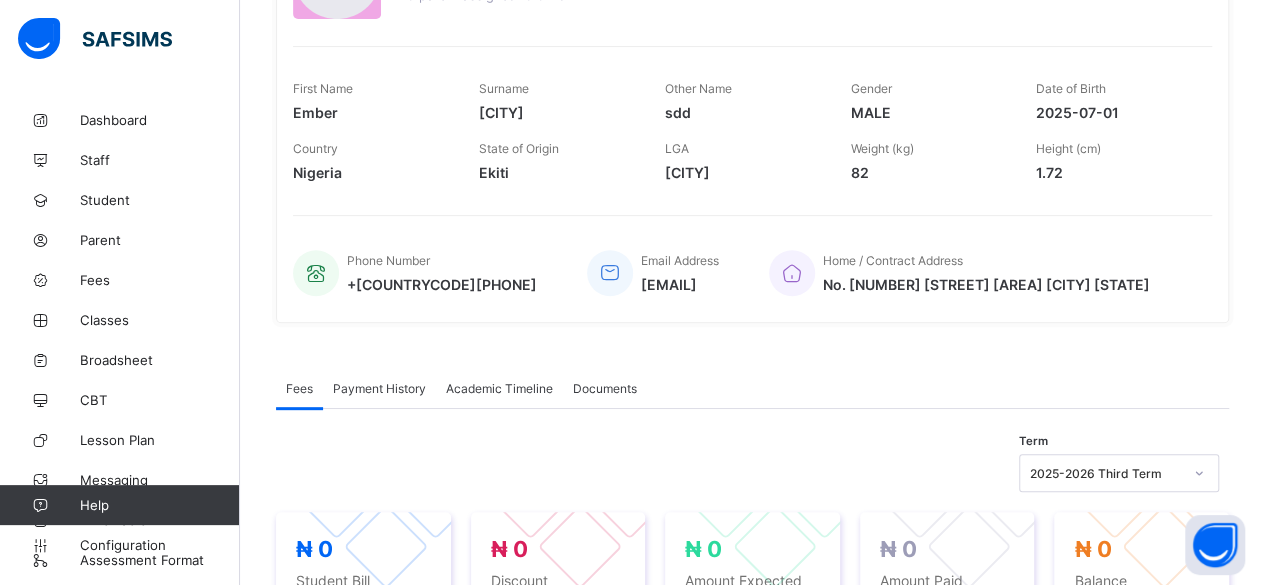 click on "Payment History" at bounding box center (379, 388) 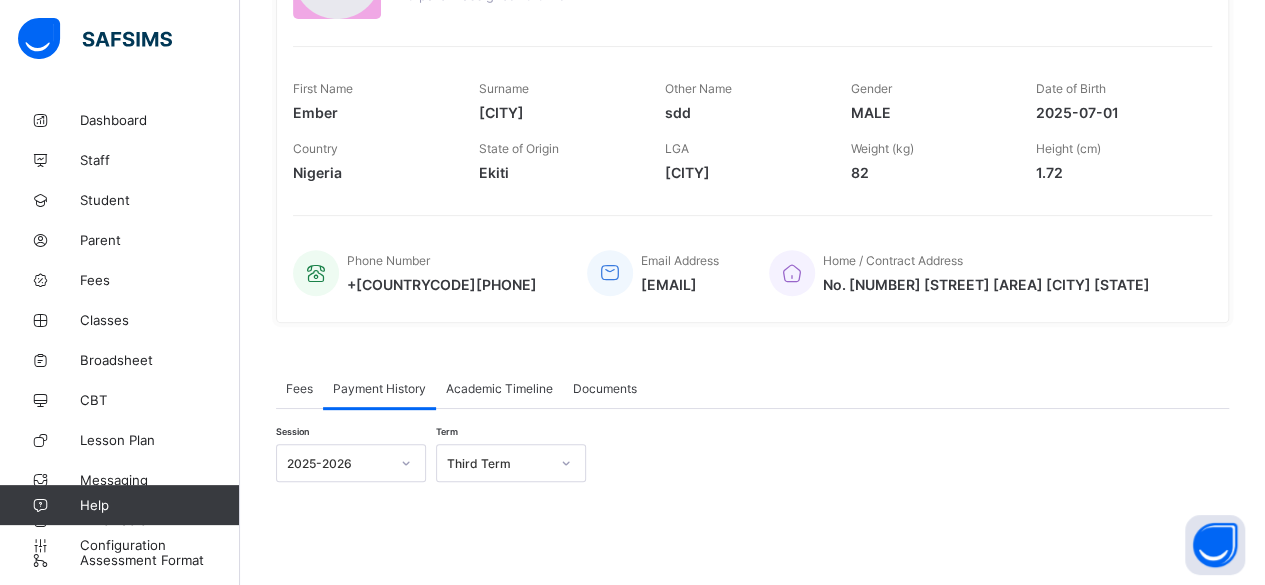 scroll, scrollTop: 366, scrollLeft: 0, axis: vertical 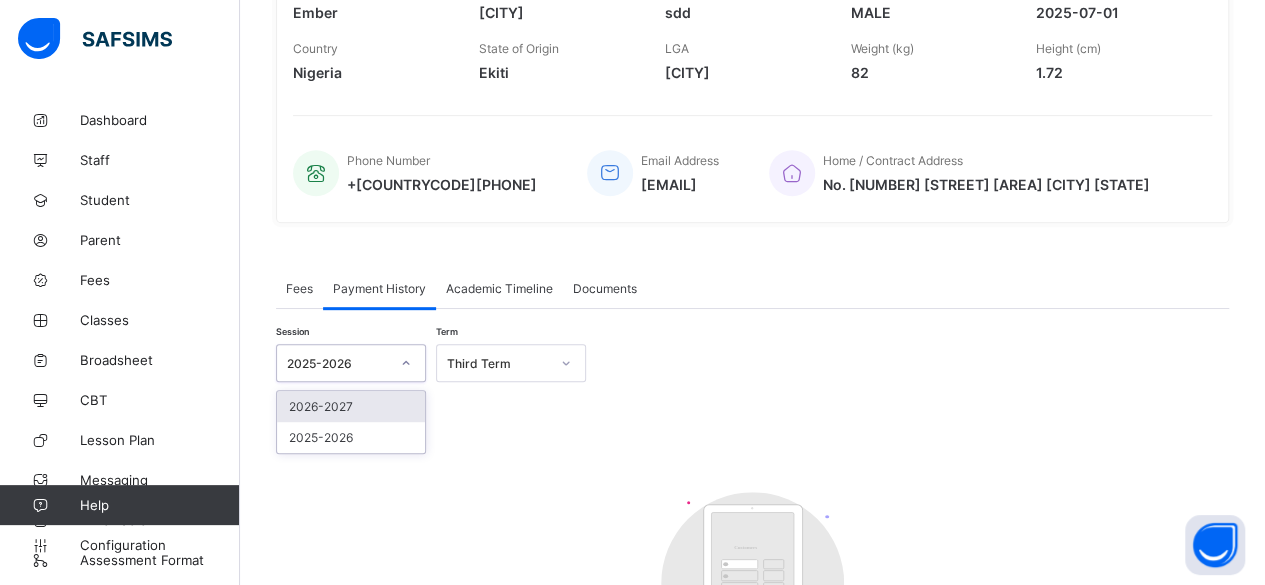 click on "2025-2026" at bounding box center [338, 363] 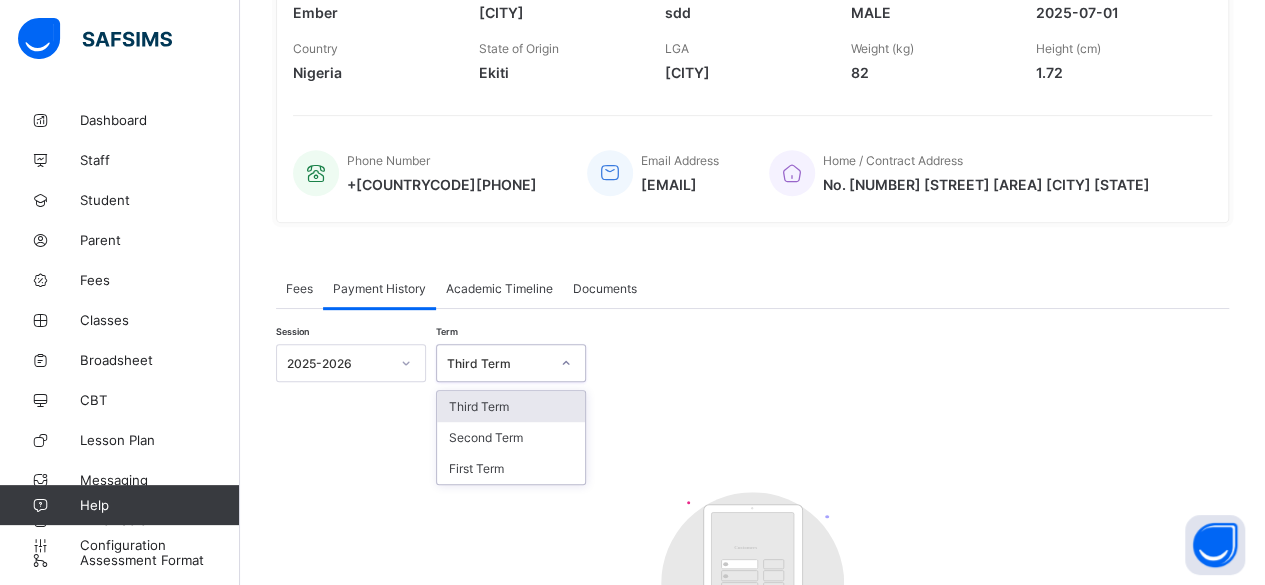 click on "Third Term" at bounding box center [498, 363] 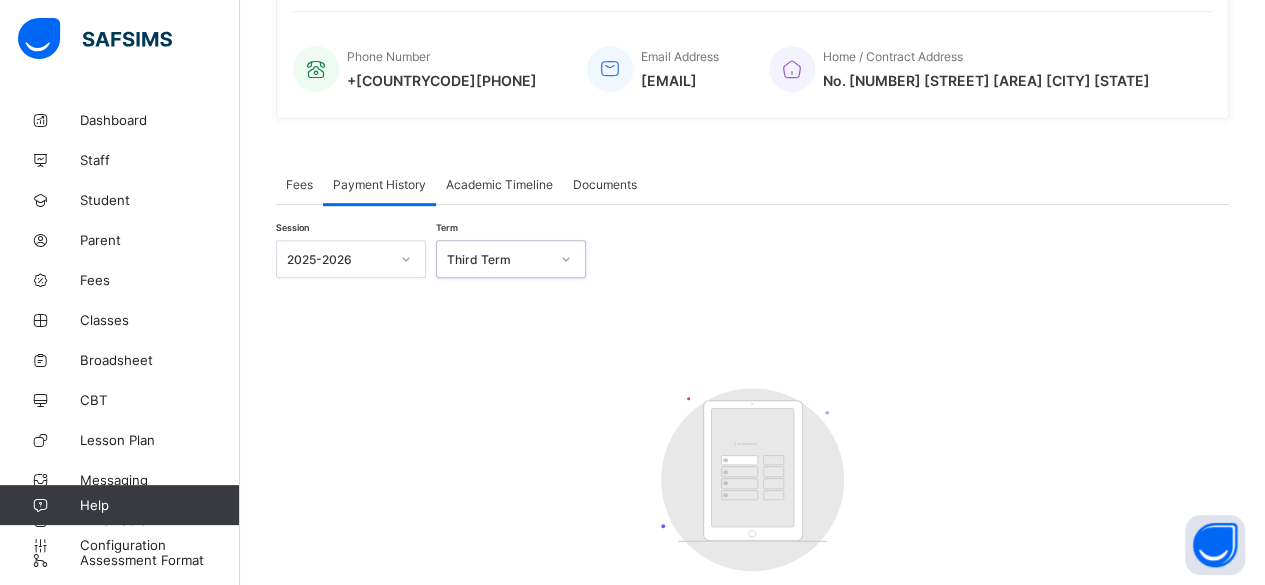 scroll, scrollTop: 498, scrollLeft: 0, axis: vertical 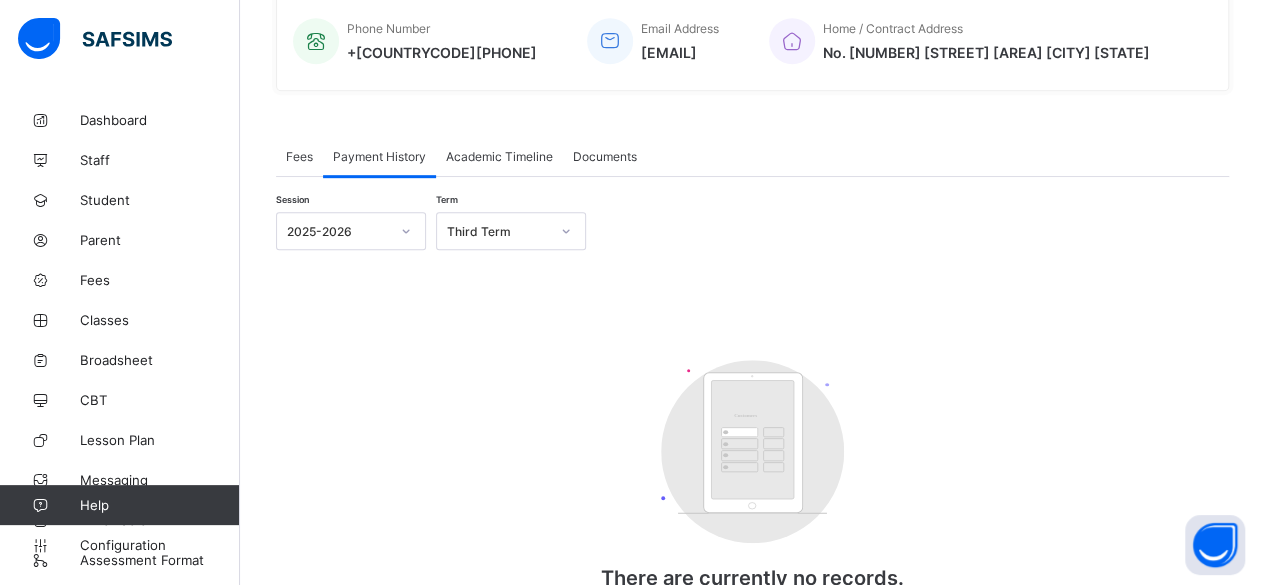 click on "Documents" at bounding box center [605, 156] 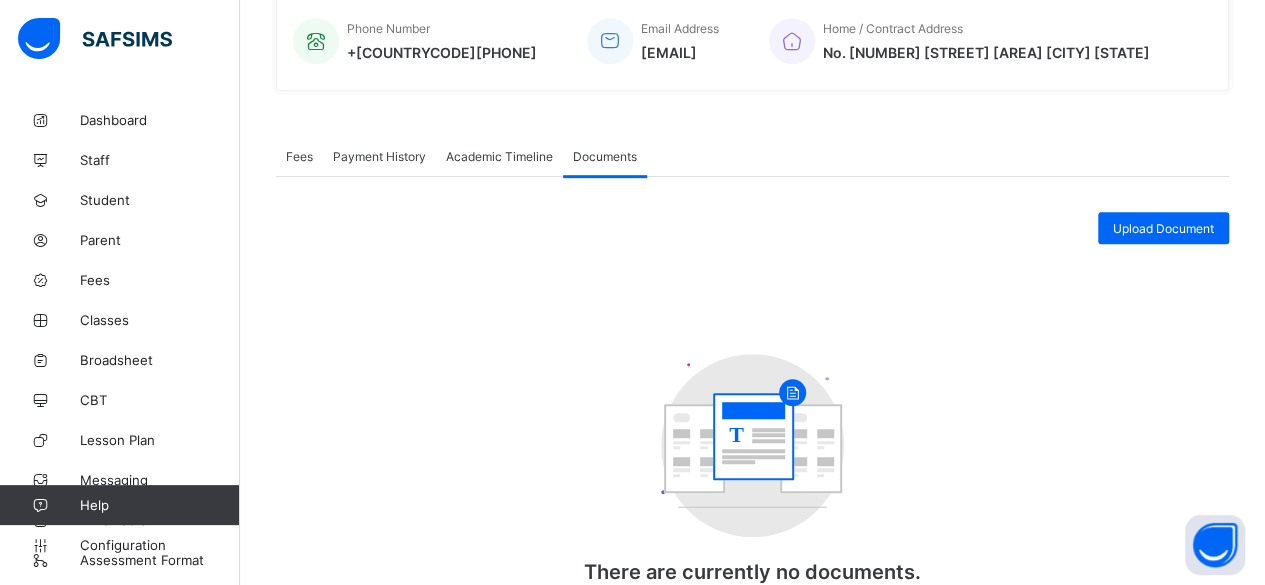 click on "Fees" at bounding box center (160, 280) 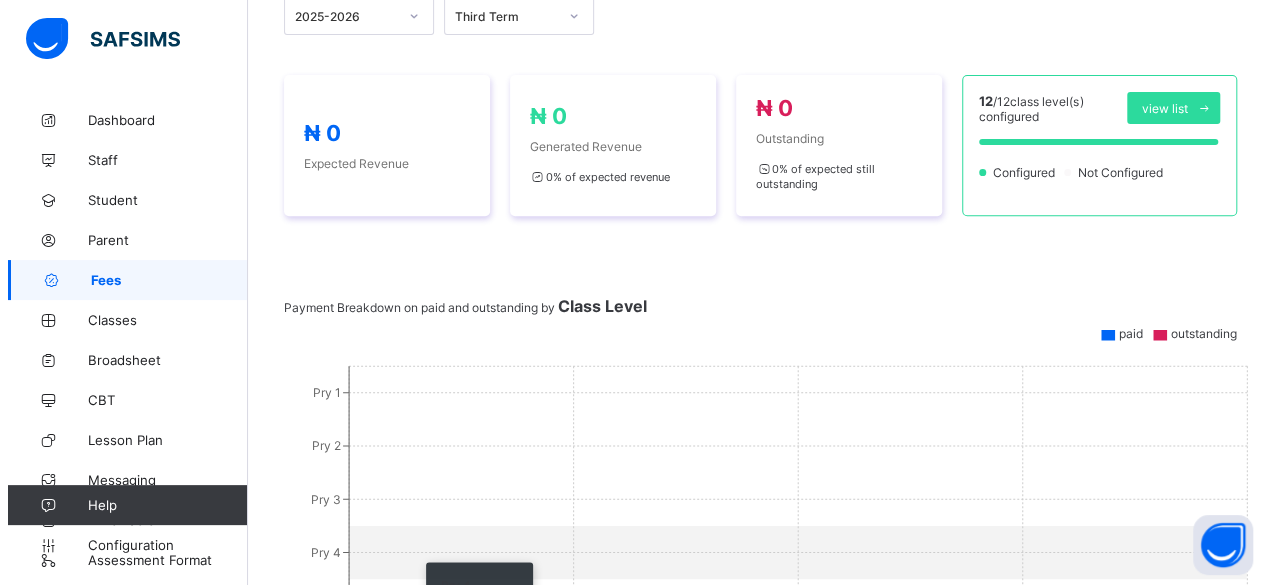 scroll, scrollTop: 198, scrollLeft: 0, axis: vertical 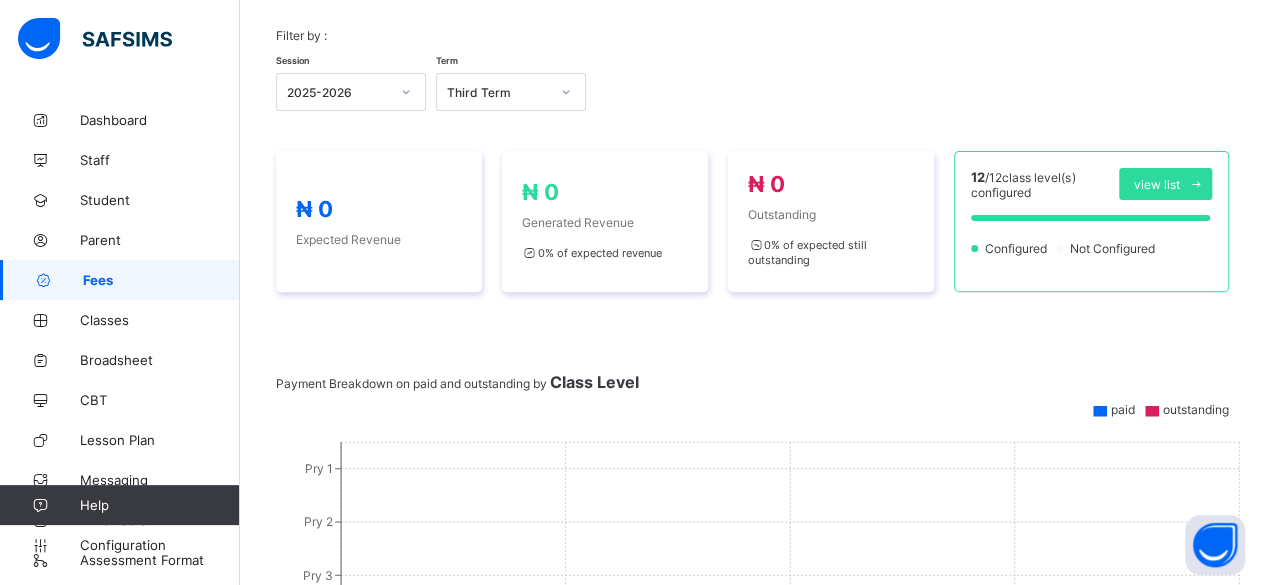 click at bounding box center (1196, 184) 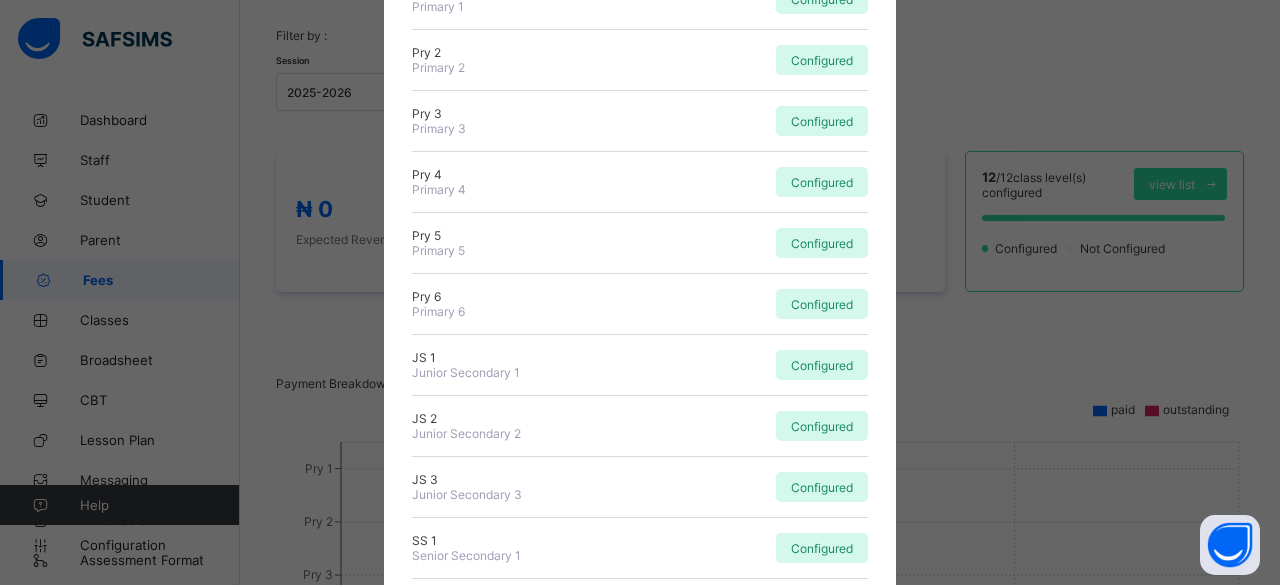 scroll, scrollTop: 400, scrollLeft: 0, axis: vertical 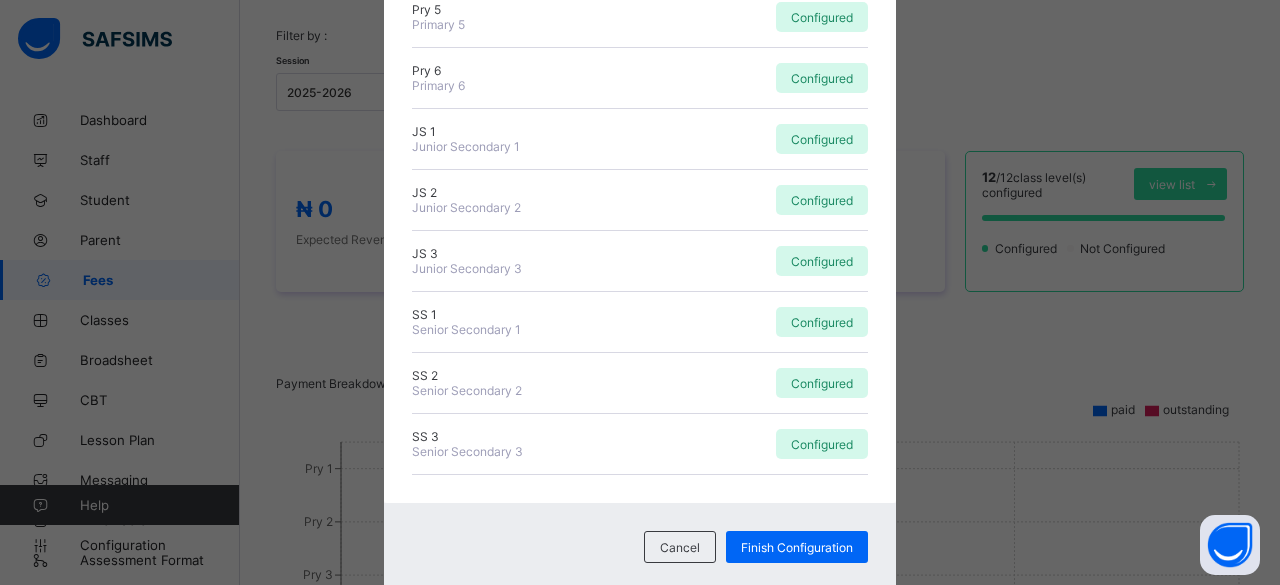 click on "×  Fees Configuration Status Below are the list of class levels and their configuration status   Pry 1   Primary 1 Configured   Pry 2   Primary 2 Configured   Pry 3   Primary 3 Configured   Pry 4   Primary 4 Configured   Pry 5   Primary 5 Configured   Pry 6   Primary 6 Configured   JS 1   Junior Secondary 1 Configured   JS 2   Junior Secondary 2 Configured   JS 3   Junior Secondary 3 Configured   SS 1   Senior Secondary 1 Configured   SS 2   Senior Secondary 2 Configured   SS 3   Senior Secondary 3 Configured Cancel Finish Configuration" at bounding box center [640, 292] 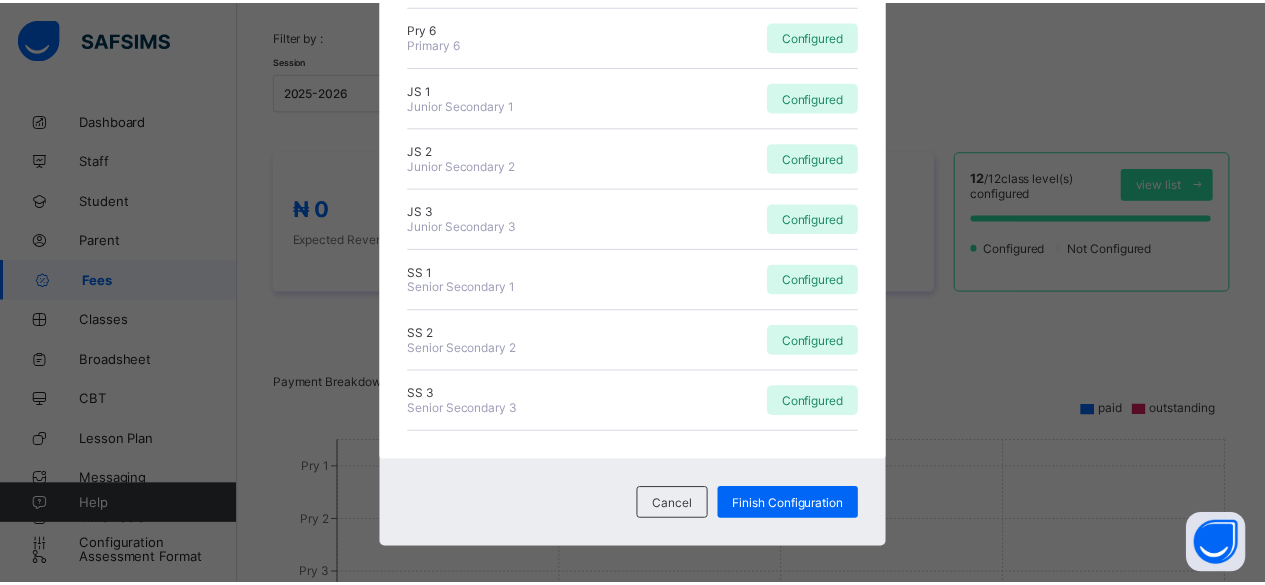 scroll, scrollTop: 452, scrollLeft: 0, axis: vertical 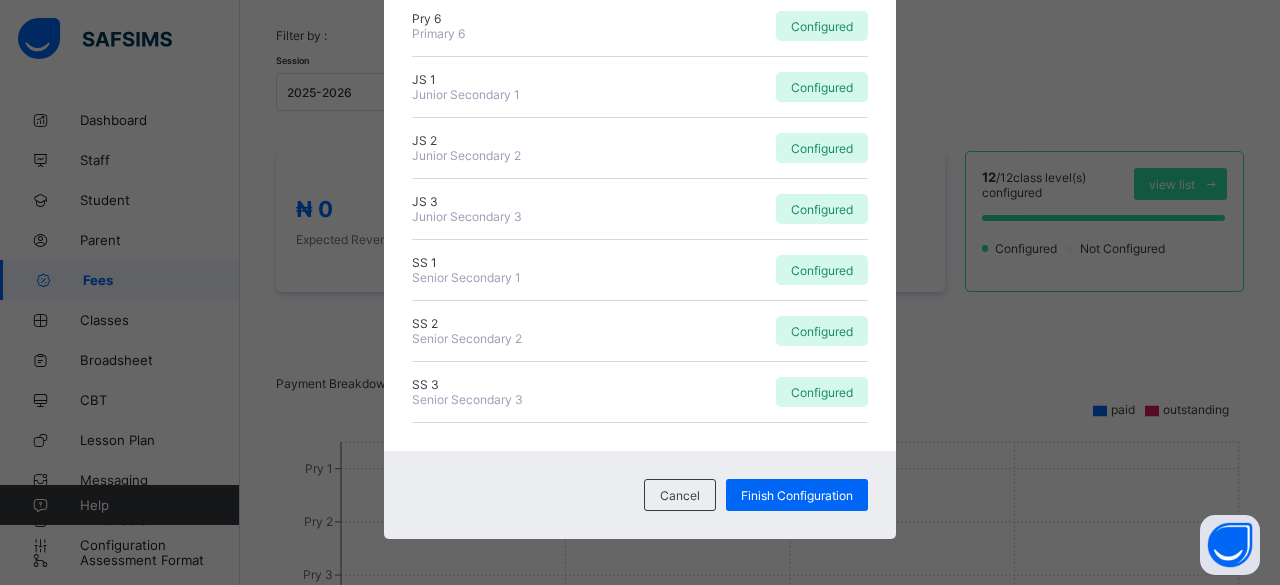 click on "Cancel" at bounding box center (680, 495) 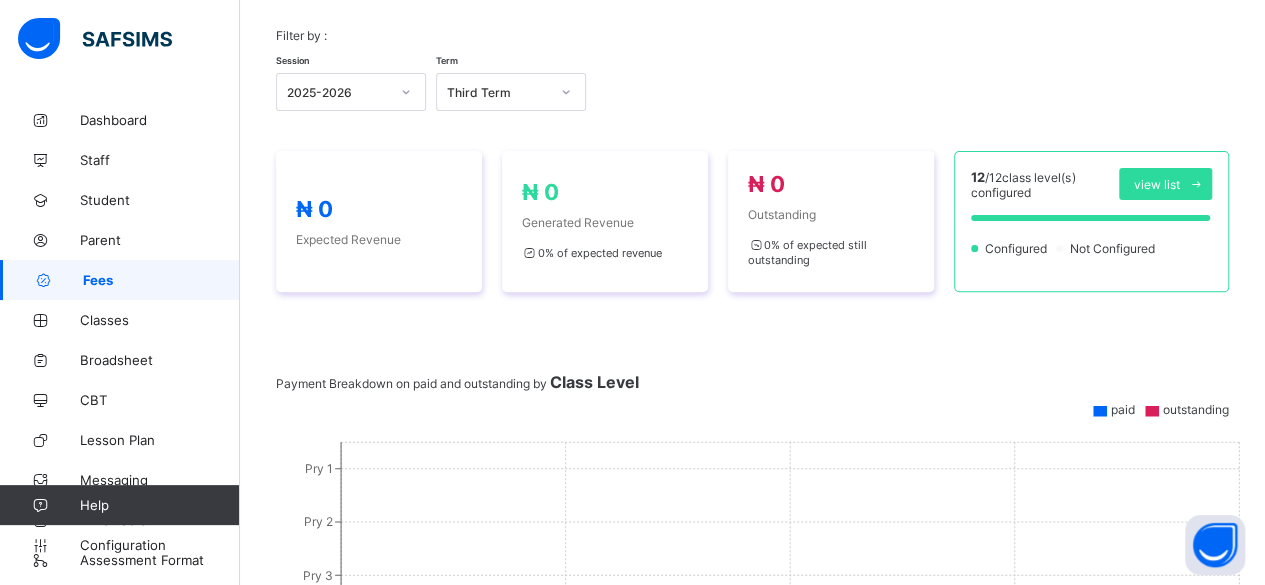 click at bounding box center (1196, 184) 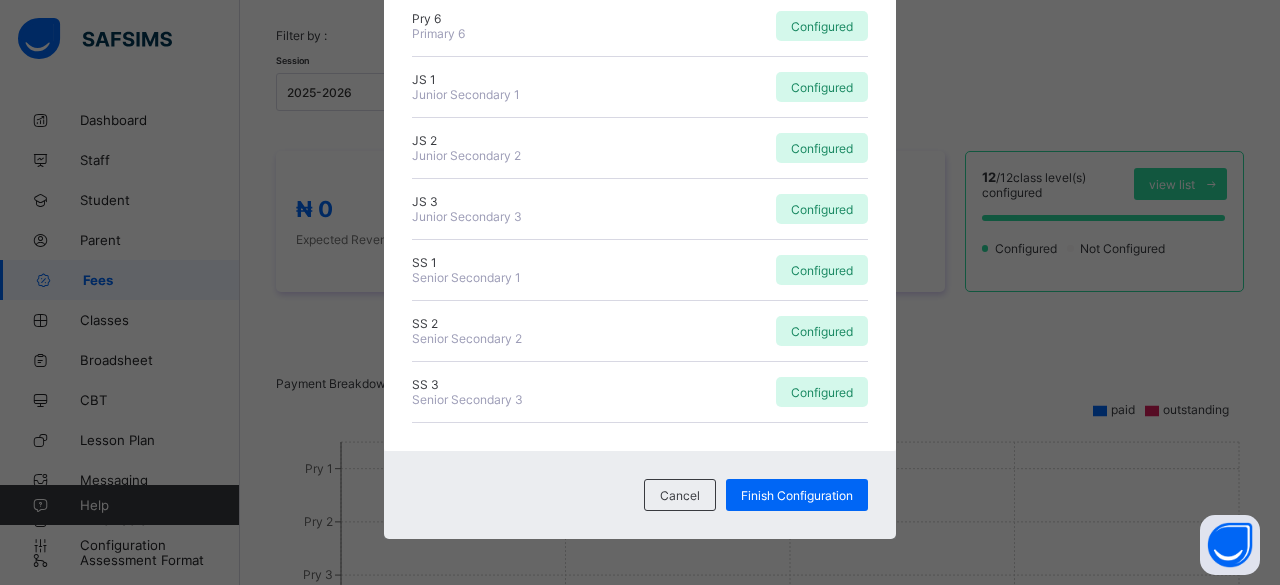 click on "Cancel" at bounding box center [680, 495] 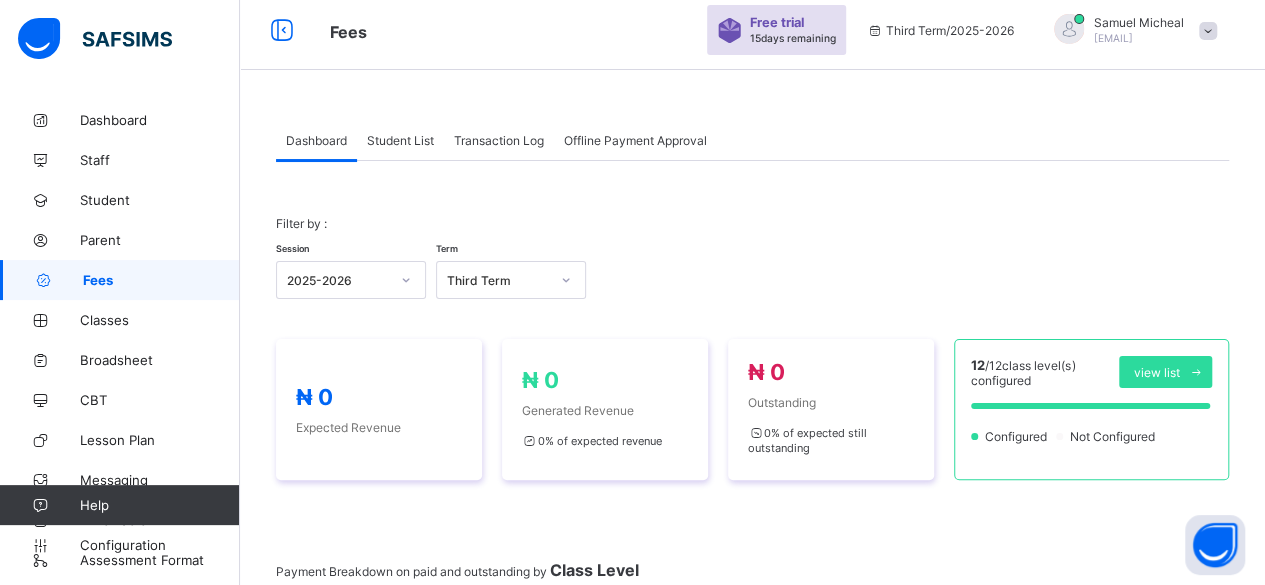 scroll, scrollTop: 0, scrollLeft: 0, axis: both 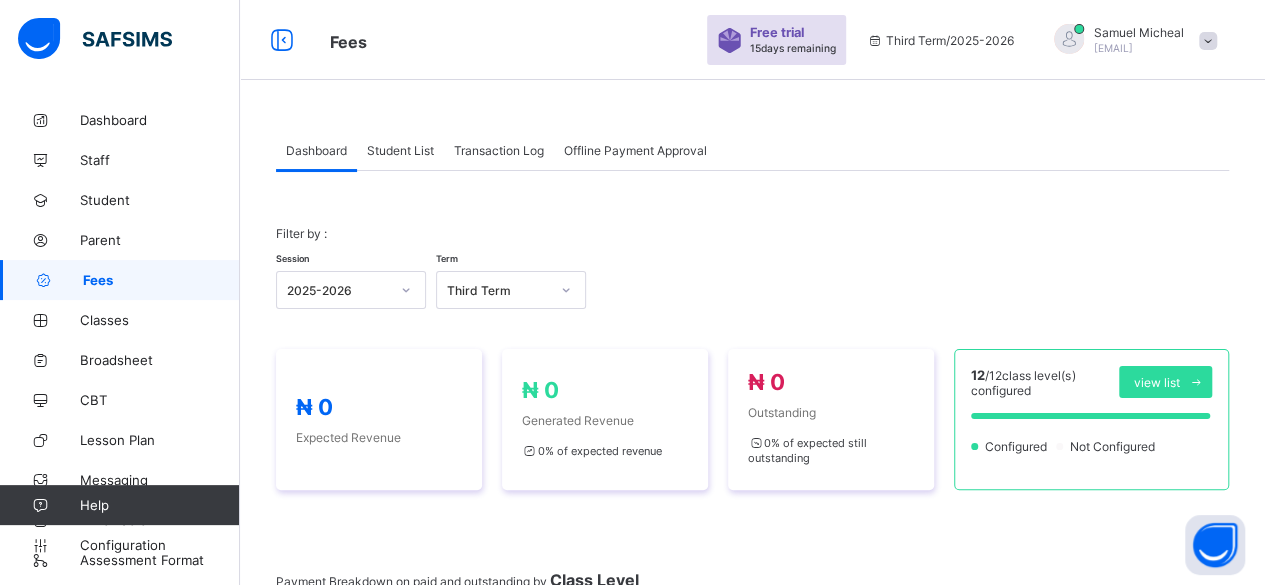 click on "Offline Payment Approval" at bounding box center (635, 150) 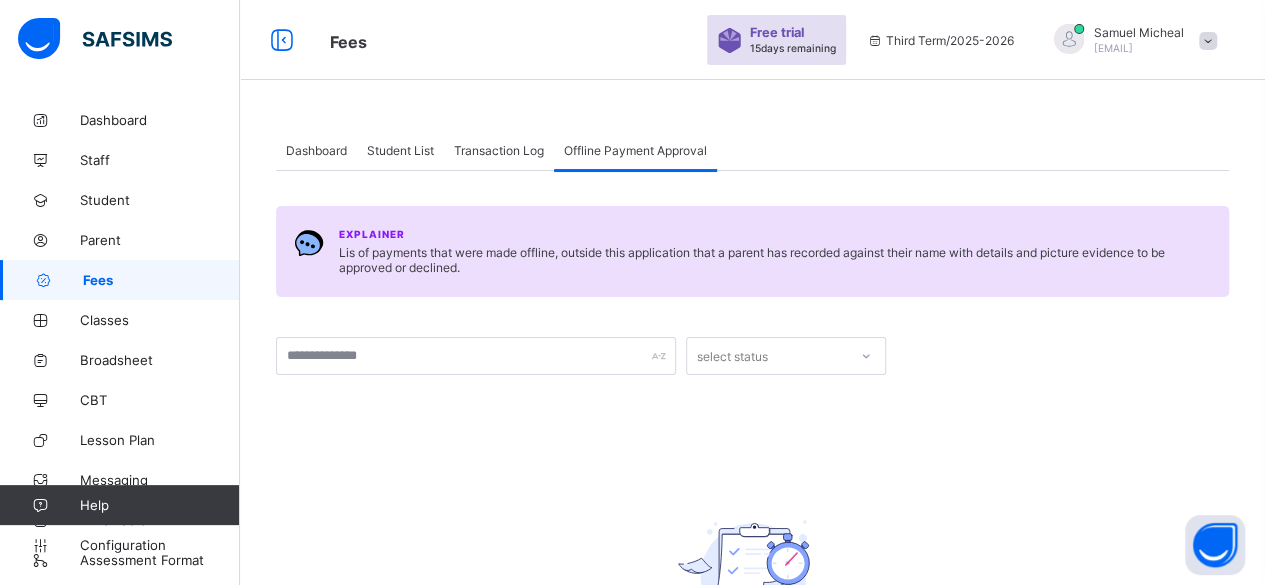 click on "Transaction Log" at bounding box center (499, 150) 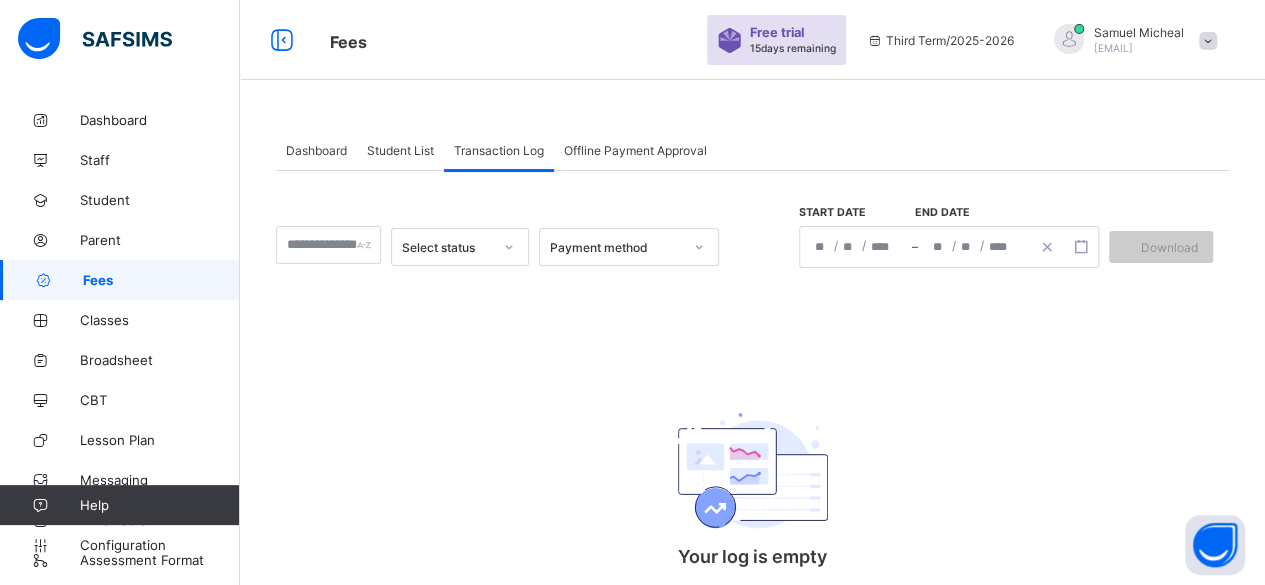 click on "Student List" at bounding box center (400, 150) 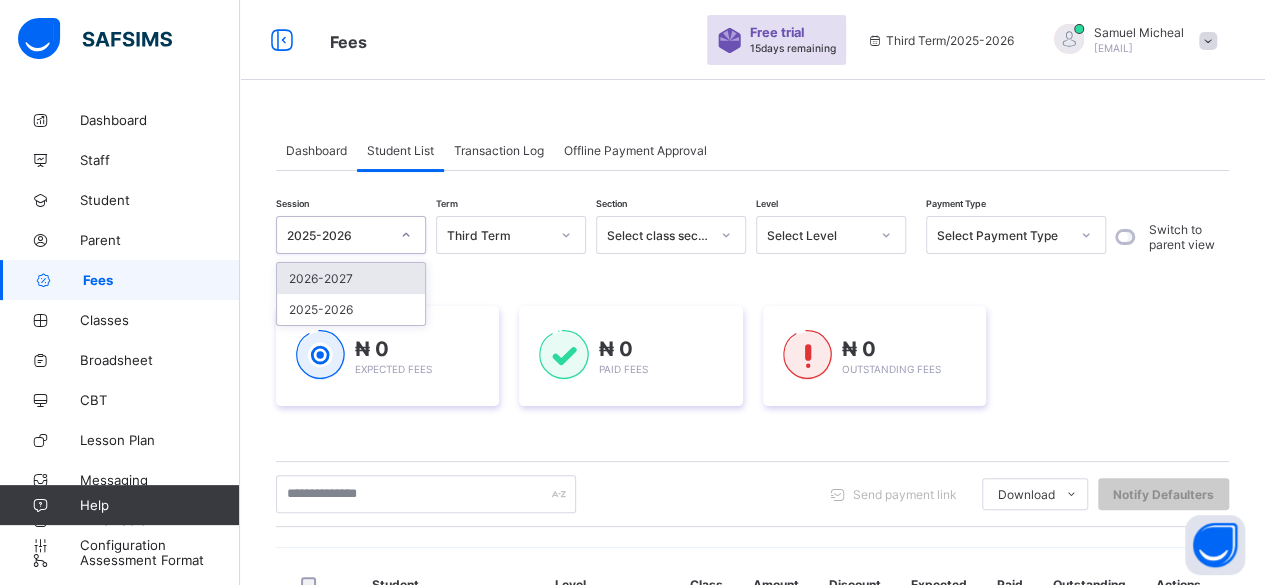 click on "2025-2026" at bounding box center (338, 235) 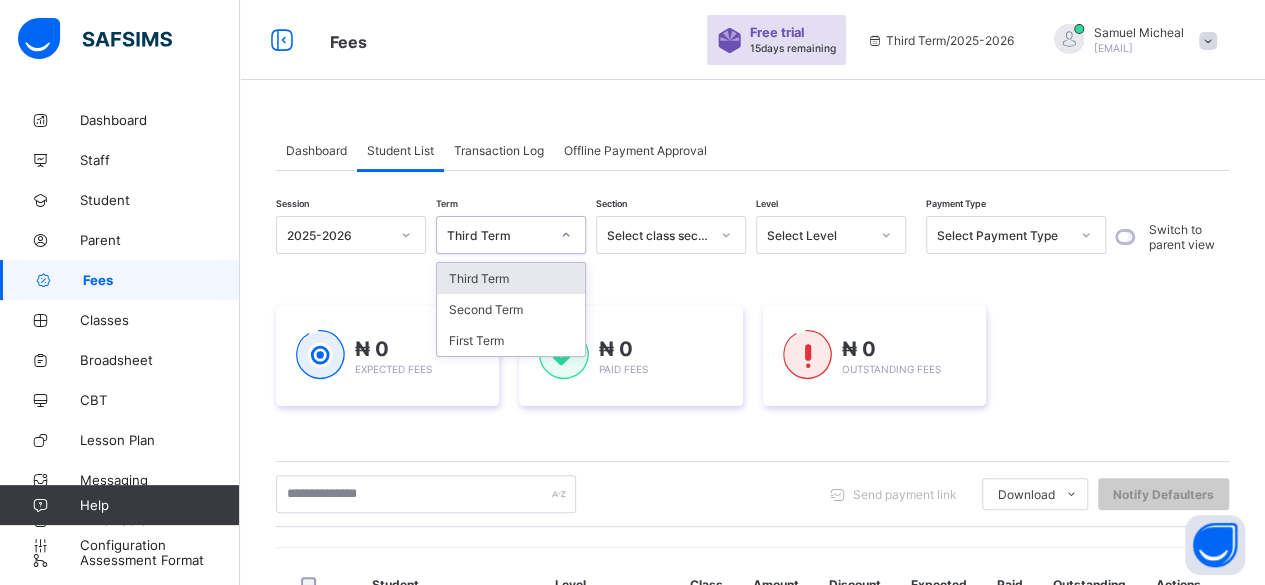 click on "Third Term" at bounding box center (498, 235) 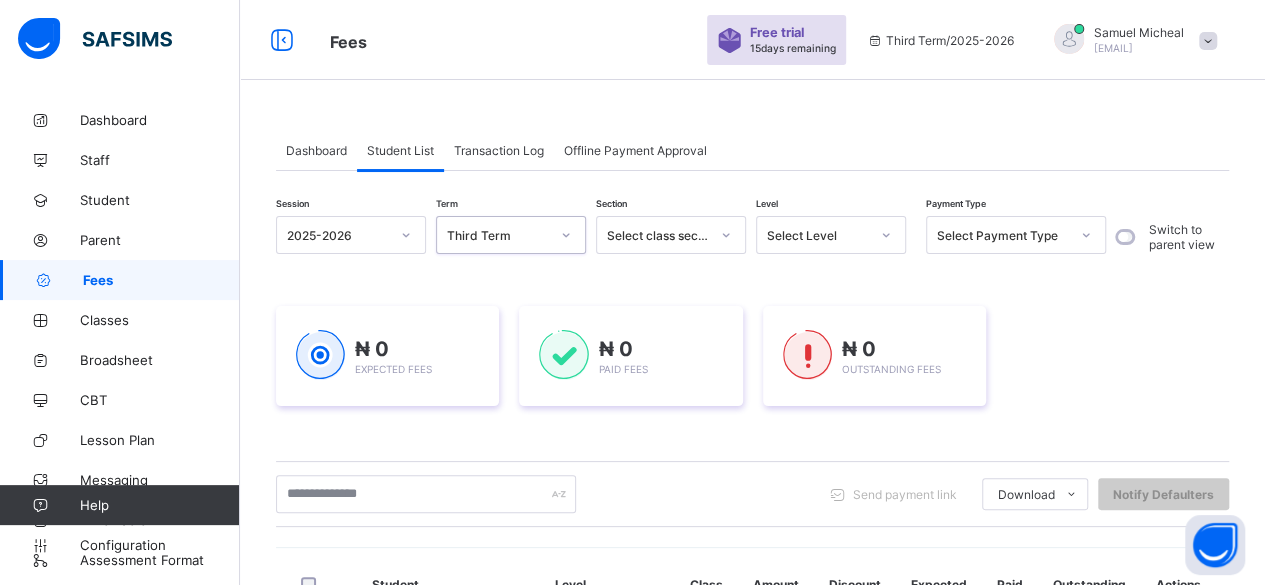 click on "Third Term" at bounding box center (498, 235) 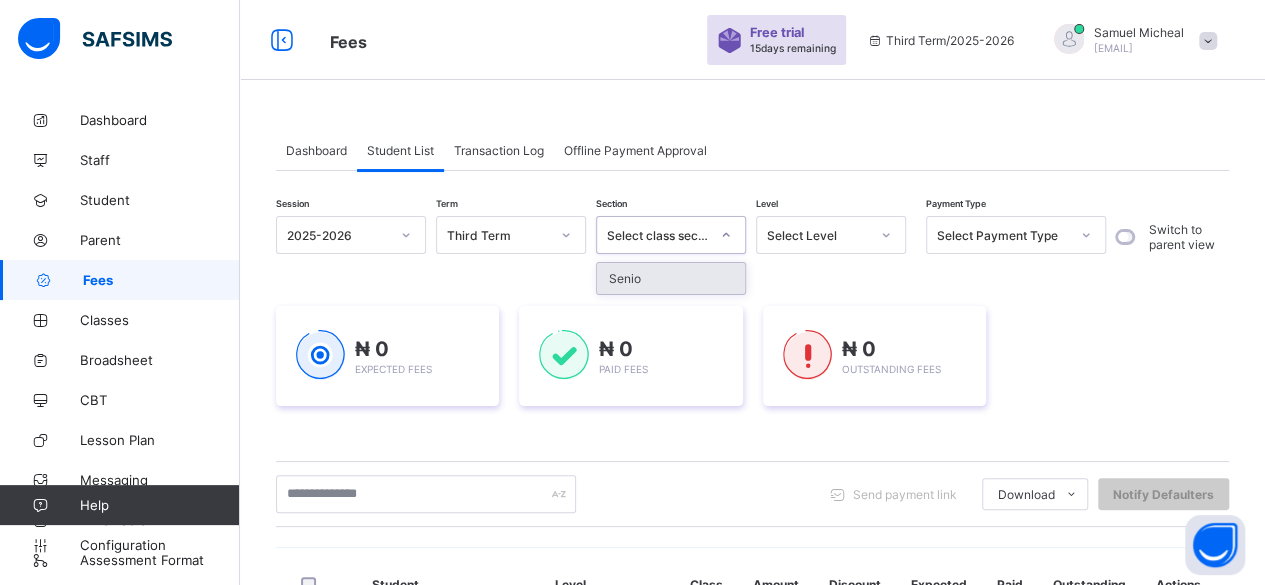 click on "Select class section" at bounding box center (658, 235) 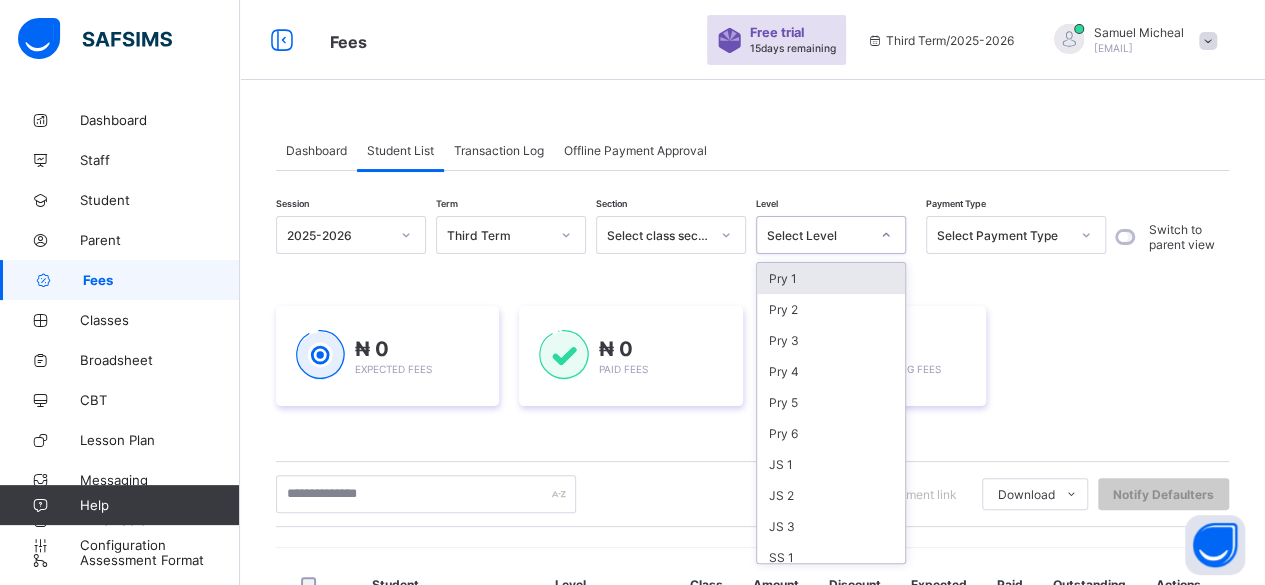 click on "Select Level" at bounding box center (818, 235) 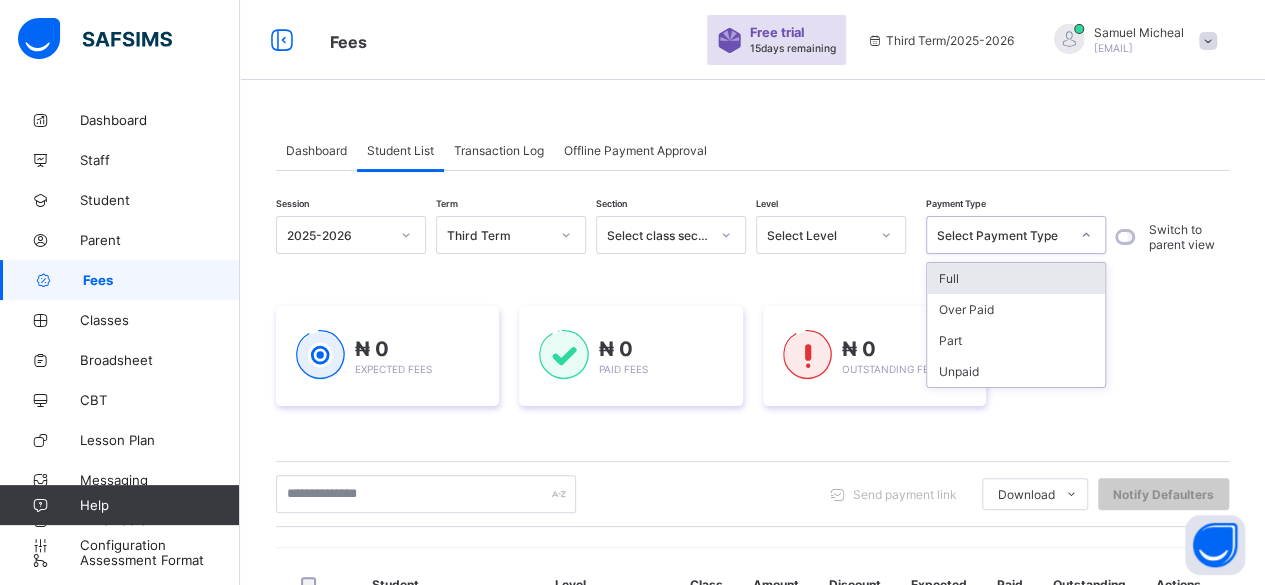 click on "Select Payment Type" at bounding box center (1003, 235) 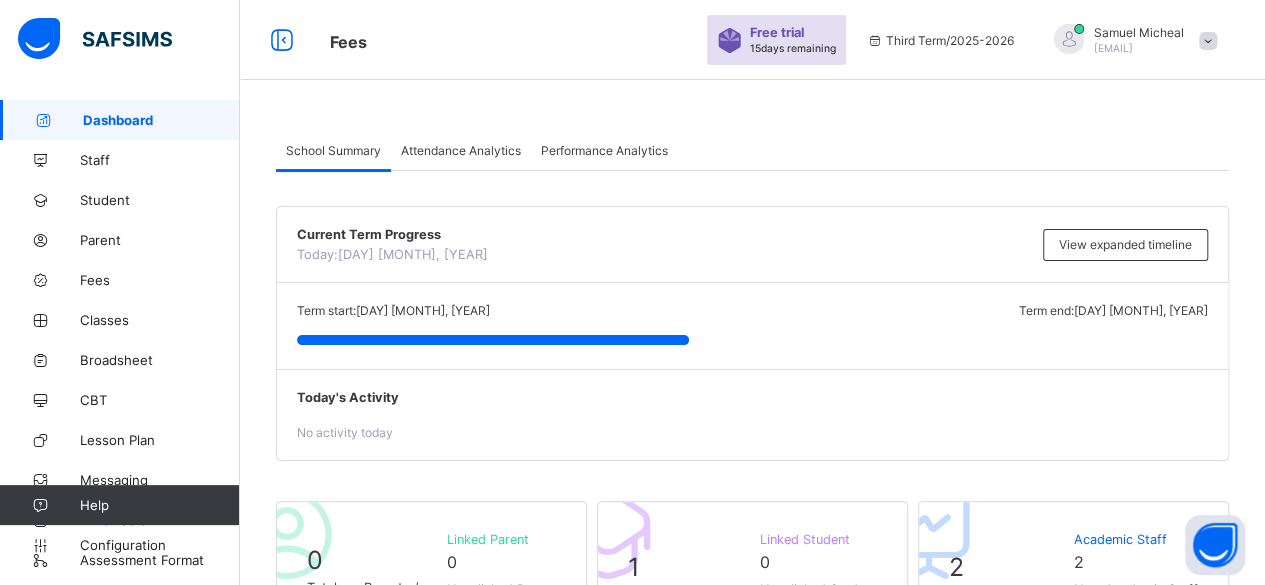 scroll, scrollTop: 200, scrollLeft: 0, axis: vertical 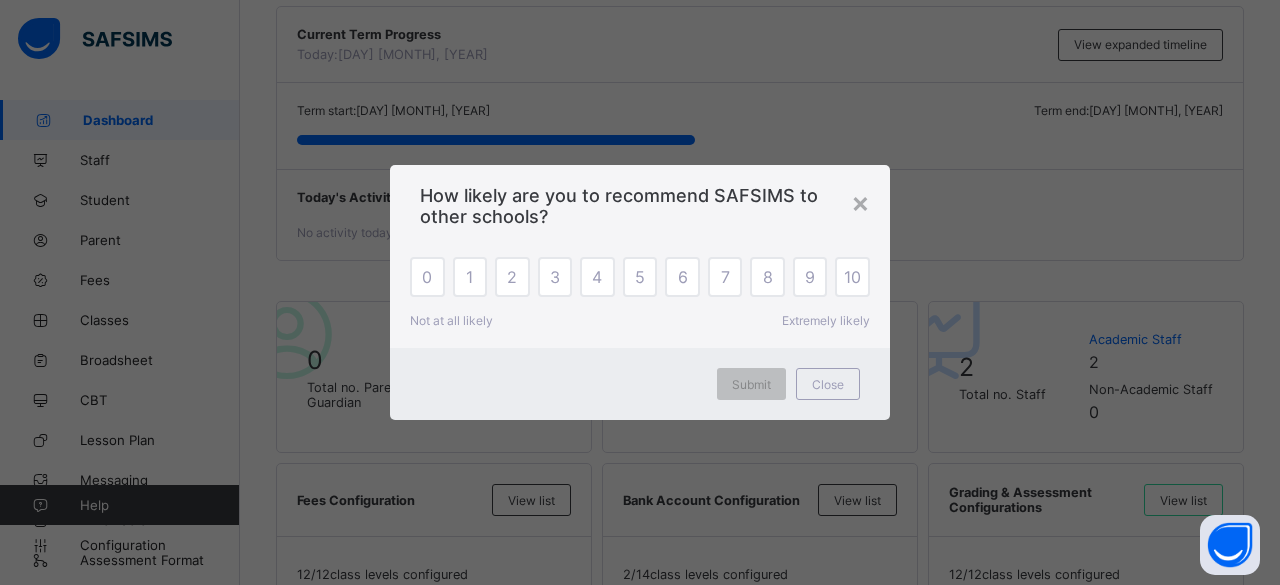 click on "Close" at bounding box center (828, 384) 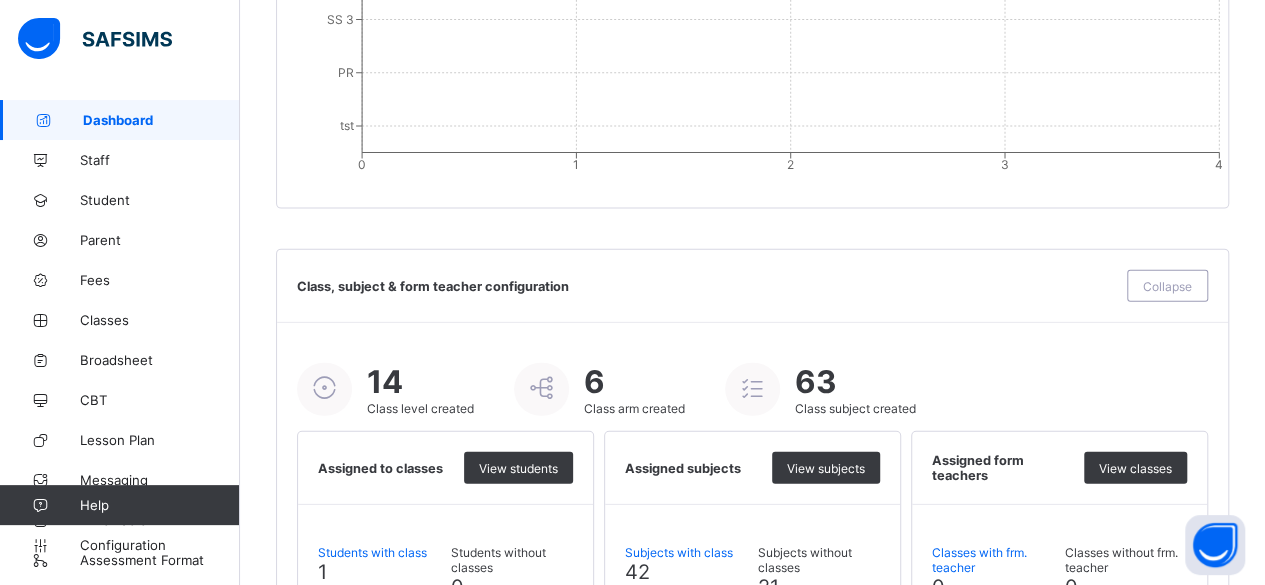 scroll, scrollTop: 2241, scrollLeft: 0, axis: vertical 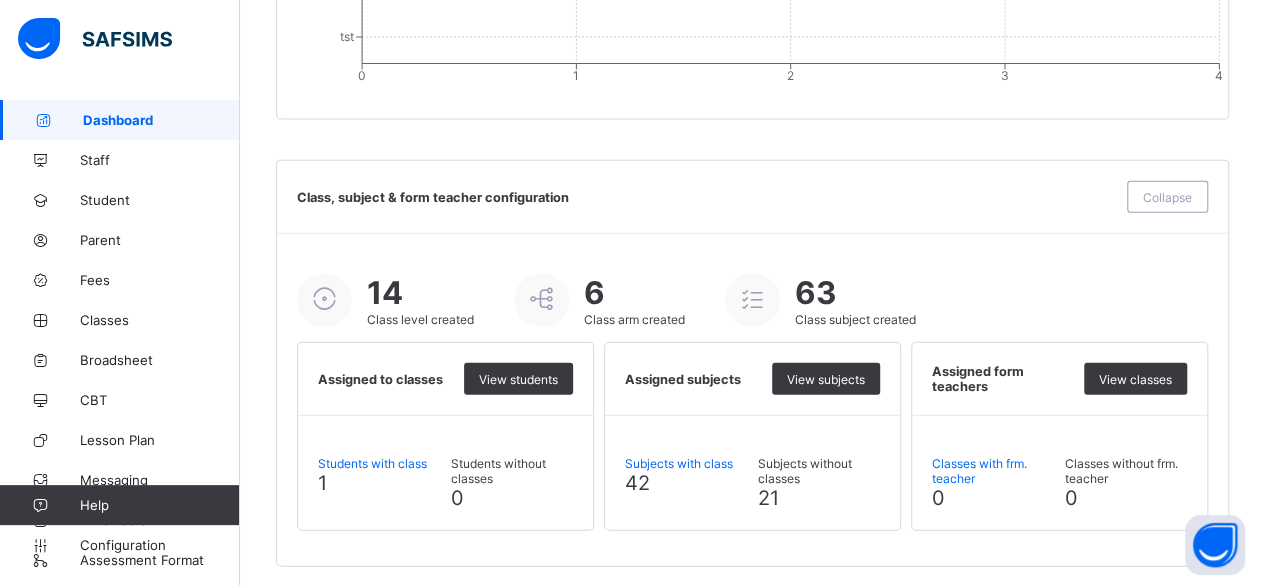 click on "Parent" at bounding box center [160, 240] 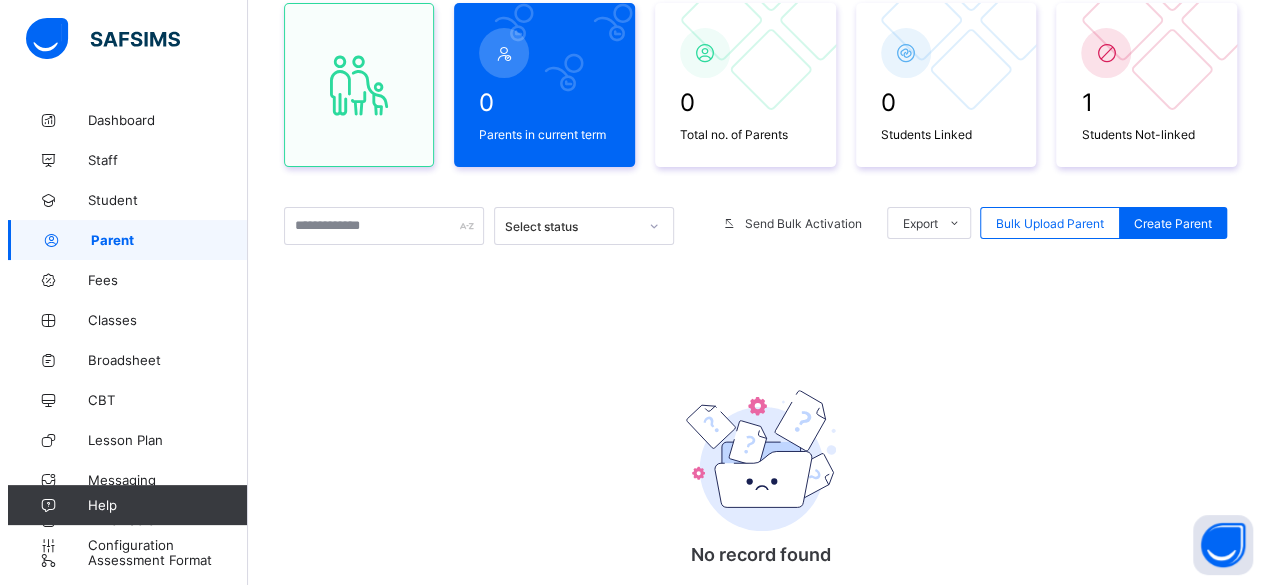scroll, scrollTop: 200, scrollLeft: 0, axis: vertical 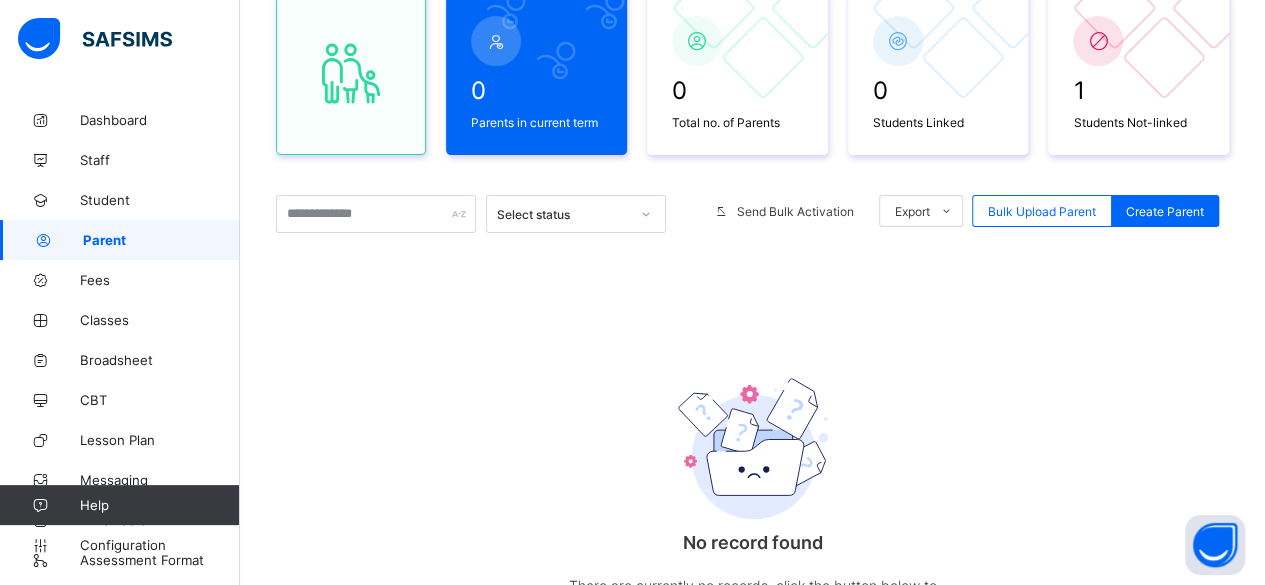 click on "Create Parent" at bounding box center (1165, 211) 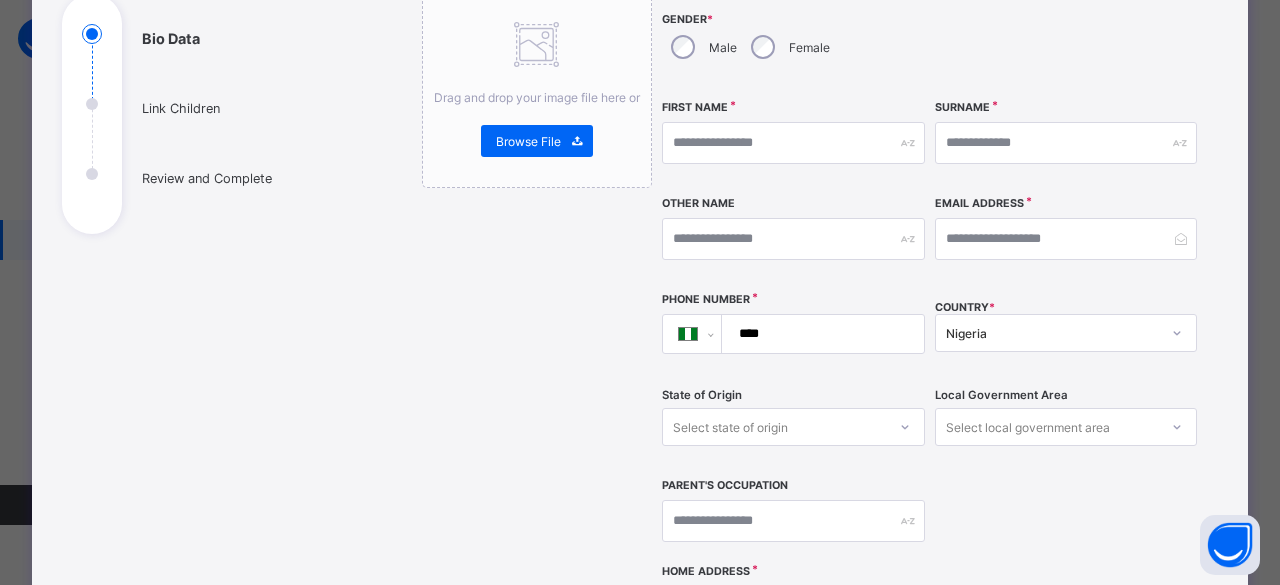 scroll, scrollTop: 100, scrollLeft: 0, axis: vertical 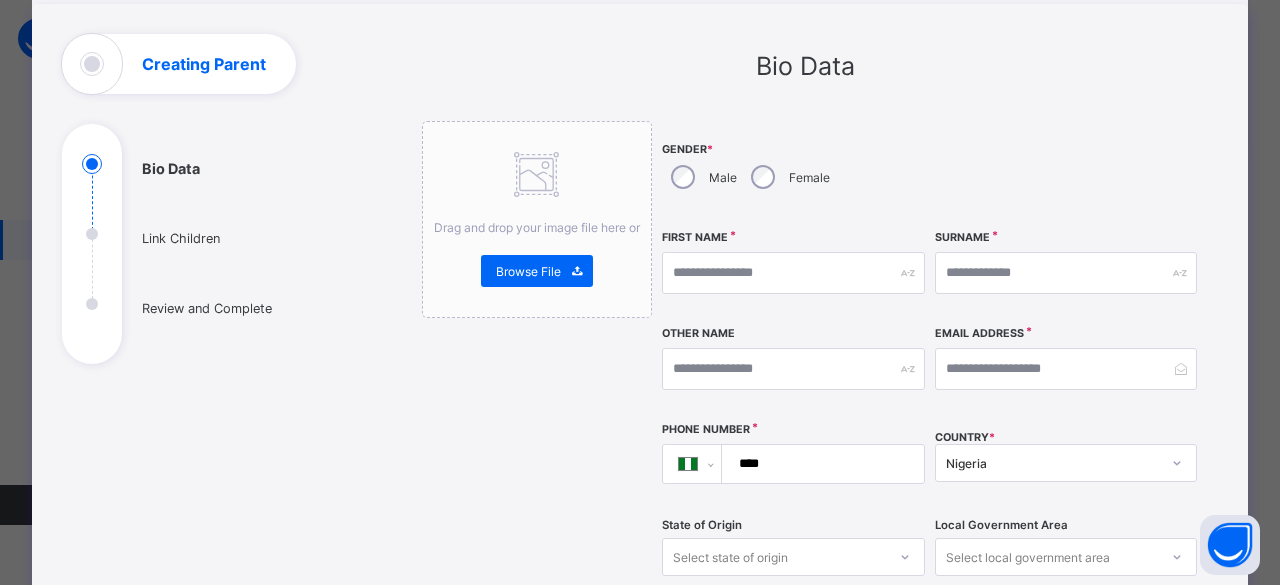click on "Gender  *   Male Female" at bounding box center (793, 170) 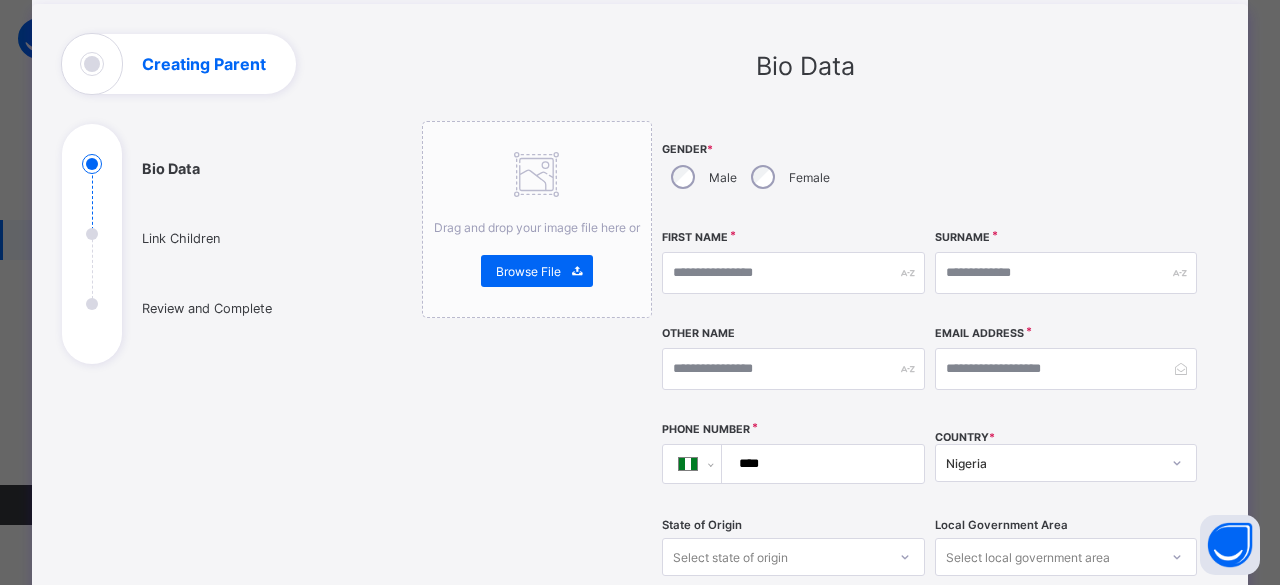 click on "Male" at bounding box center [702, 177] 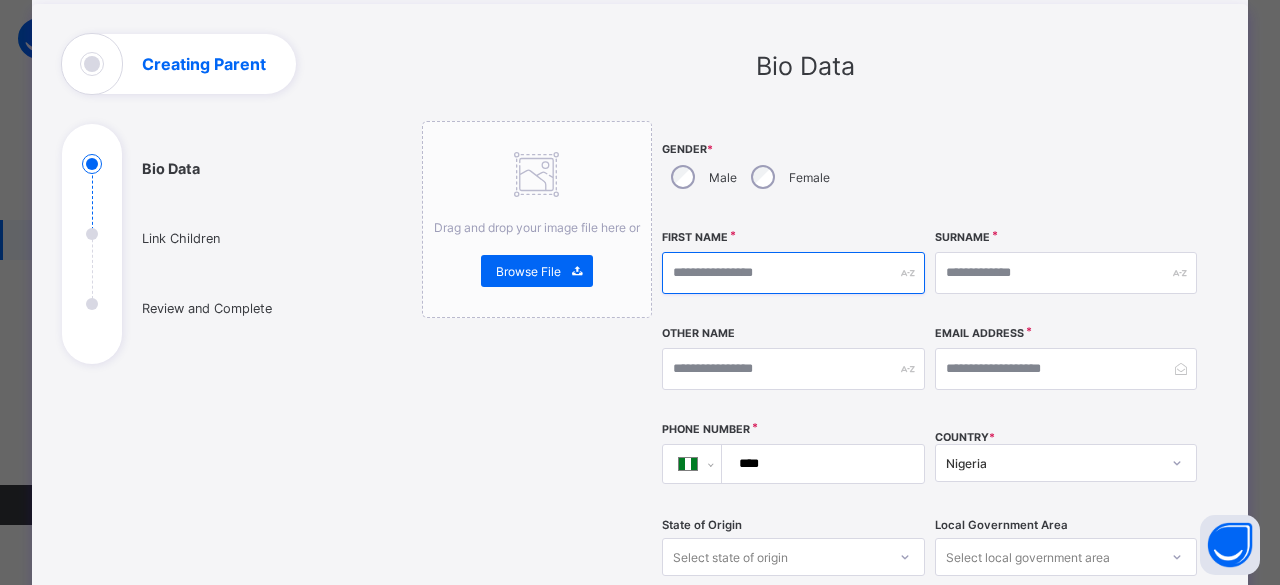 click at bounding box center [793, 273] 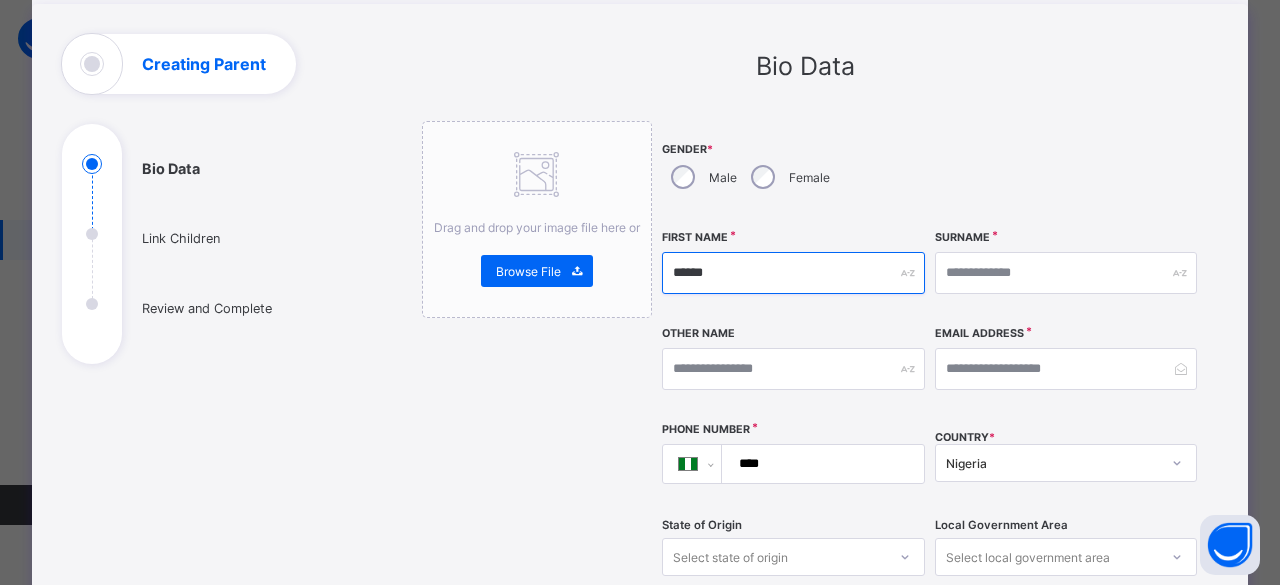 type on "******" 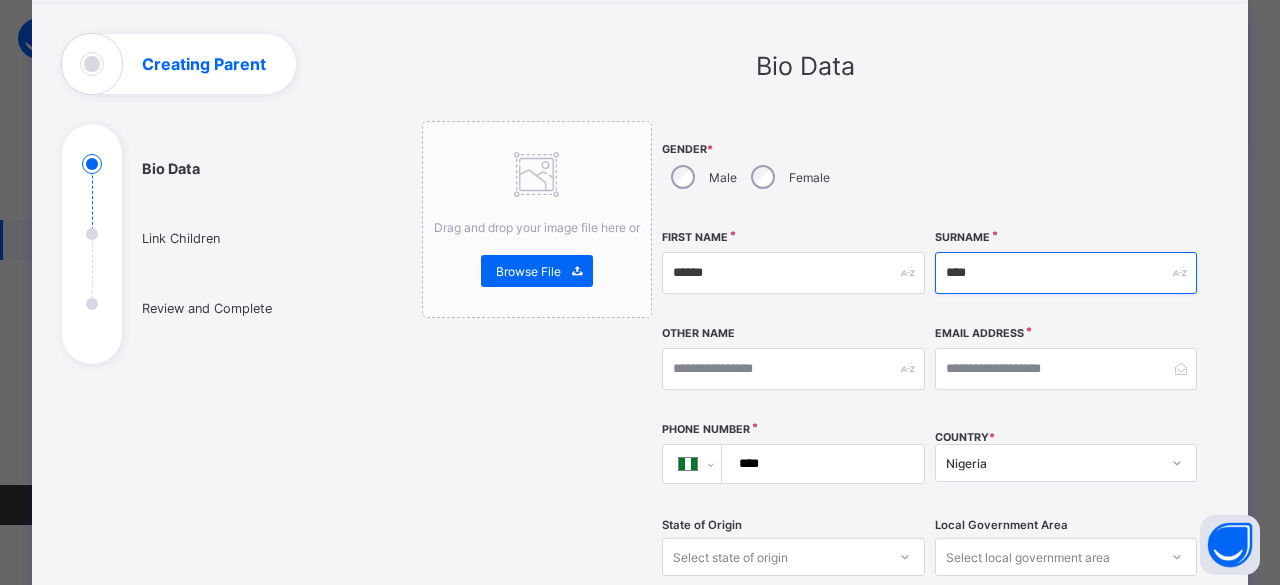 type on "****" 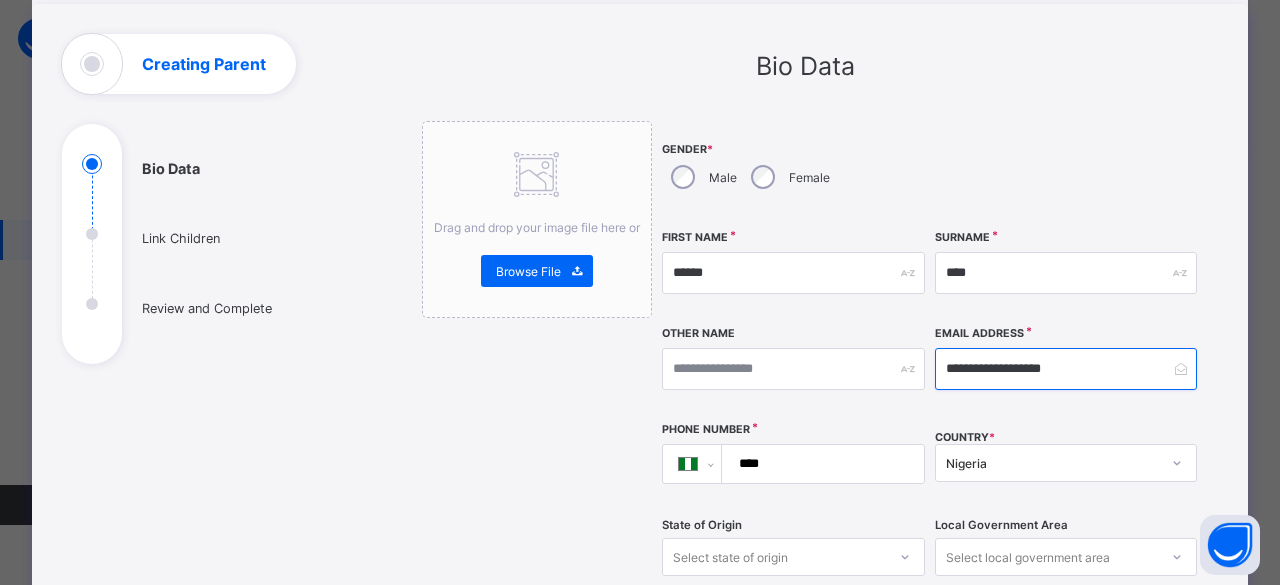 type on "**********" 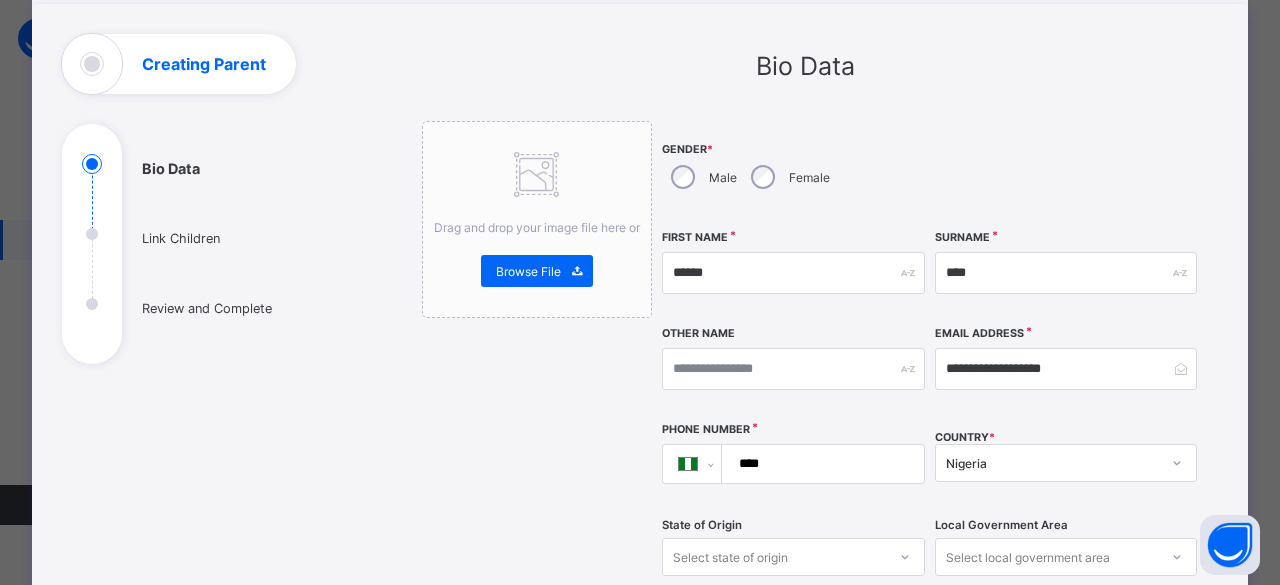 click on "****" at bounding box center [819, 464] 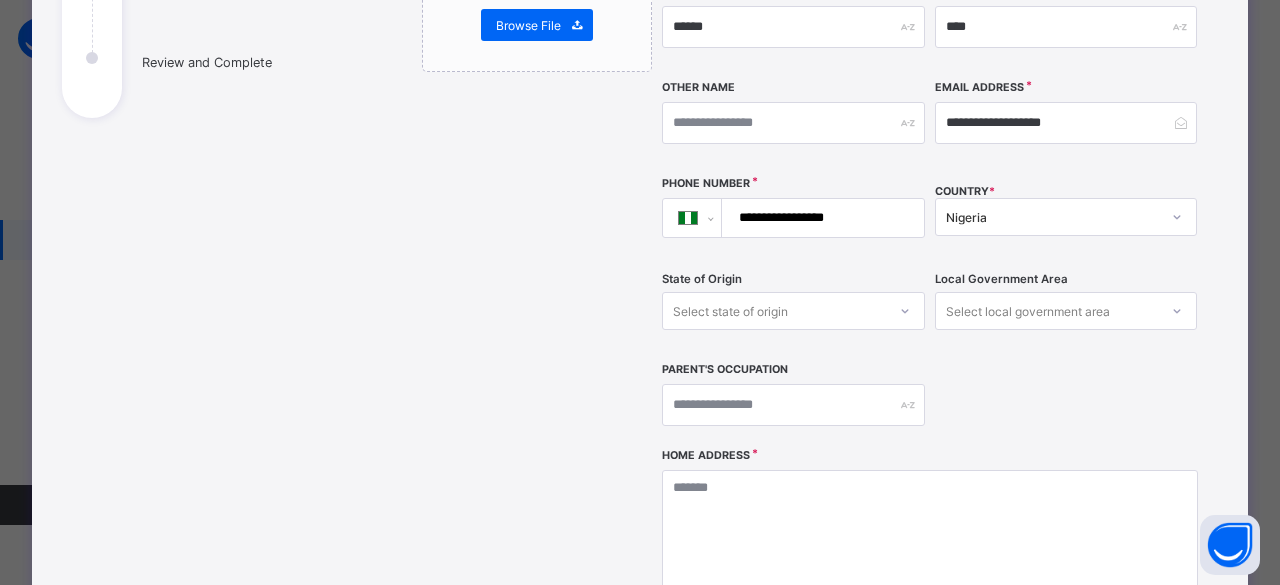 type on "**********" 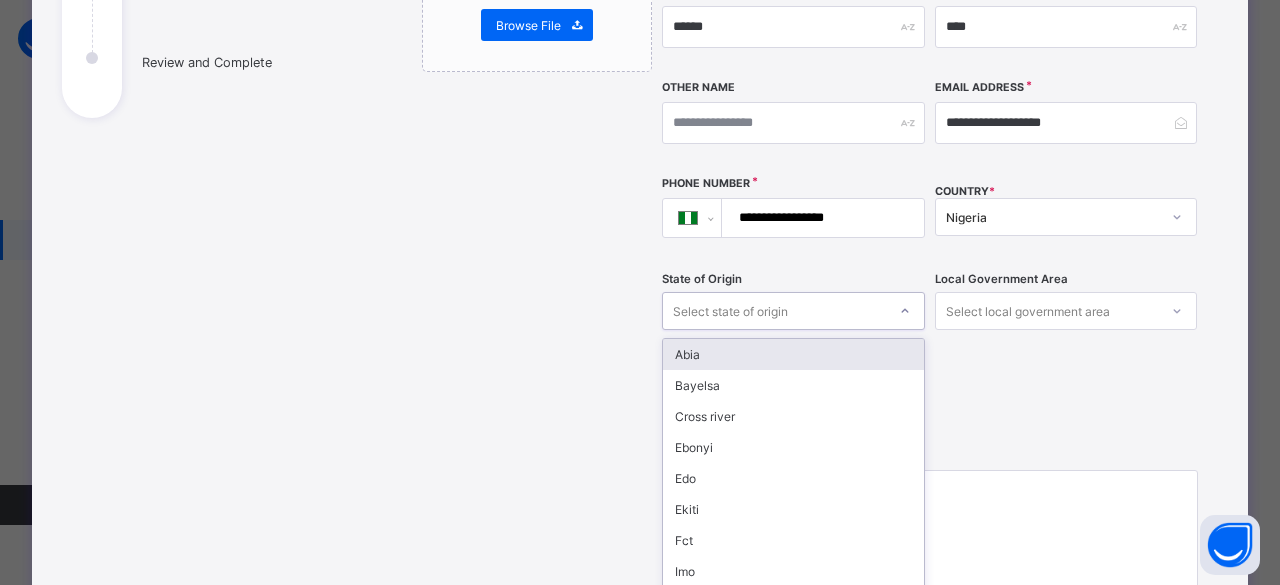click on "option Abia focused, 1 of 37. 37 results available. Use Up and Down to choose options, press Enter to select the currently focused option, press Escape to exit the menu, press Tab to select the option and exit the menu. Select state of origin Abia Bayelsa Cross river Ebonyi Edo Ekiti Fct Imo Katsina Kwara Ogun Osun Oyo Sokoto Gombe Jigawa Nassarawa Ondo Zamfara Akwa ibom Anambra Kebbi Kaduna Kano Adamawa Enugu Lagos Bauchi Benue Borno Delta Kogi Niger Plateau Rivers Taraba Yobe" at bounding box center [793, 311] 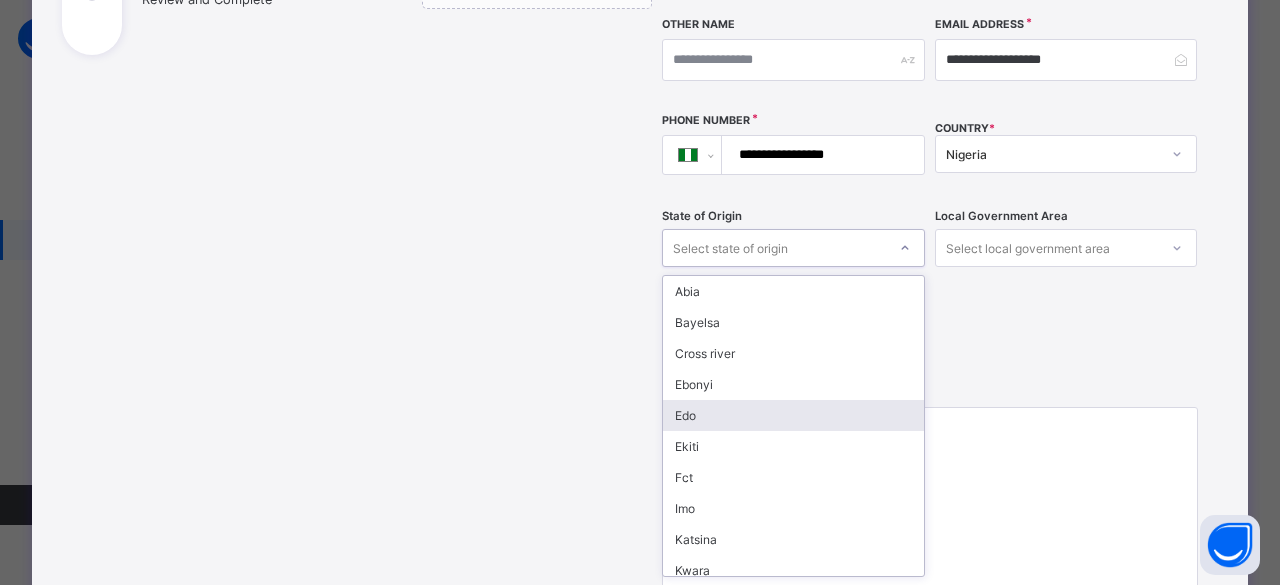 click on "Edo" at bounding box center [793, 415] 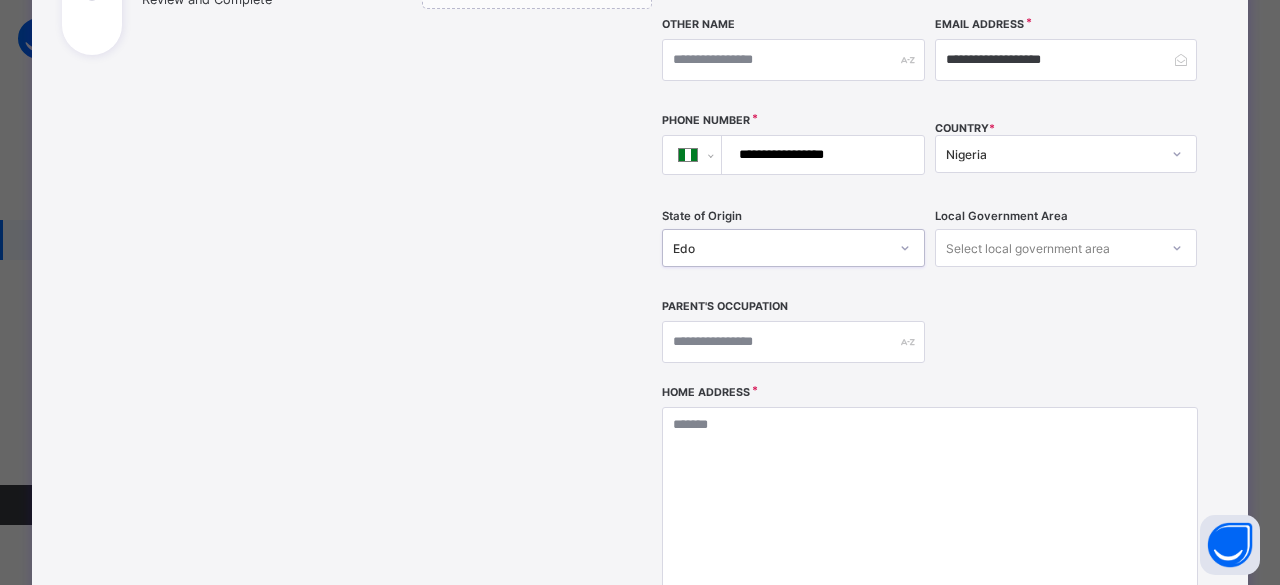 click on "Local Government Area Select local government area" at bounding box center (1066, 248) 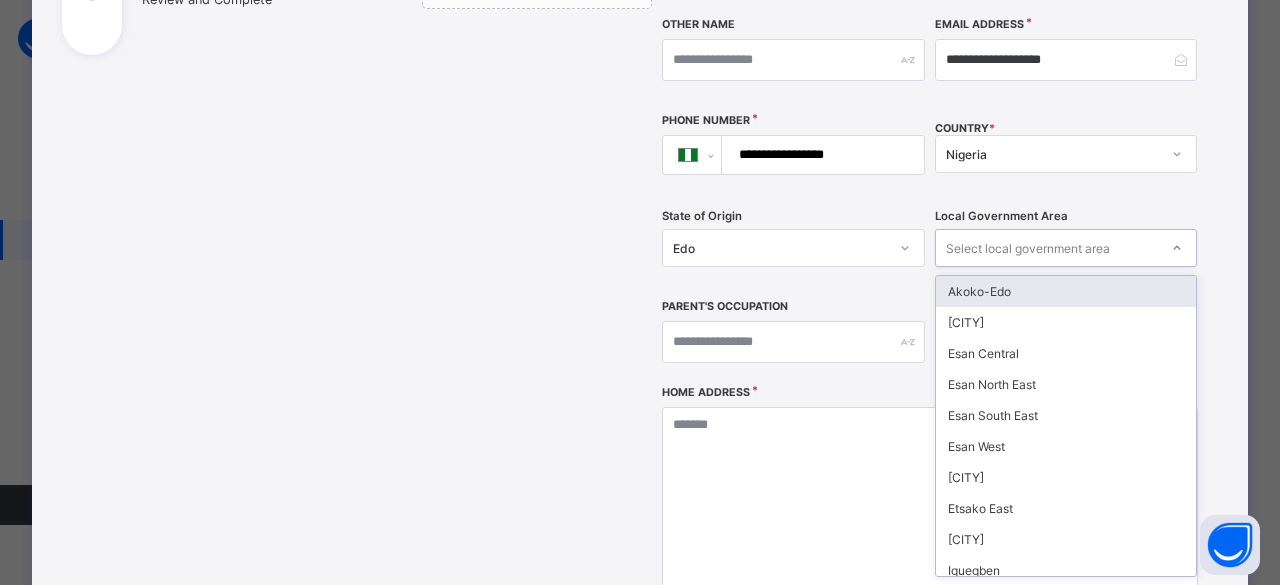 click on "Select local government area" at bounding box center [1028, 248] 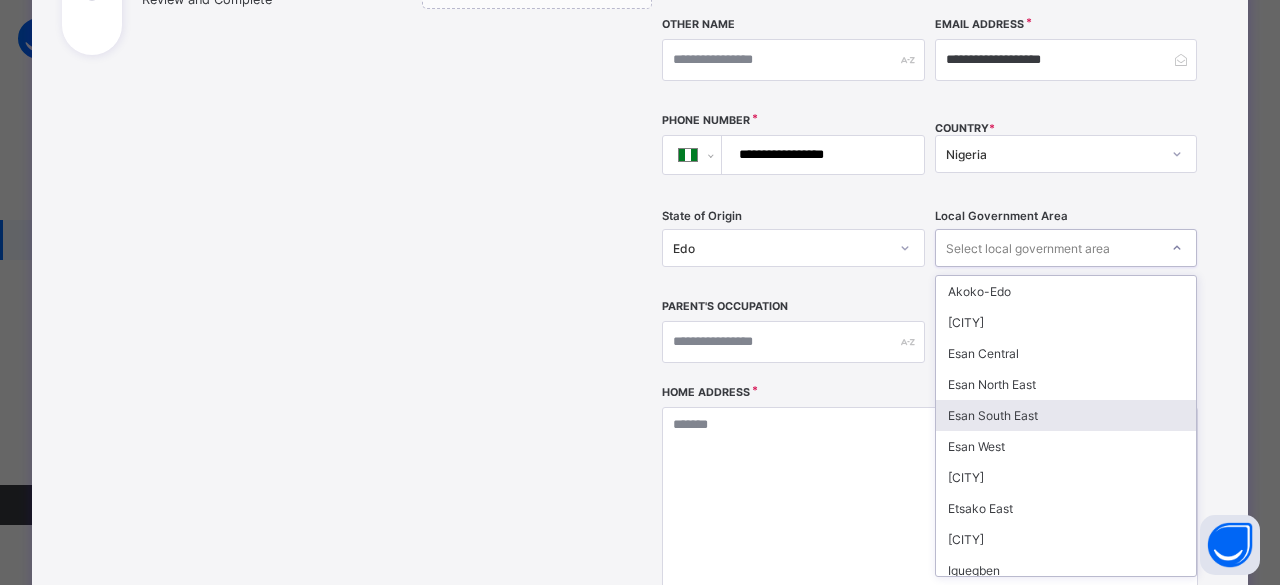 click on "Esan South East" at bounding box center [1066, 415] 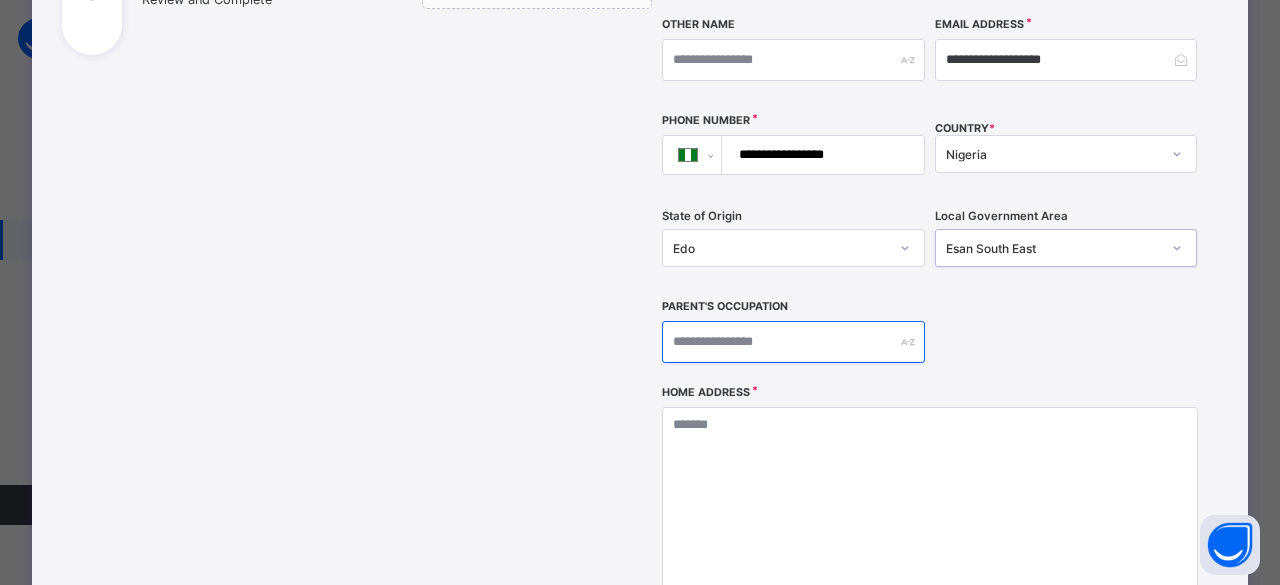 click at bounding box center [793, 342] 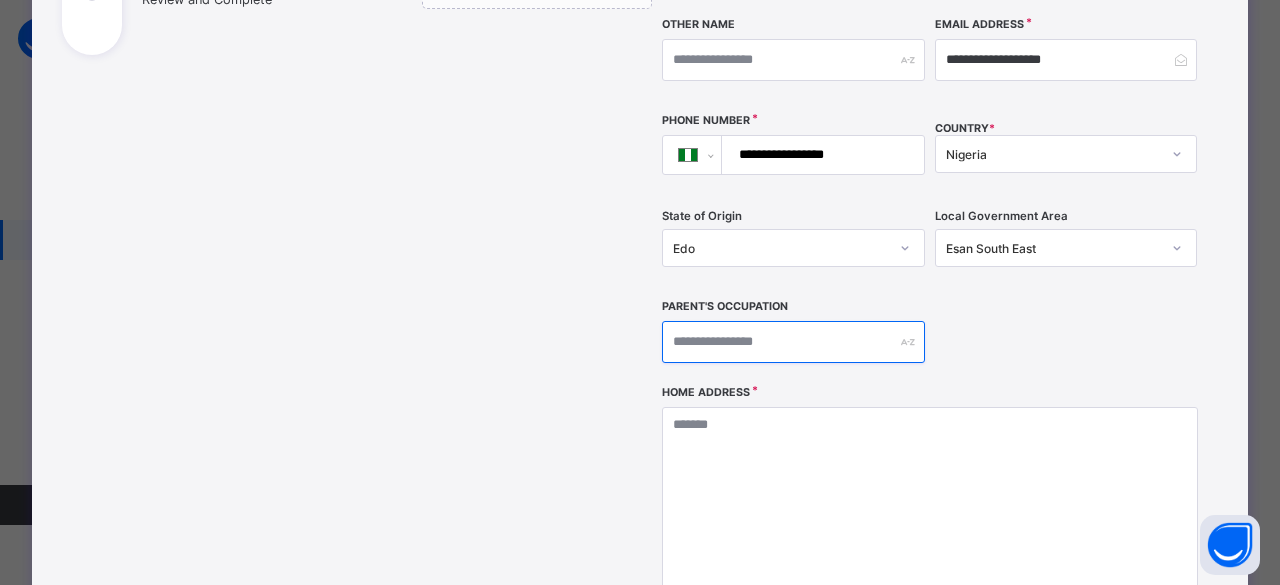 click at bounding box center [793, 342] 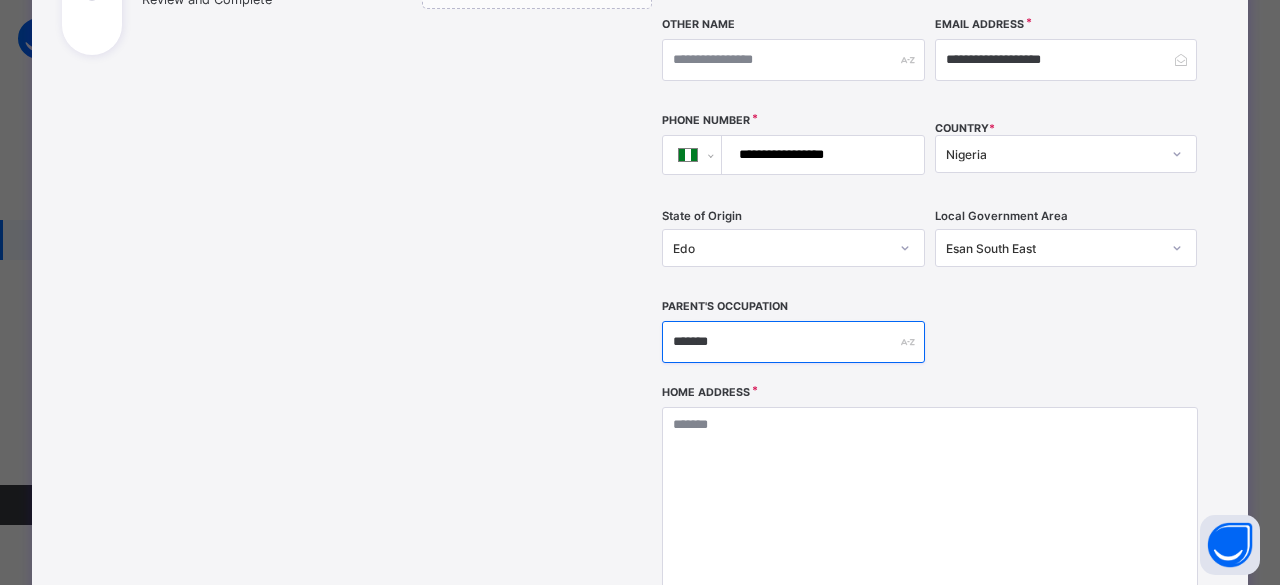 type on "*******" 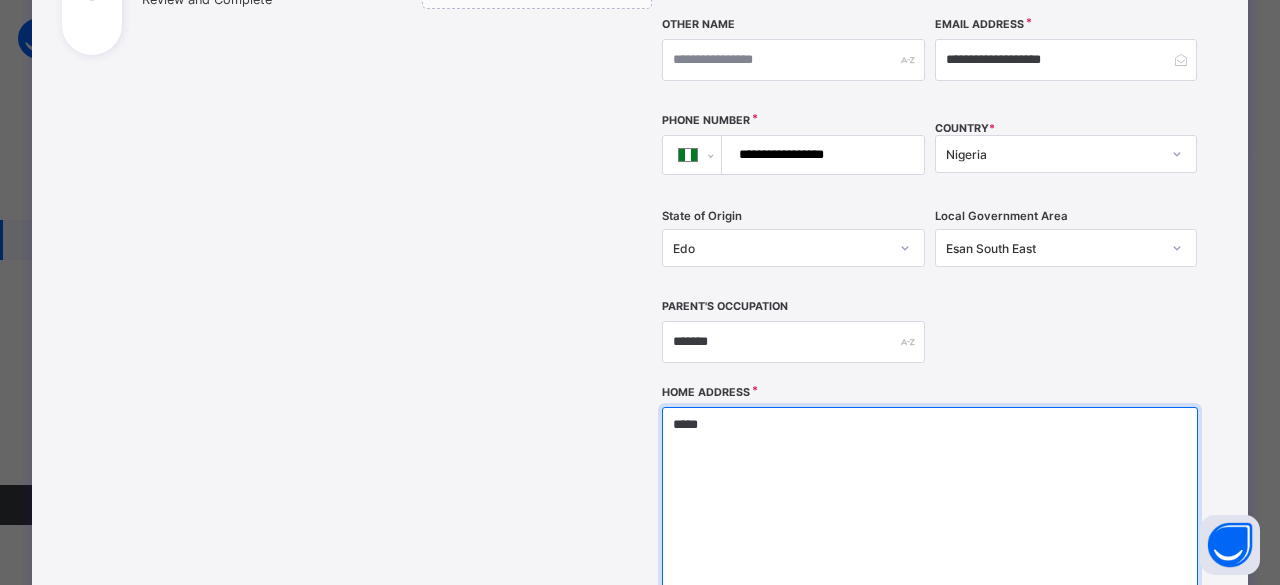 scroll, scrollTop: 751, scrollLeft: 0, axis: vertical 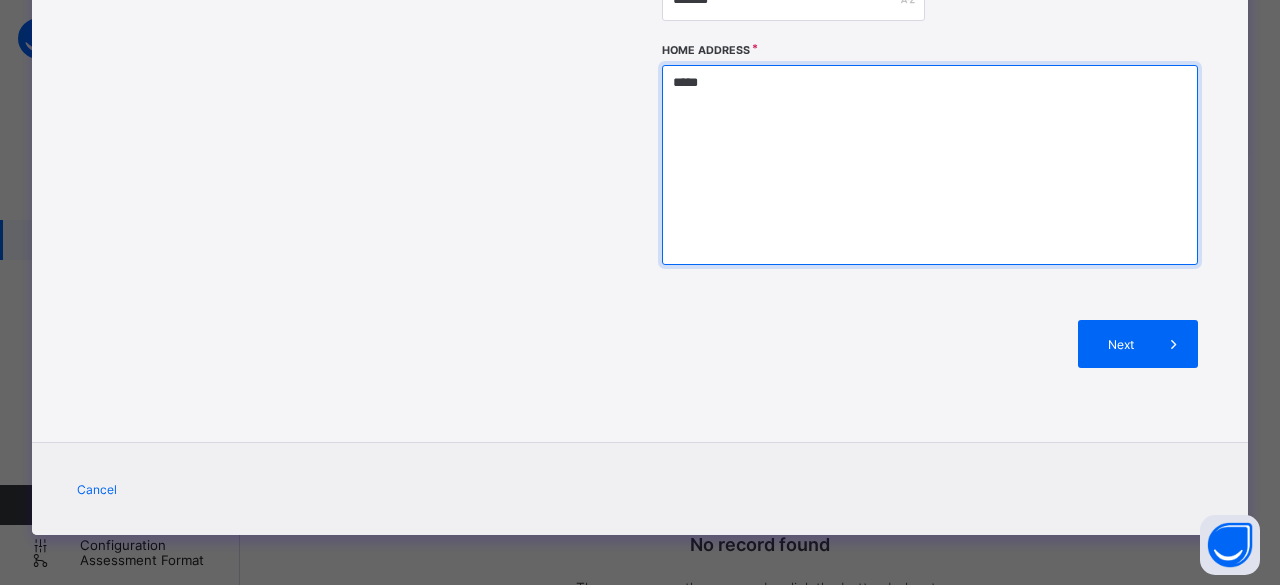 type on "*****" 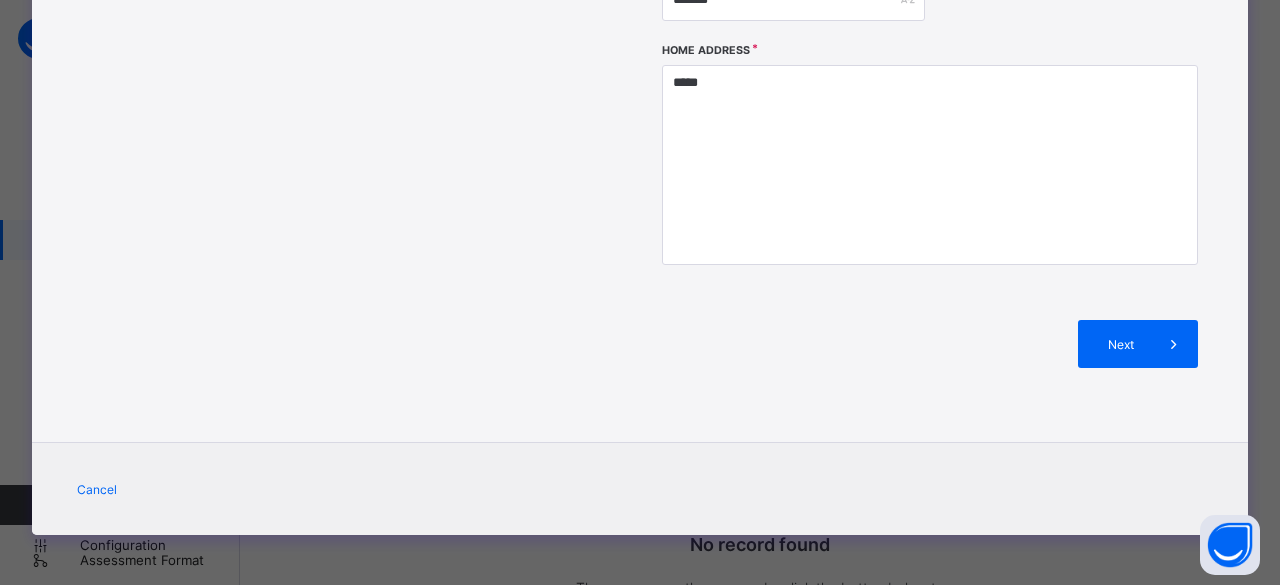 click on "Next" at bounding box center (1138, 344) 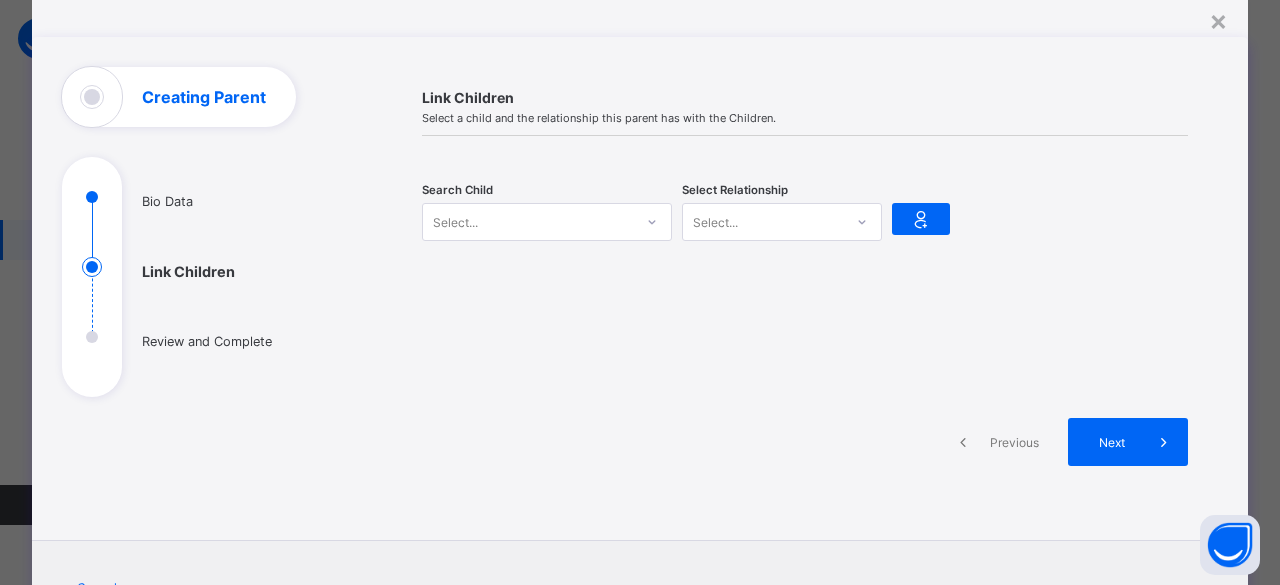 scroll, scrollTop: 0, scrollLeft: 0, axis: both 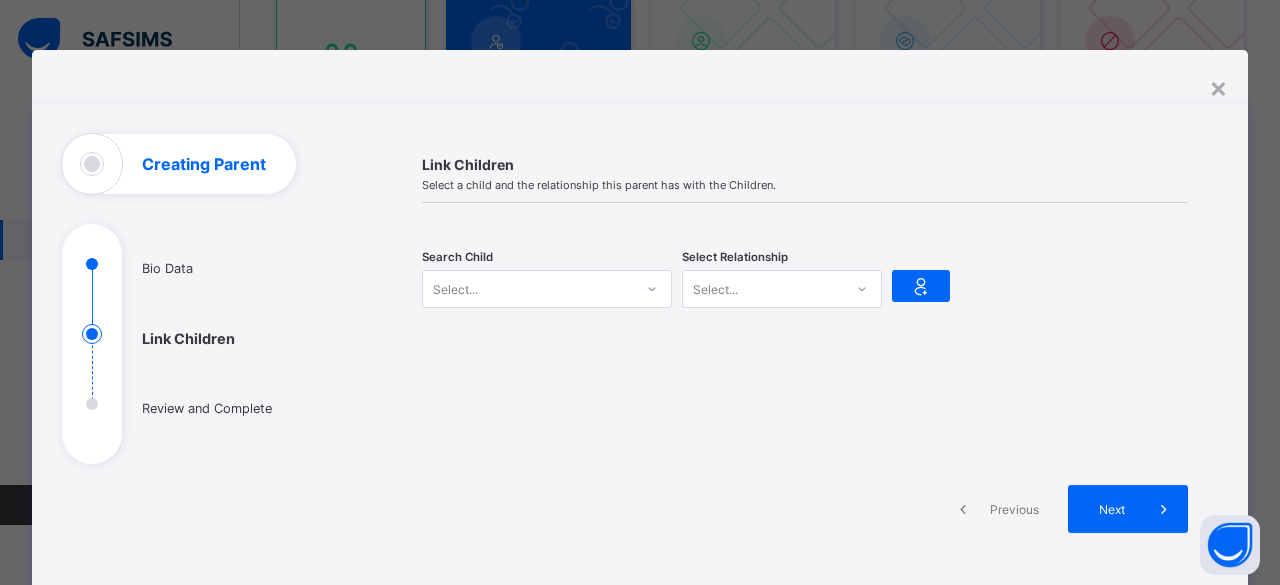 click on "Select..." at bounding box center [528, 289] 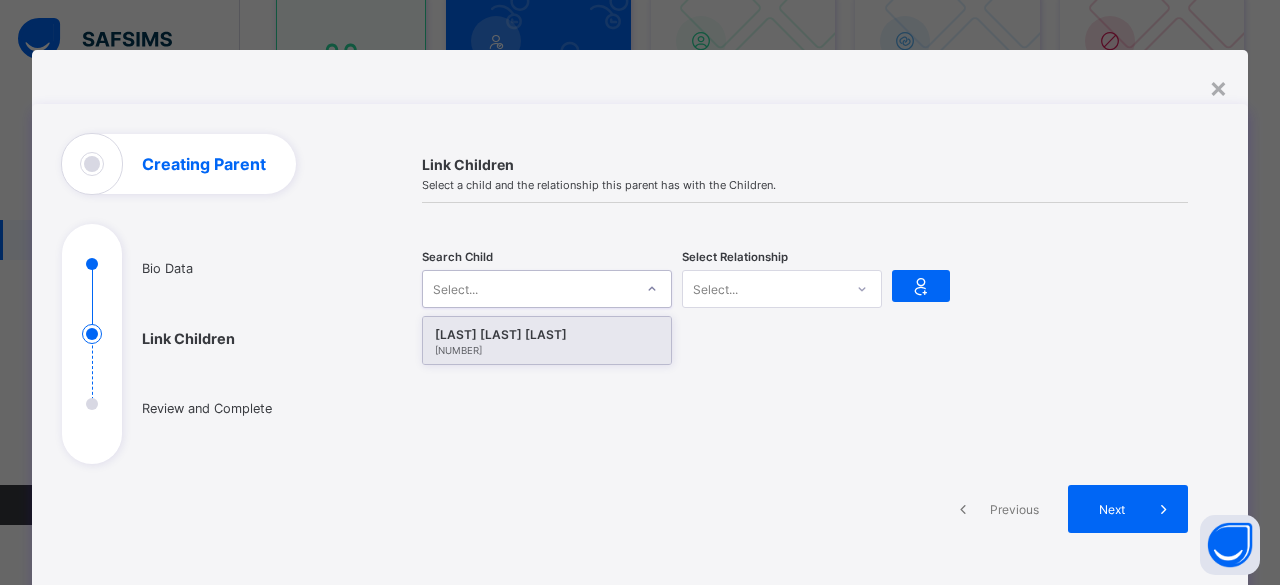 click on "Ember sdd Ugbon" at bounding box center [547, 335] 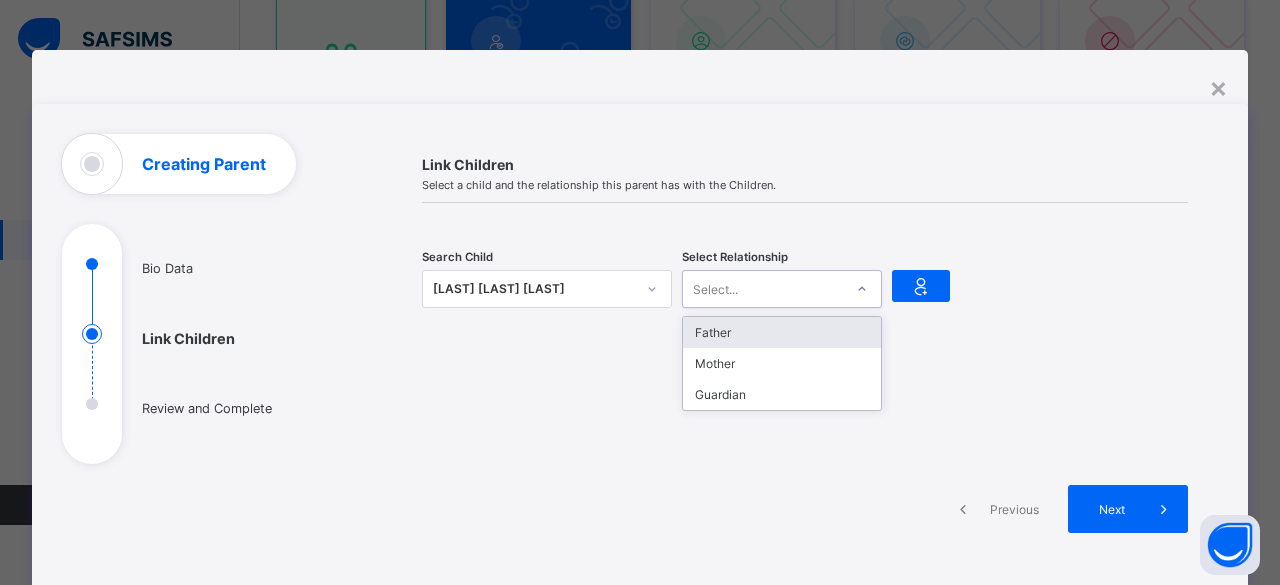 click on "Select..." at bounding box center [782, 289] 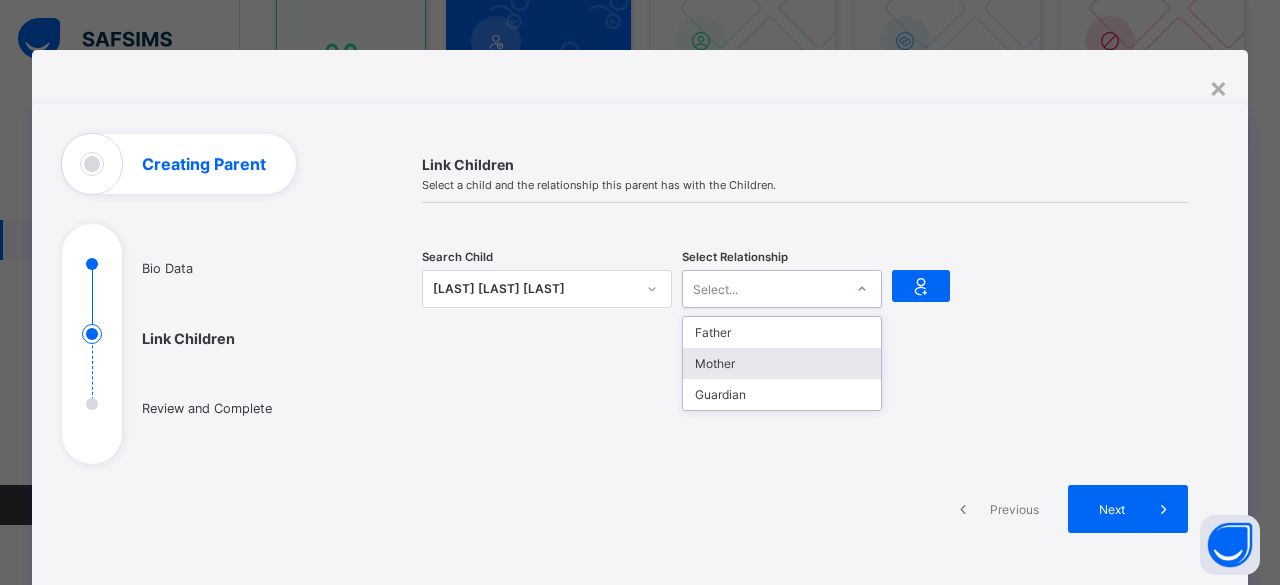 click on "Next" at bounding box center [1111, 509] 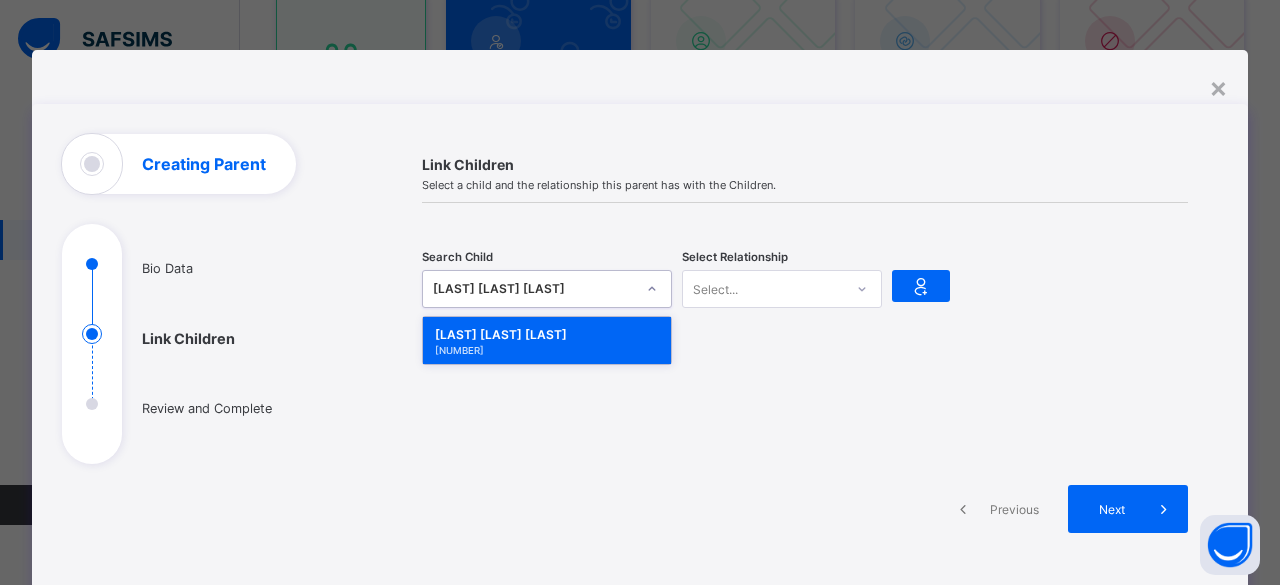 click on "Ember sdd Ugbon" at bounding box center (534, 289) 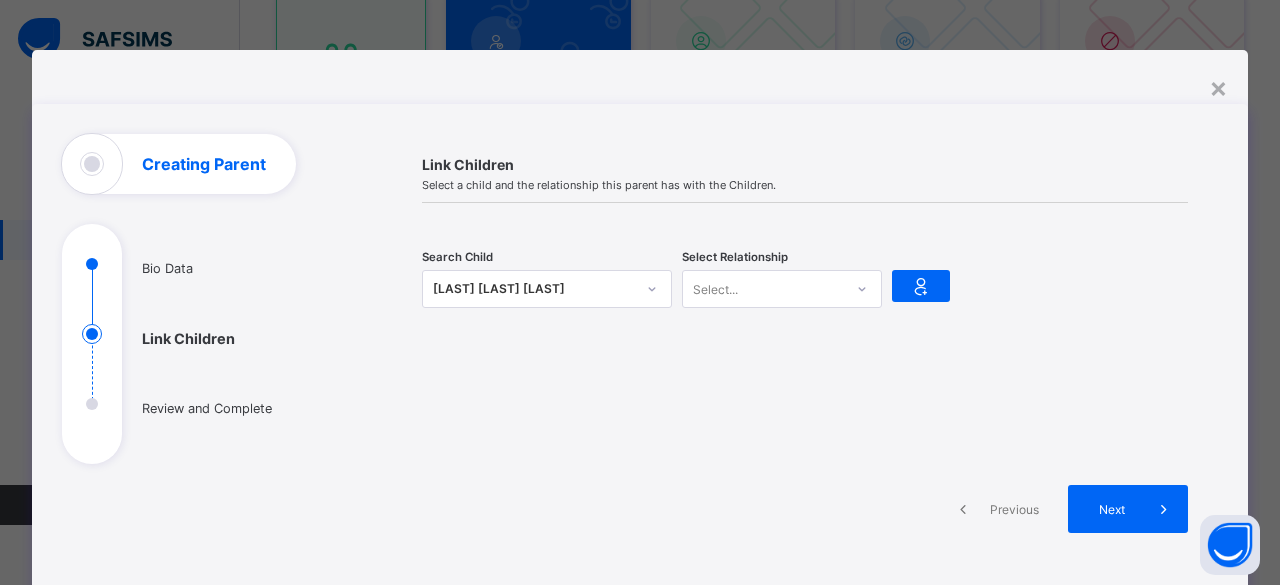 click on "Link Children   Select a child and the relationship this parent has with the Children." at bounding box center [805, 179] 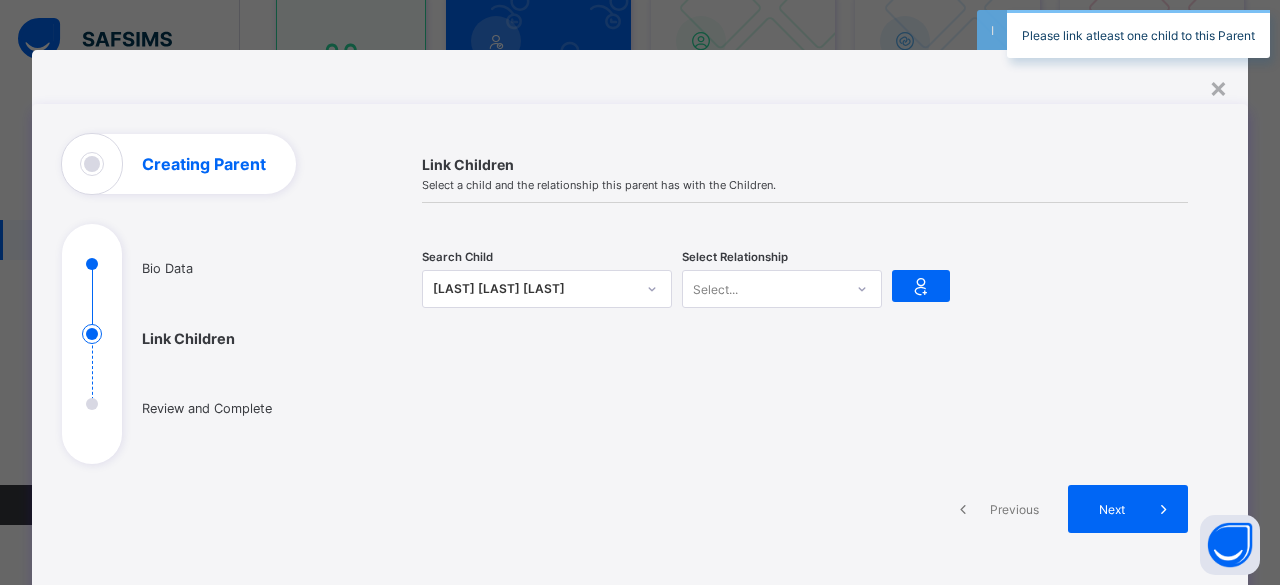 click on "Select..." at bounding box center (763, 289) 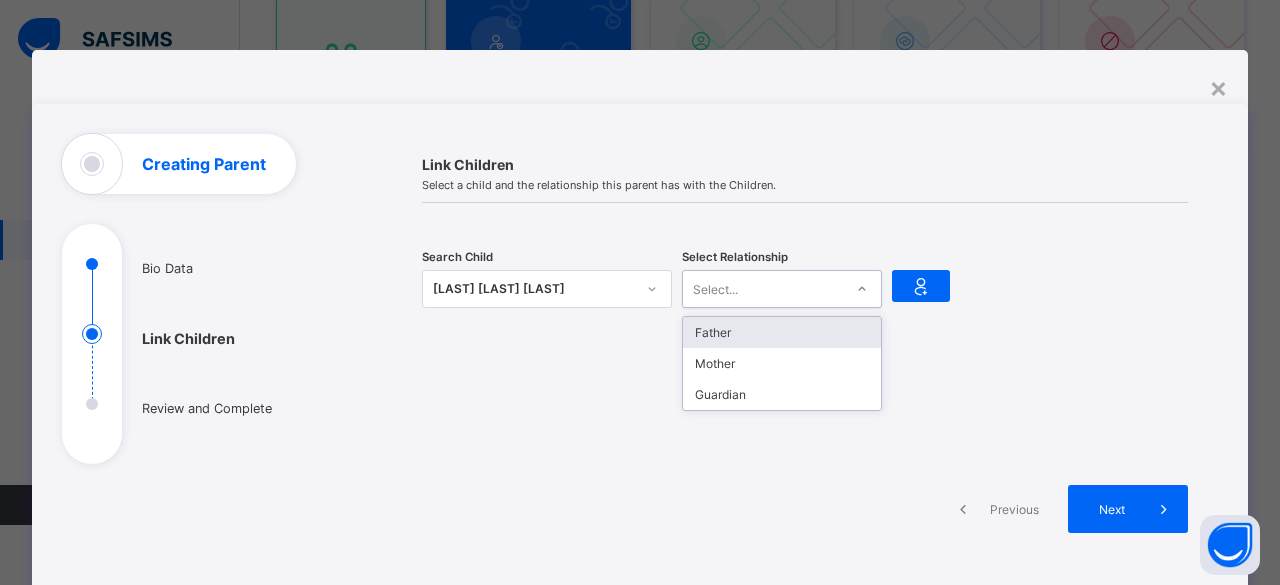 click on "Father" at bounding box center (782, 332) 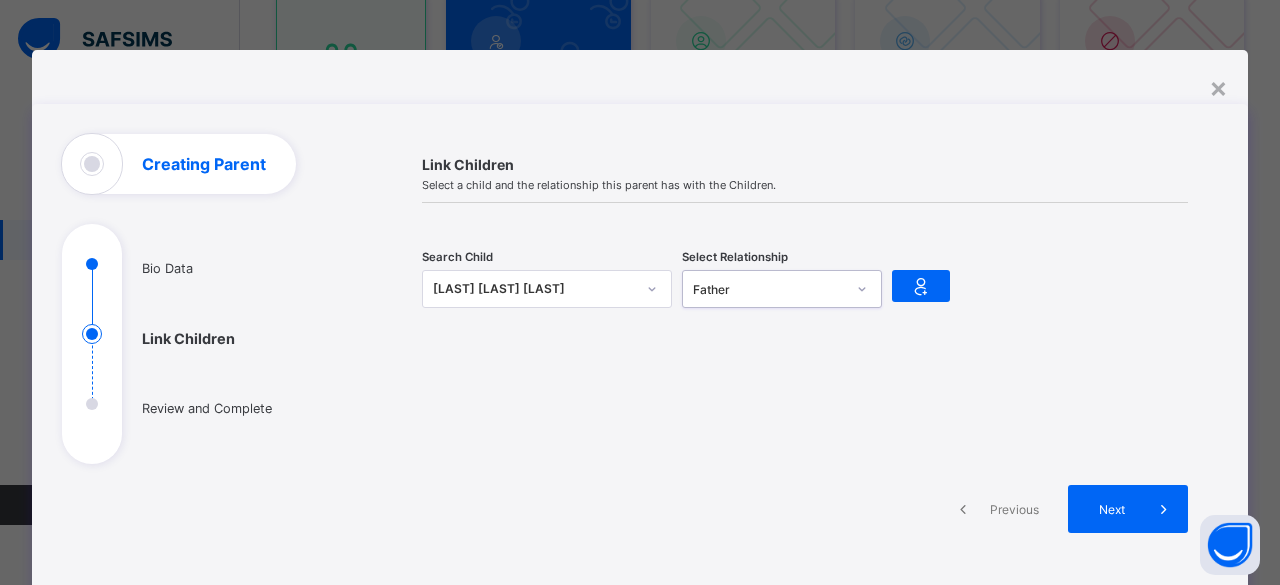 click at bounding box center (921, 286) 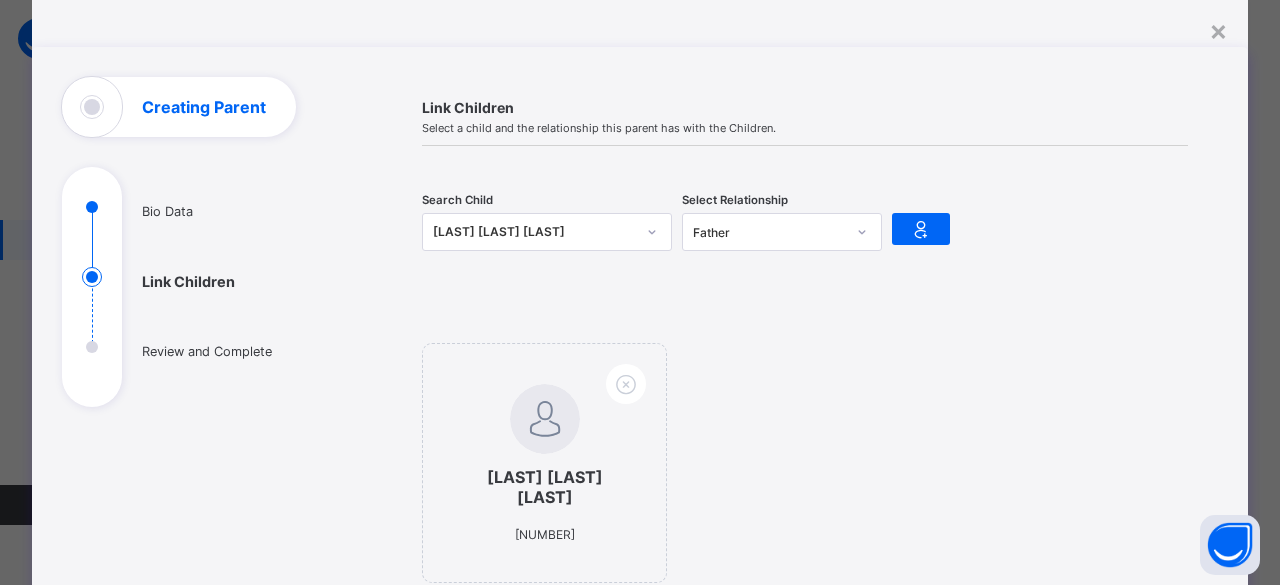 scroll, scrollTop: 200, scrollLeft: 0, axis: vertical 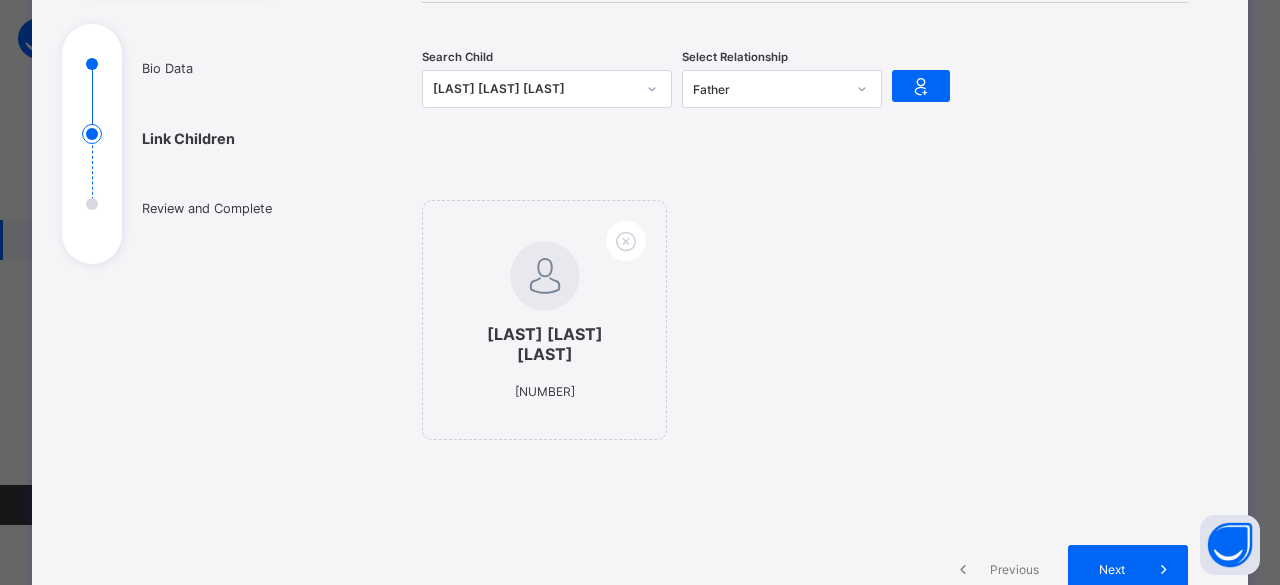 click on "Next" at bounding box center [1128, 569] 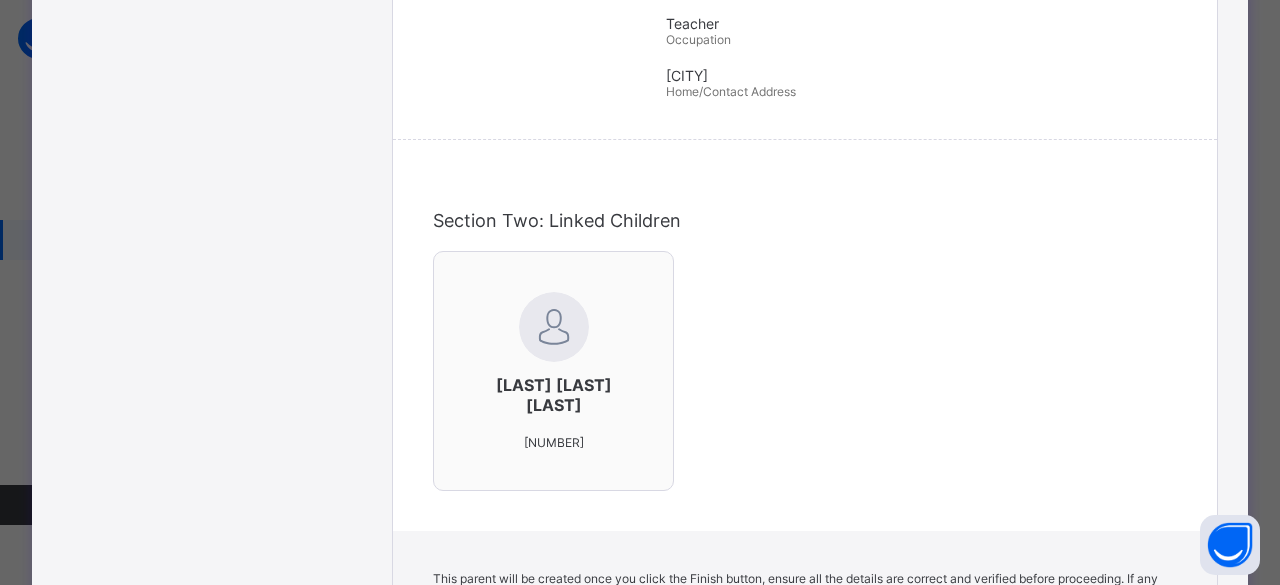 scroll, scrollTop: 778, scrollLeft: 0, axis: vertical 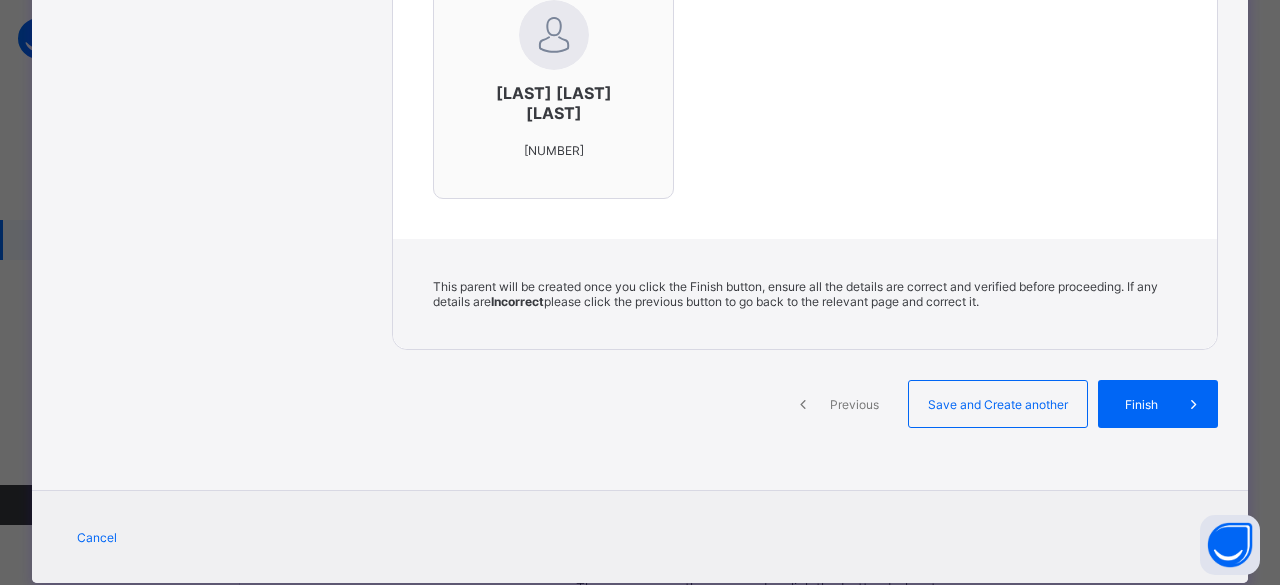 click on "Previous" at bounding box center [838, 404] 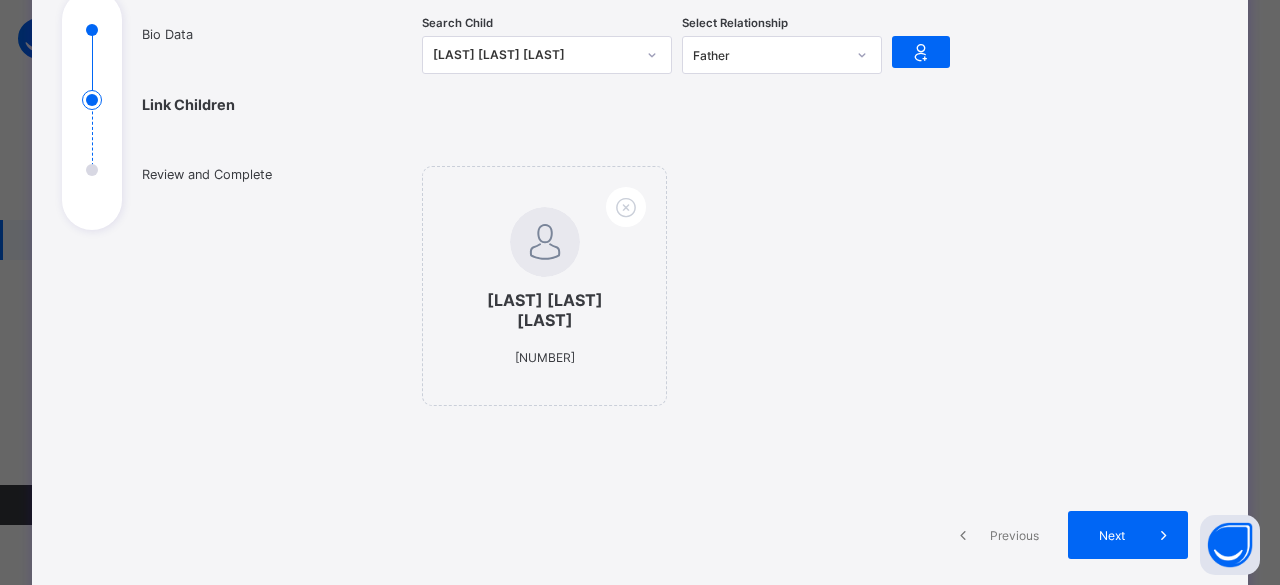 scroll, scrollTop: 0, scrollLeft: 0, axis: both 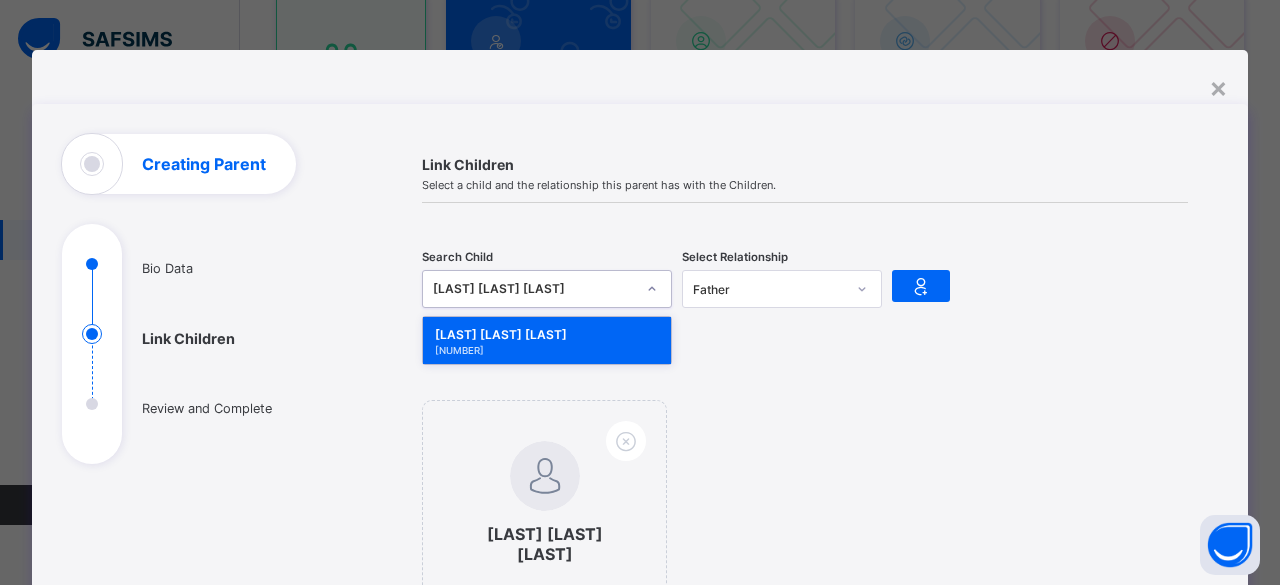 click on "Ember sdd Ugbon" at bounding box center [534, 289] 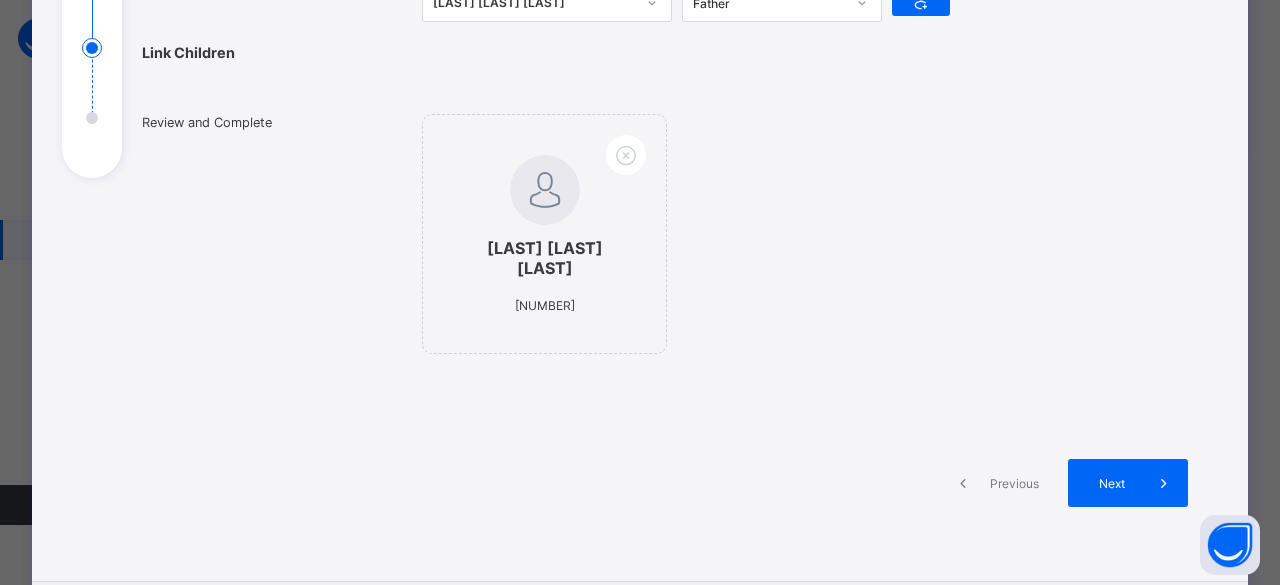 scroll, scrollTop: 400, scrollLeft: 0, axis: vertical 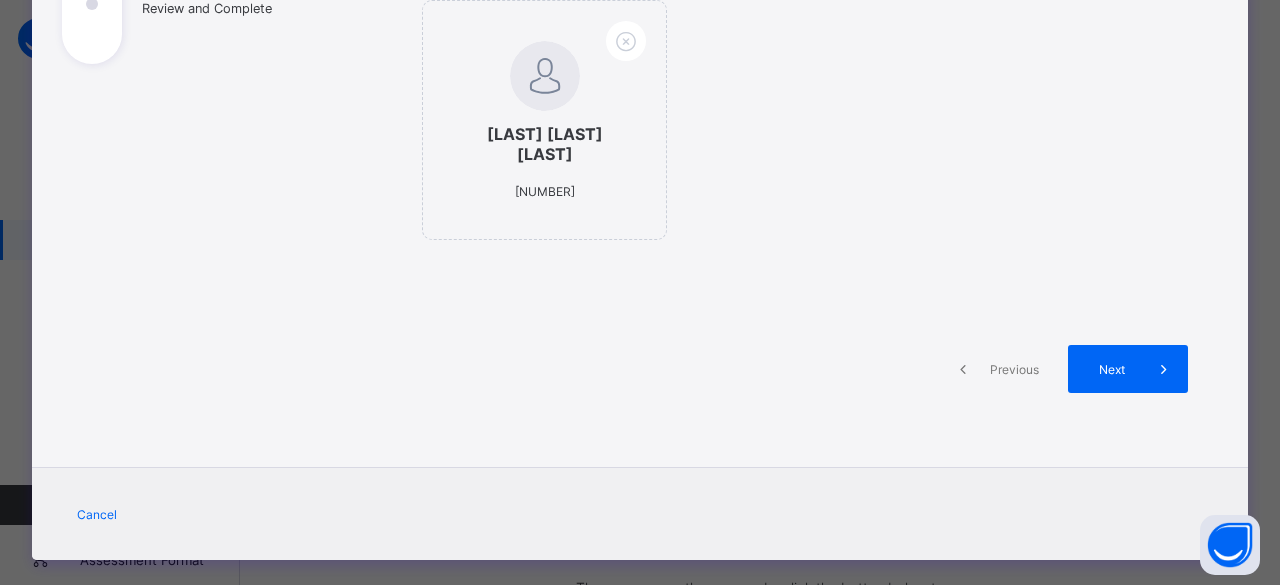 click on "Next" at bounding box center [1128, 369] 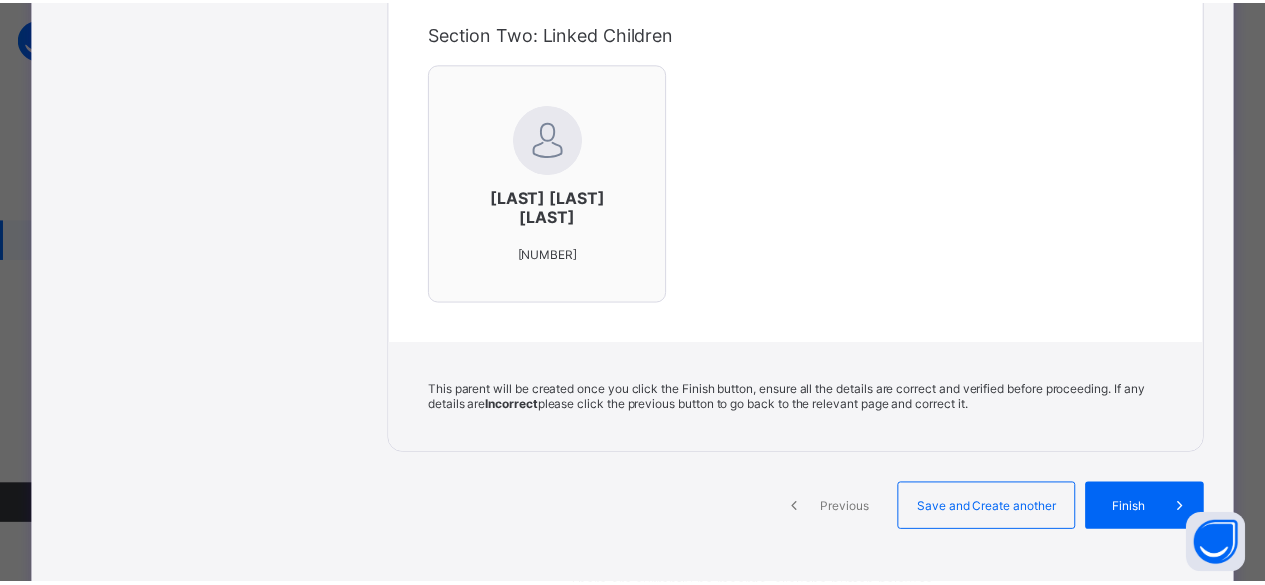 scroll, scrollTop: 700, scrollLeft: 0, axis: vertical 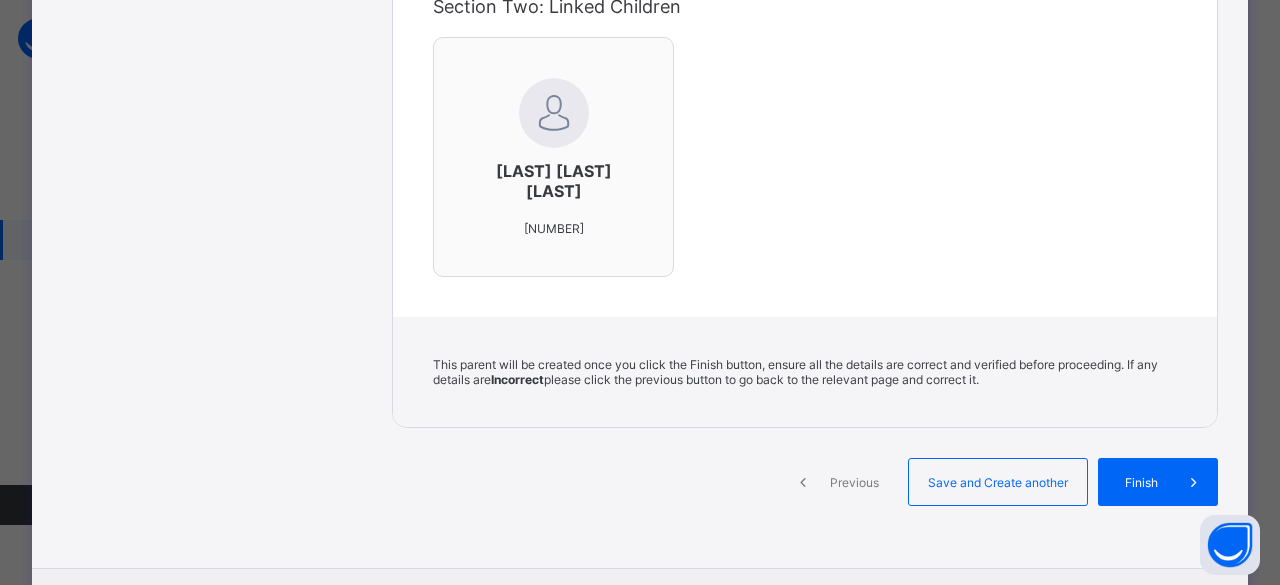 click on "Finish" at bounding box center (1158, 482) 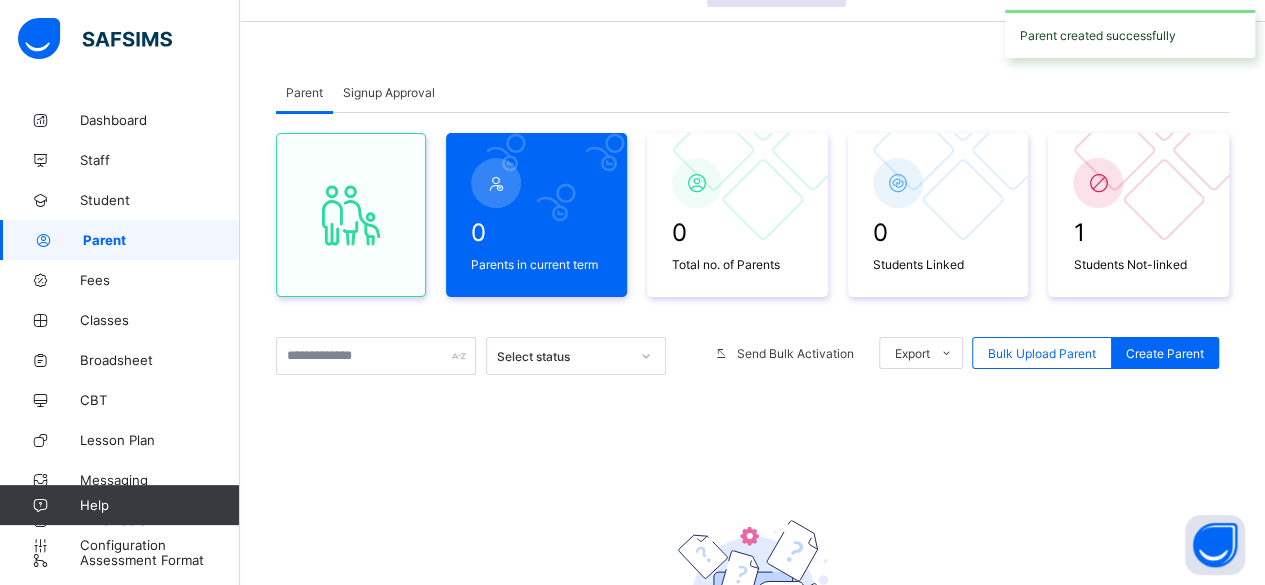 scroll, scrollTop: 0, scrollLeft: 0, axis: both 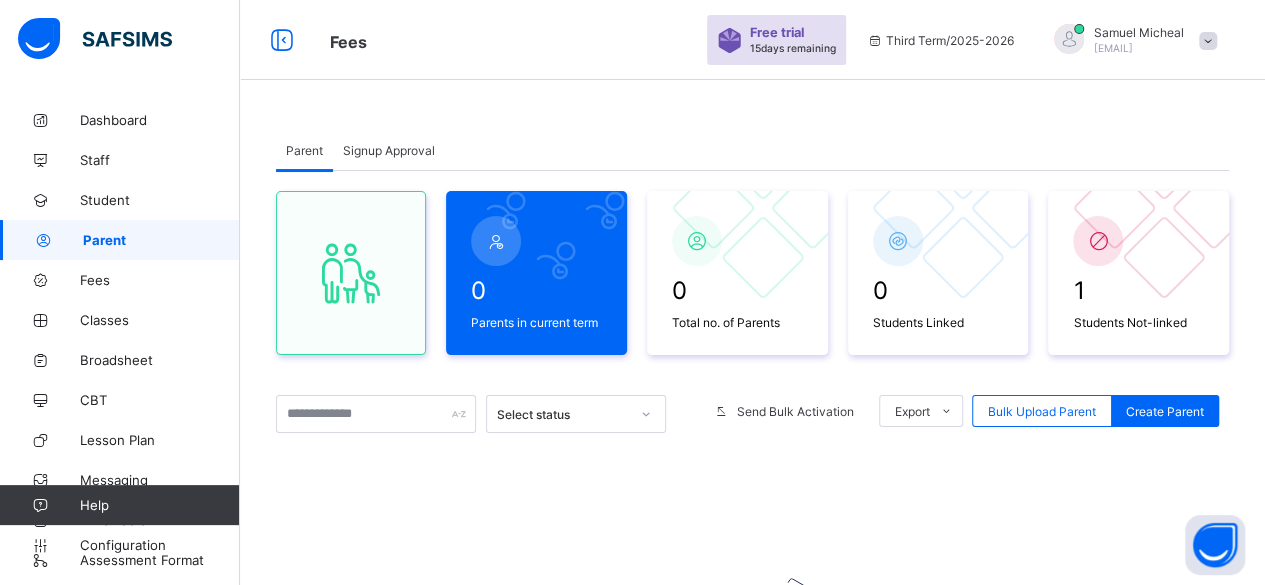 click on "Signup Approval" at bounding box center [389, 150] 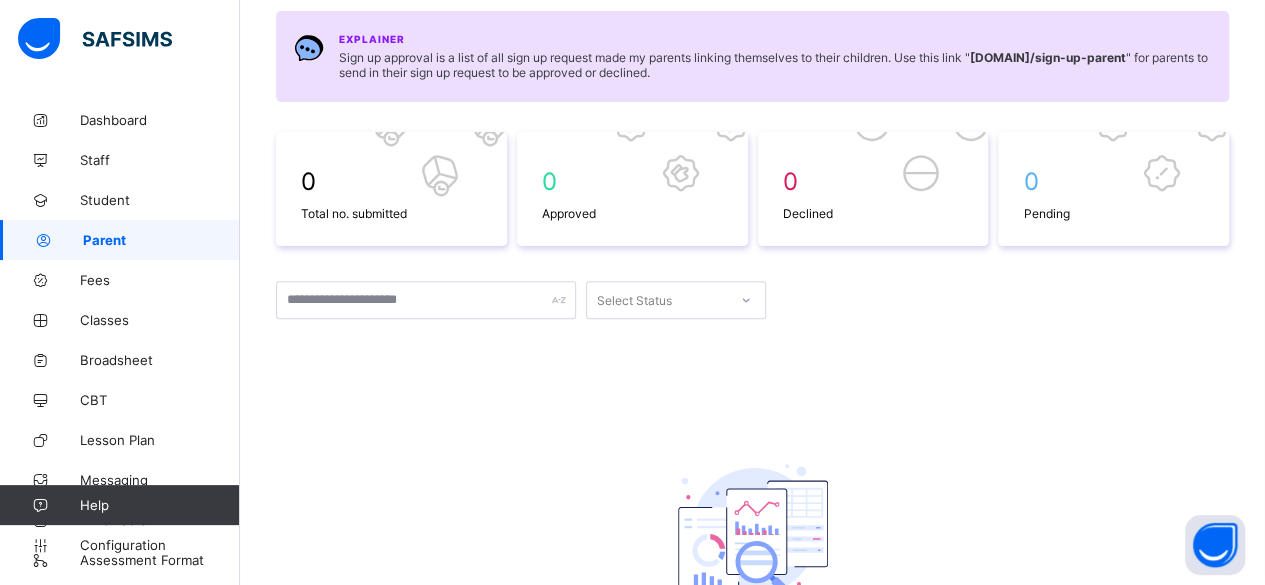 scroll, scrollTop: 100, scrollLeft: 0, axis: vertical 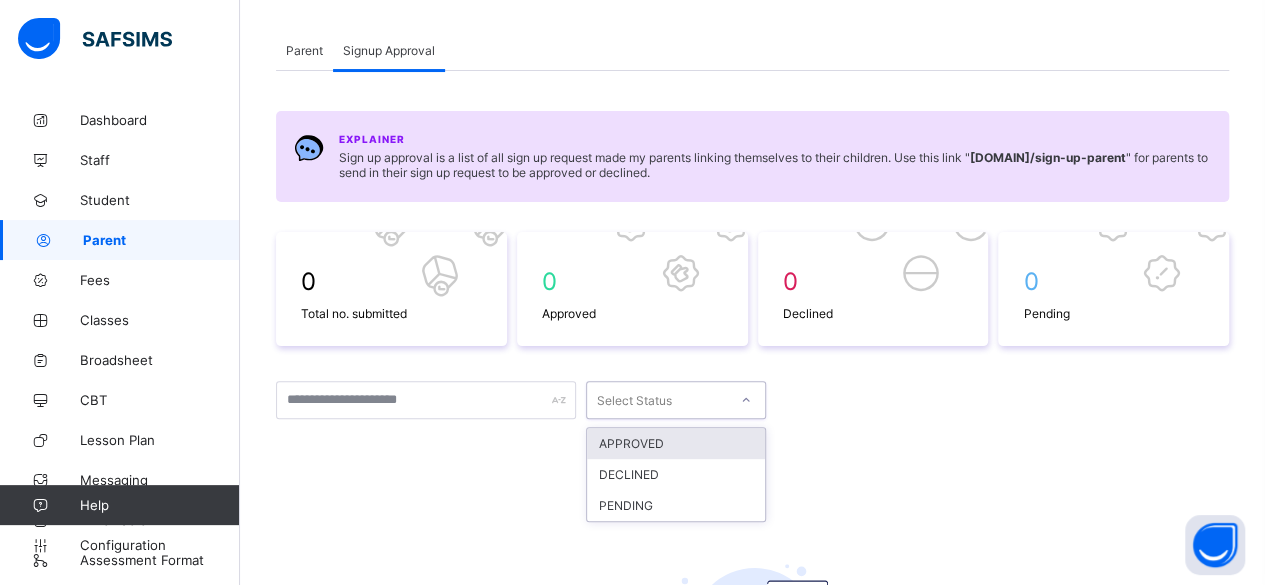 click on "Select Status" at bounding box center (634, 400) 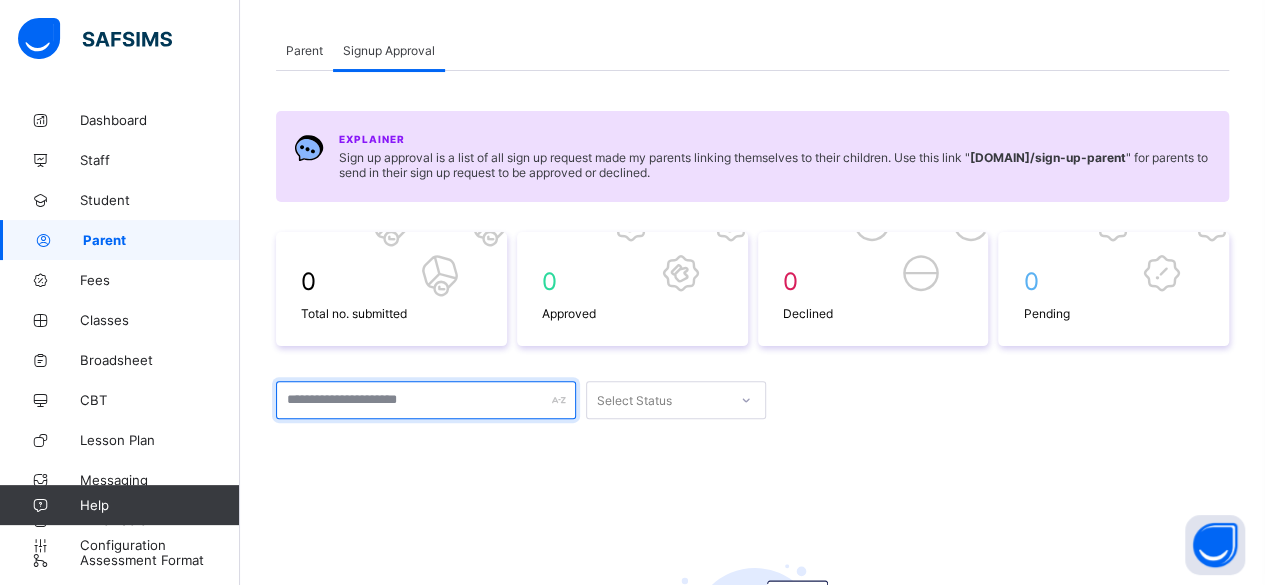 click at bounding box center (426, 400) 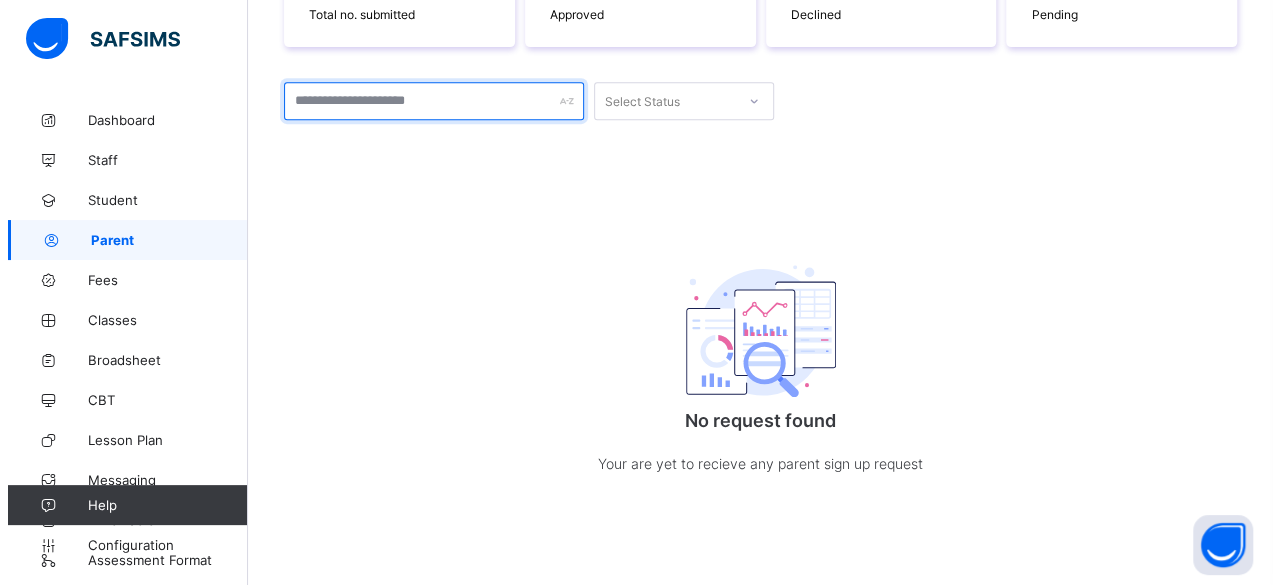 scroll, scrollTop: 0, scrollLeft: 0, axis: both 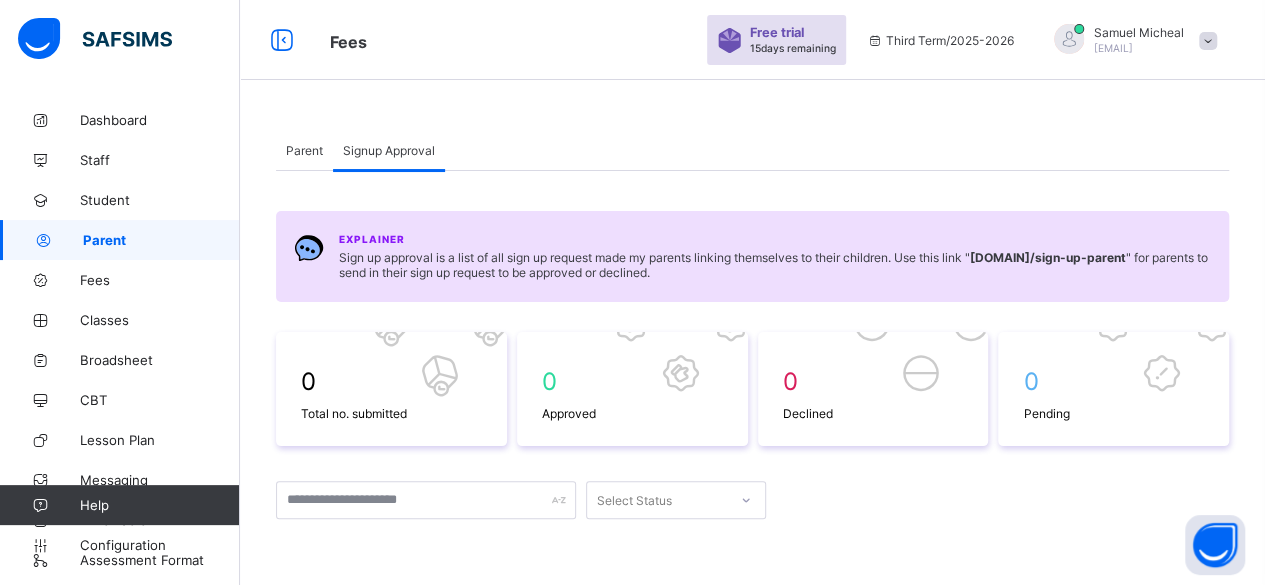 click on "Parent" at bounding box center (304, 150) 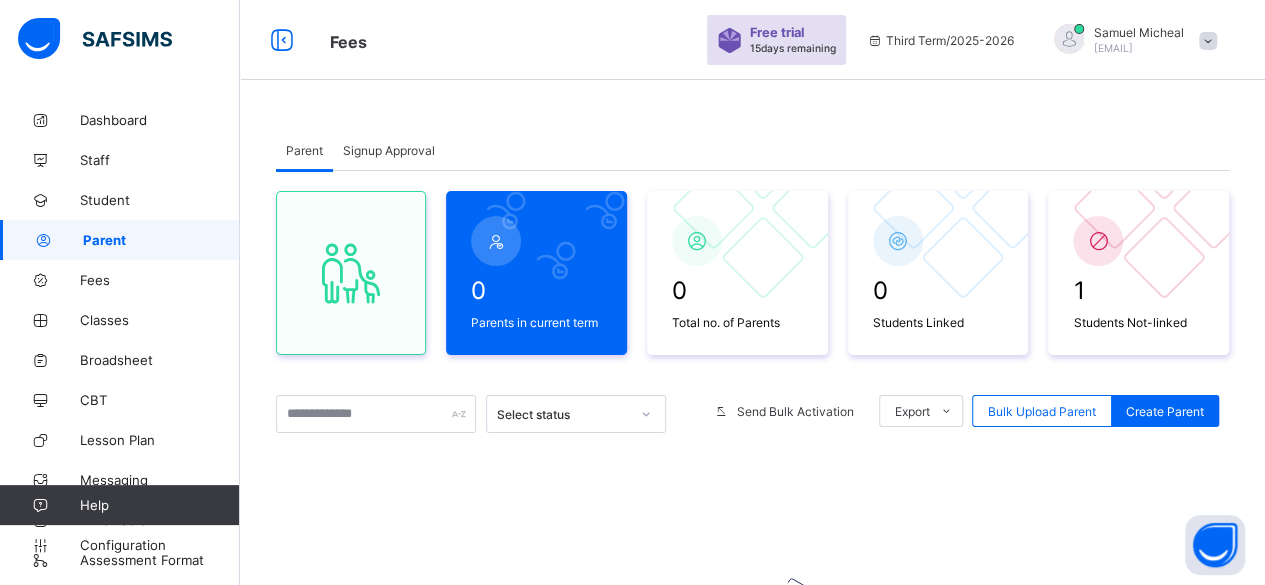 click on "Samuel   Micheal" at bounding box center [1139, 32] 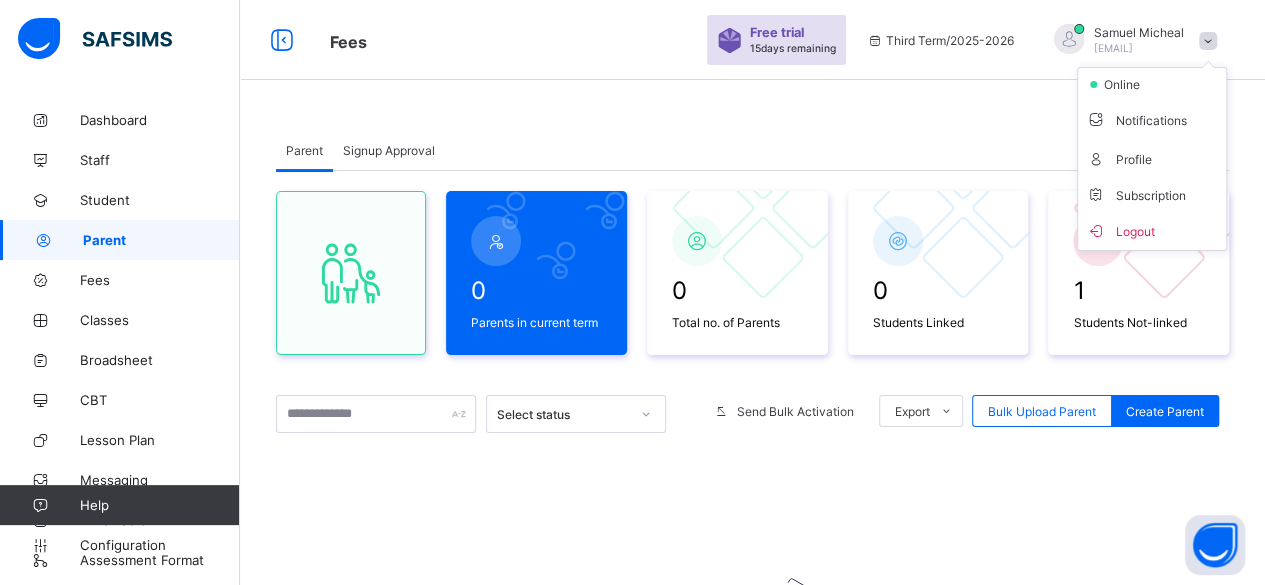 click on "Logout" at bounding box center (1152, 230) 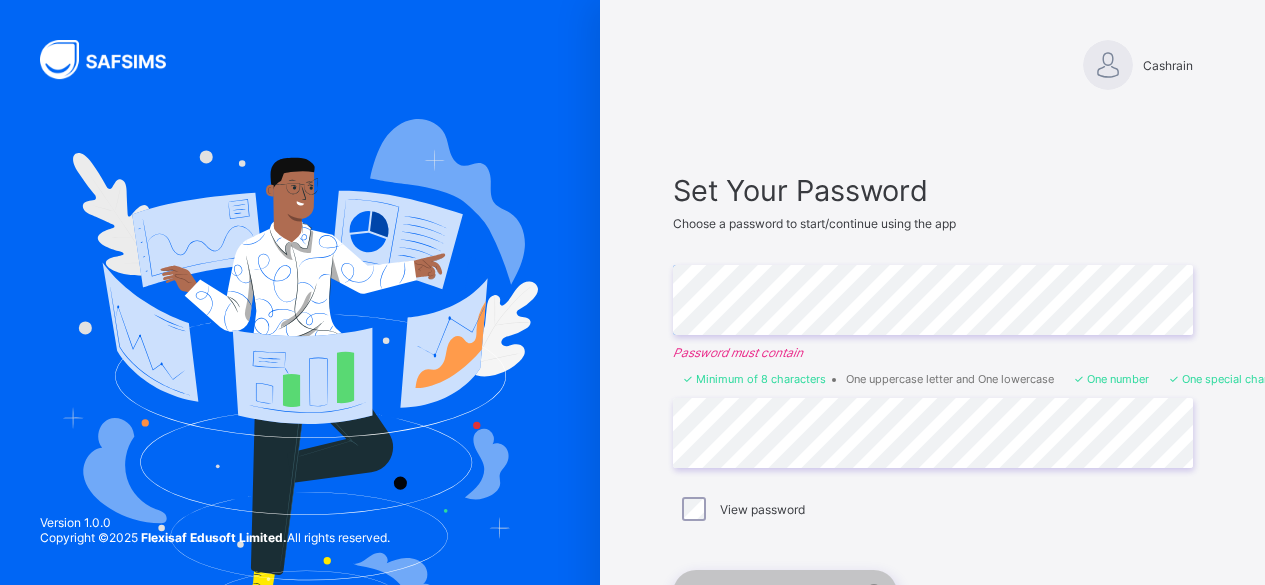 scroll, scrollTop: 0, scrollLeft: 0, axis: both 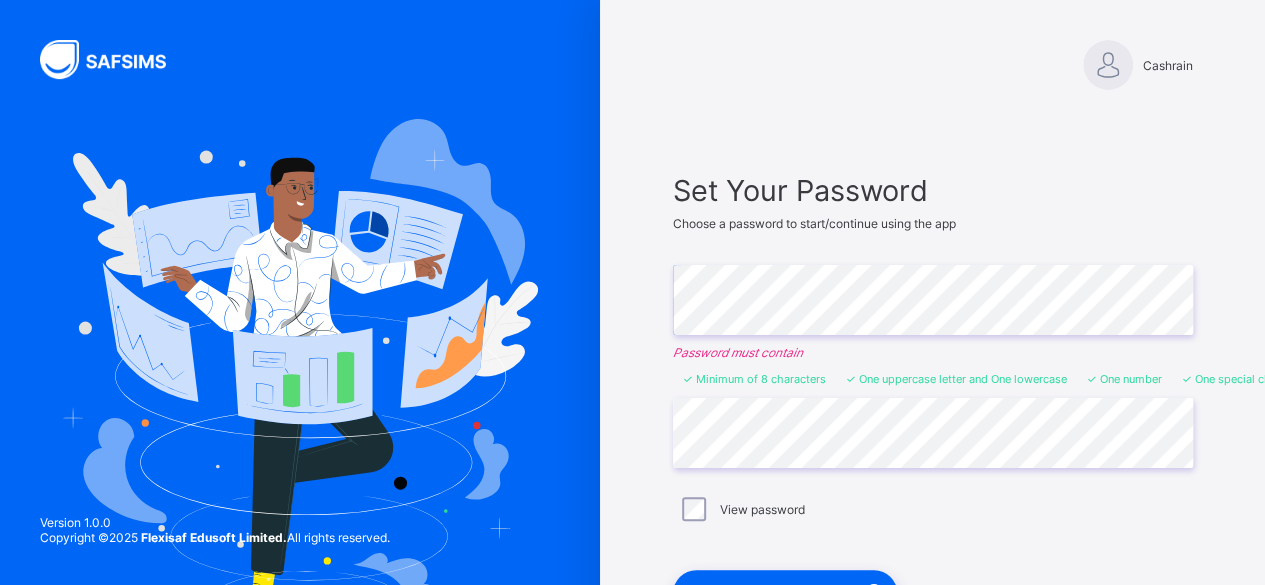 click on "View password" at bounding box center [762, 509] 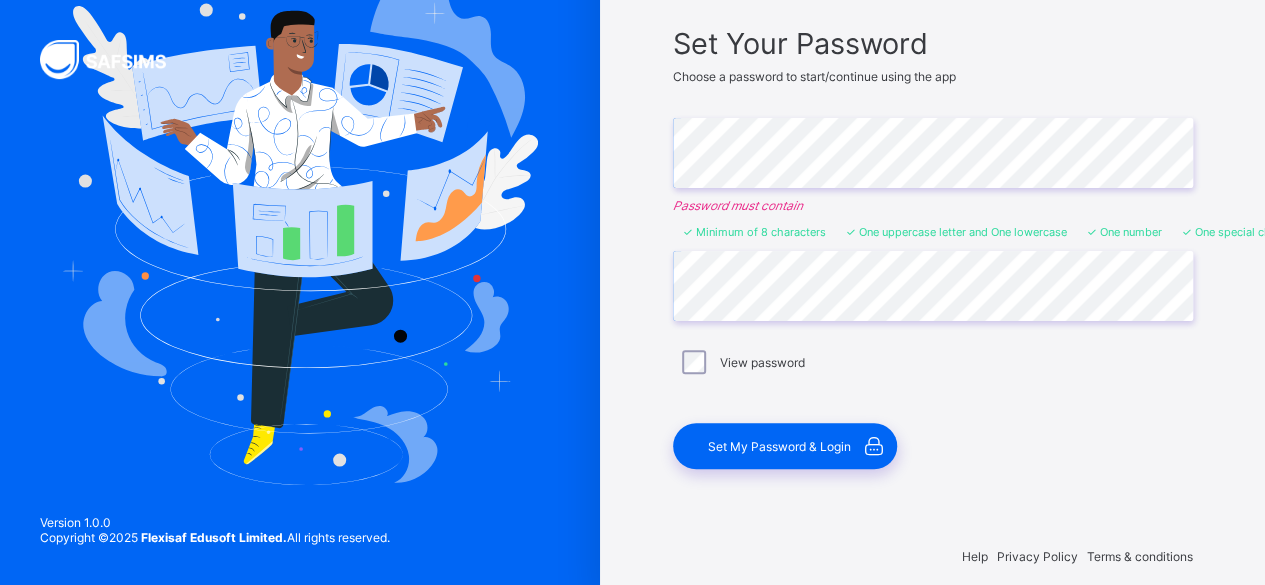 scroll, scrollTop: 156, scrollLeft: 0, axis: vertical 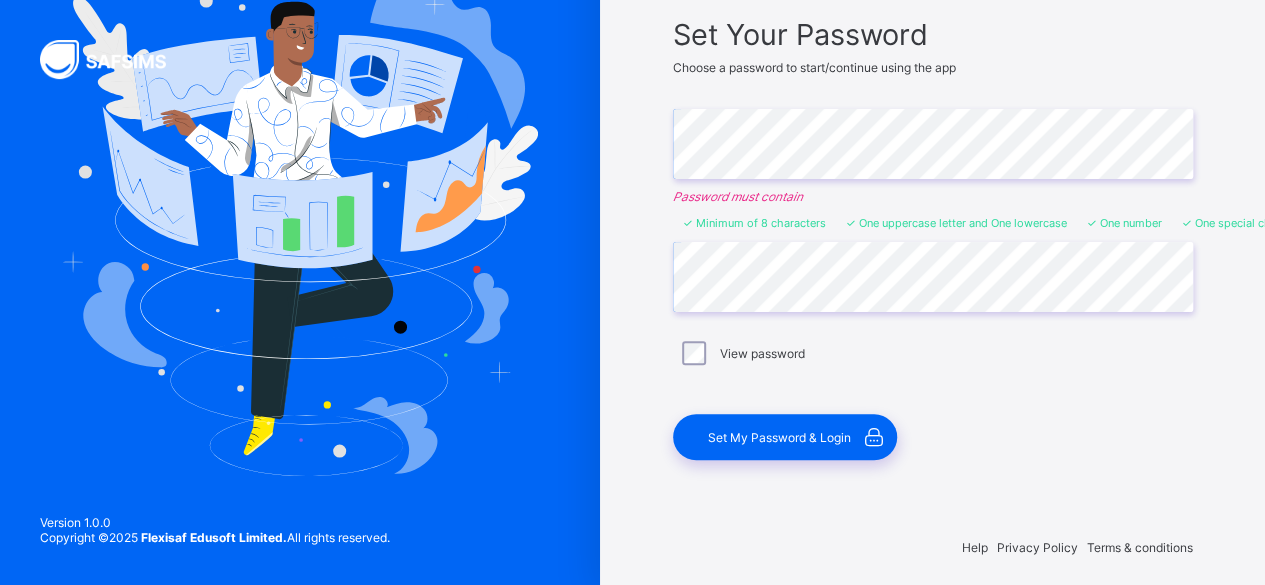 click on "Set My Password & Login" at bounding box center (779, 437) 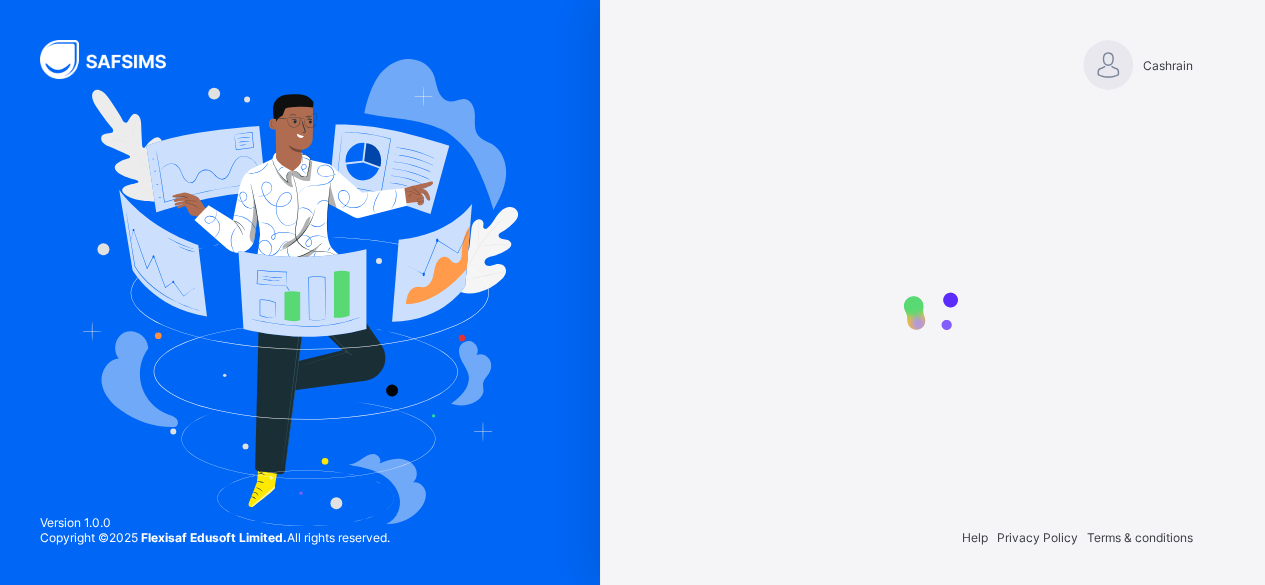scroll, scrollTop: 0, scrollLeft: 0, axis: both 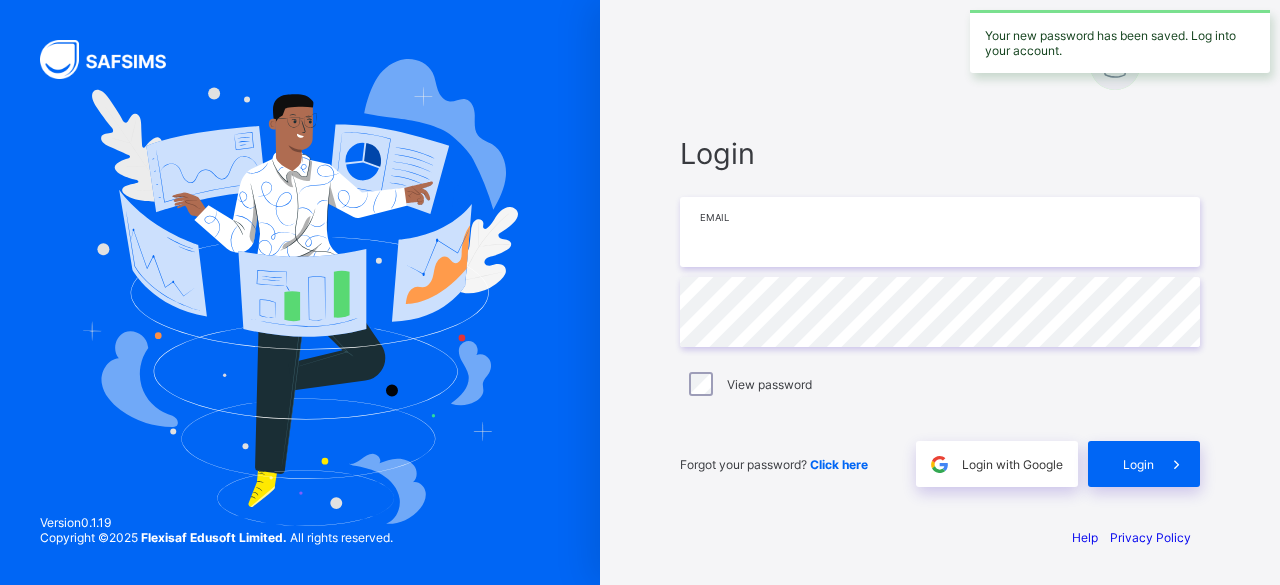 click at bounding box center (940, 232) 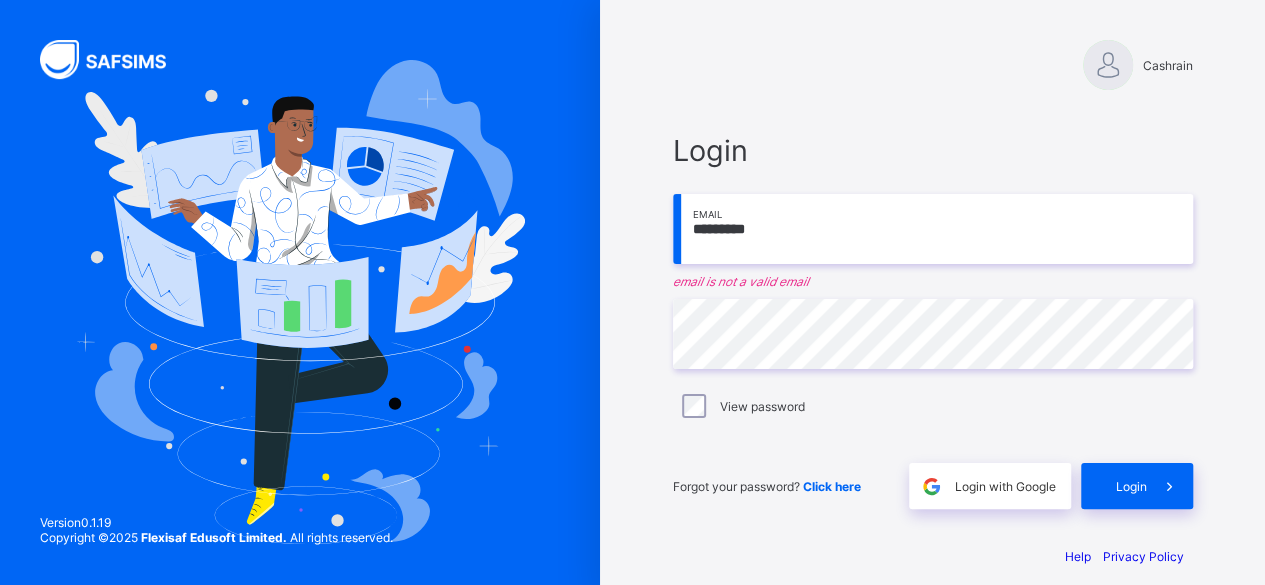 type on "**********" 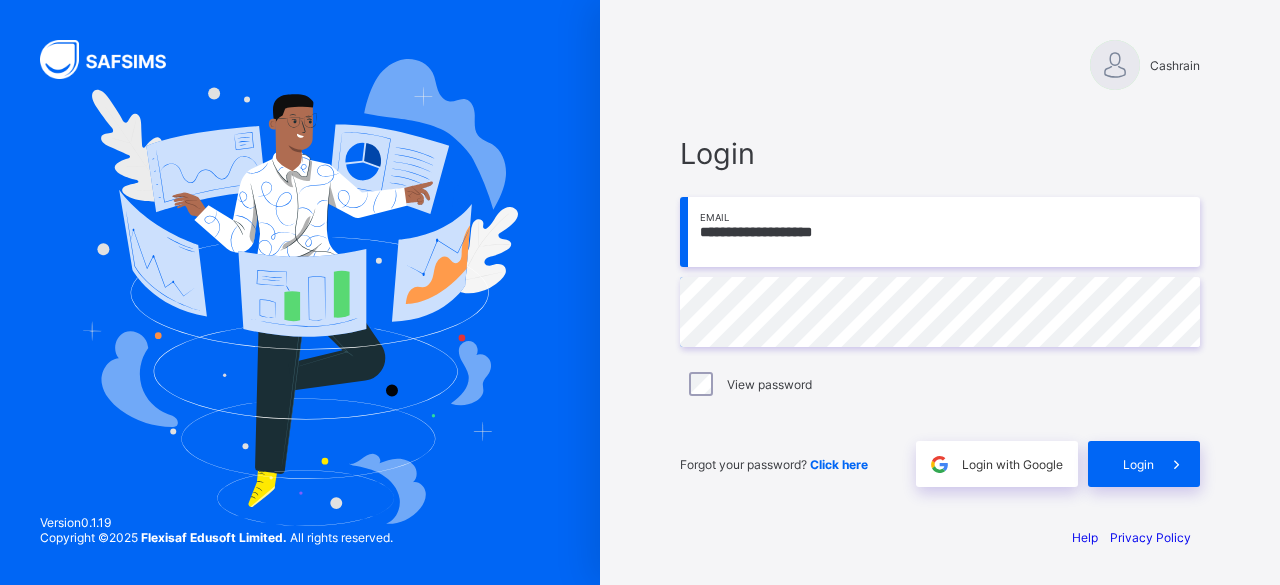 click on "Login" at bounding box center [1144, 464] 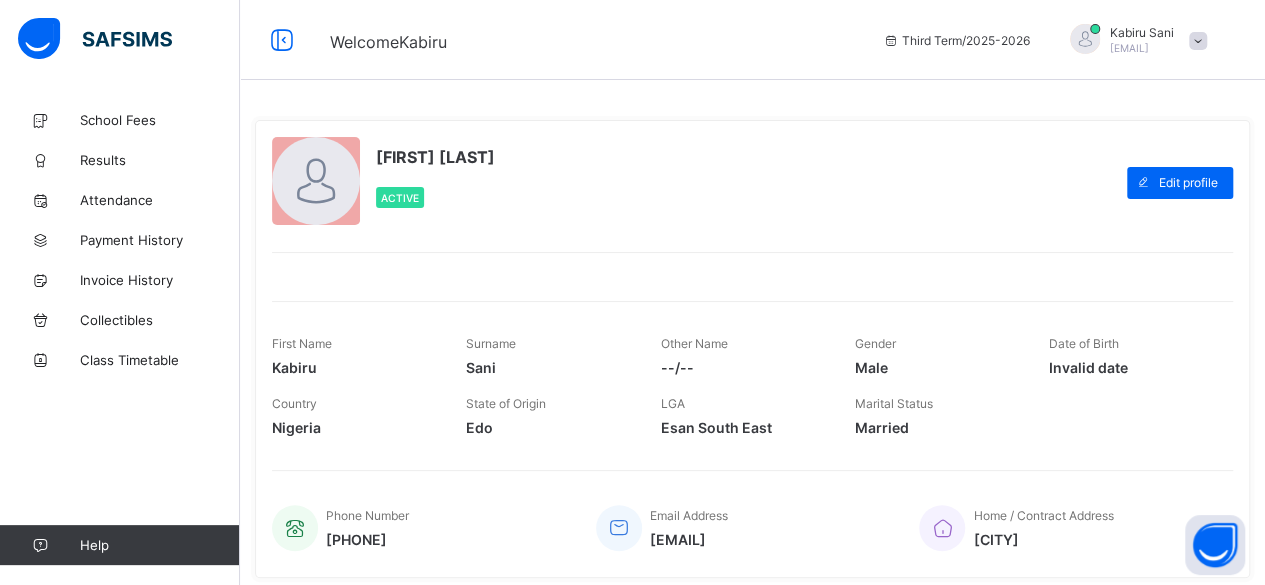 click on "School Fees" at bounding box center [120, 120] 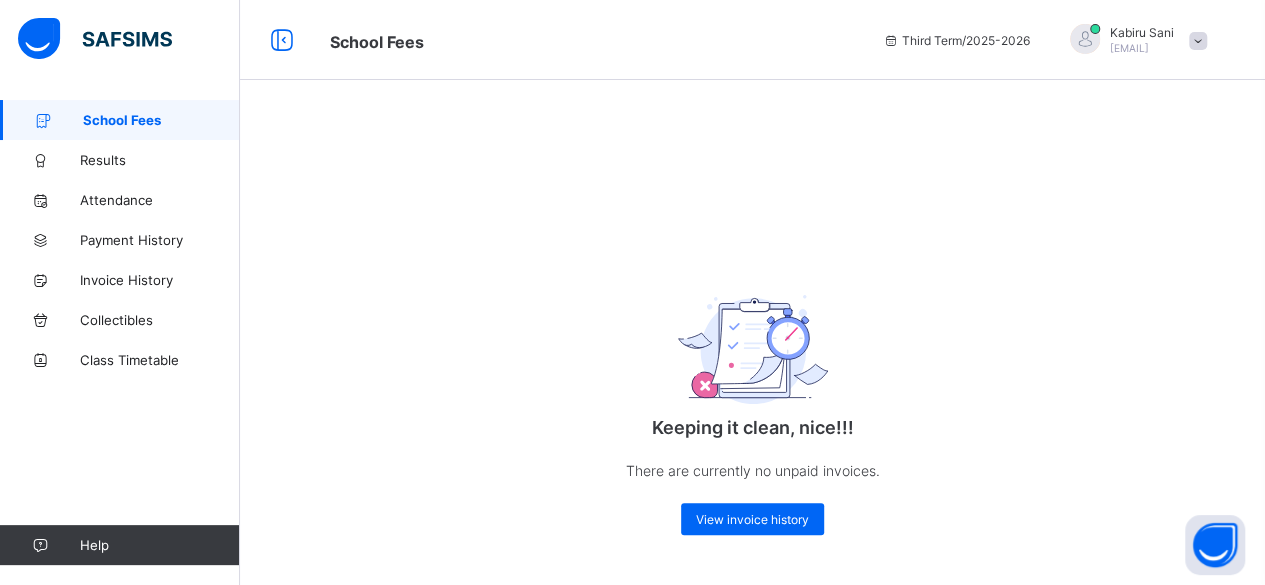 click on "View invoice history" at bounding box center [752, 519] 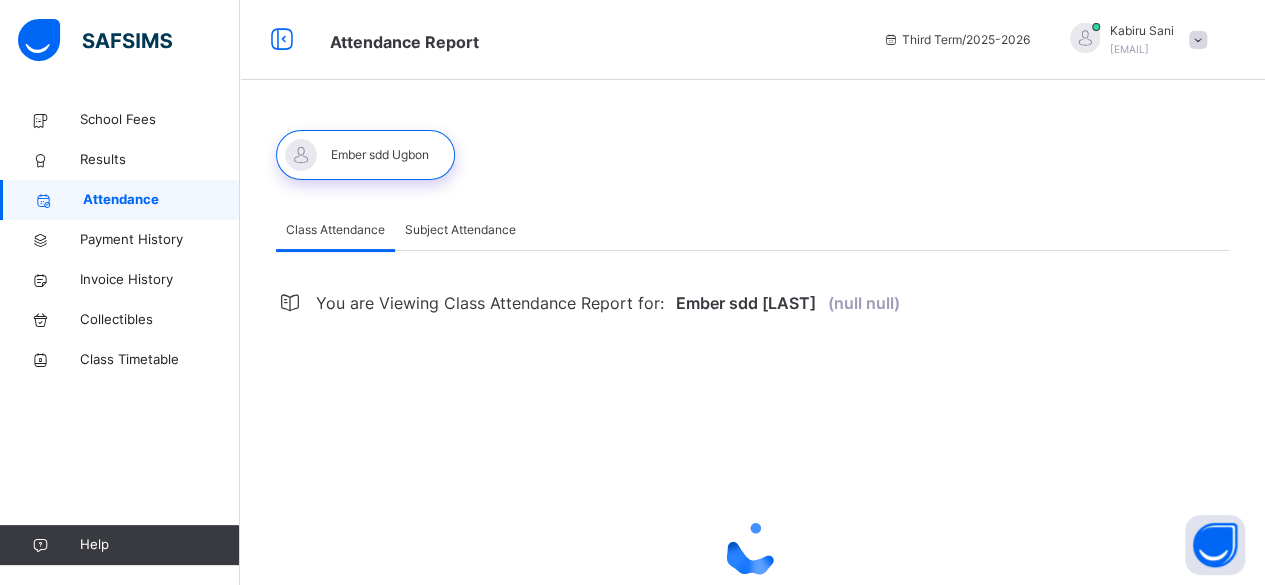 select on "****" 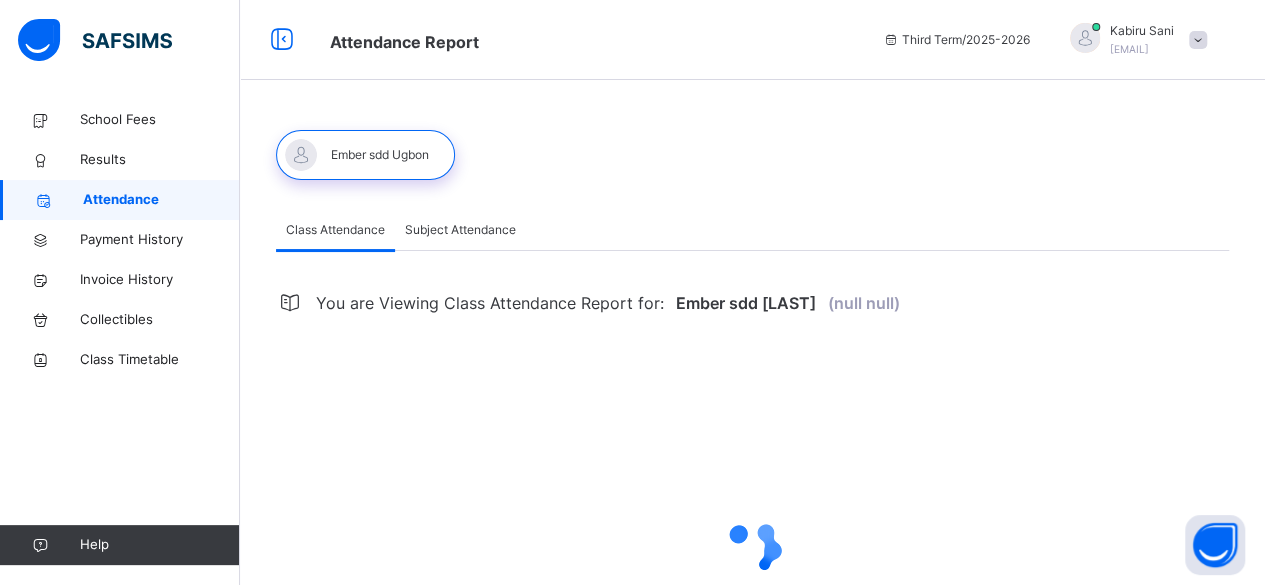 select on "*" 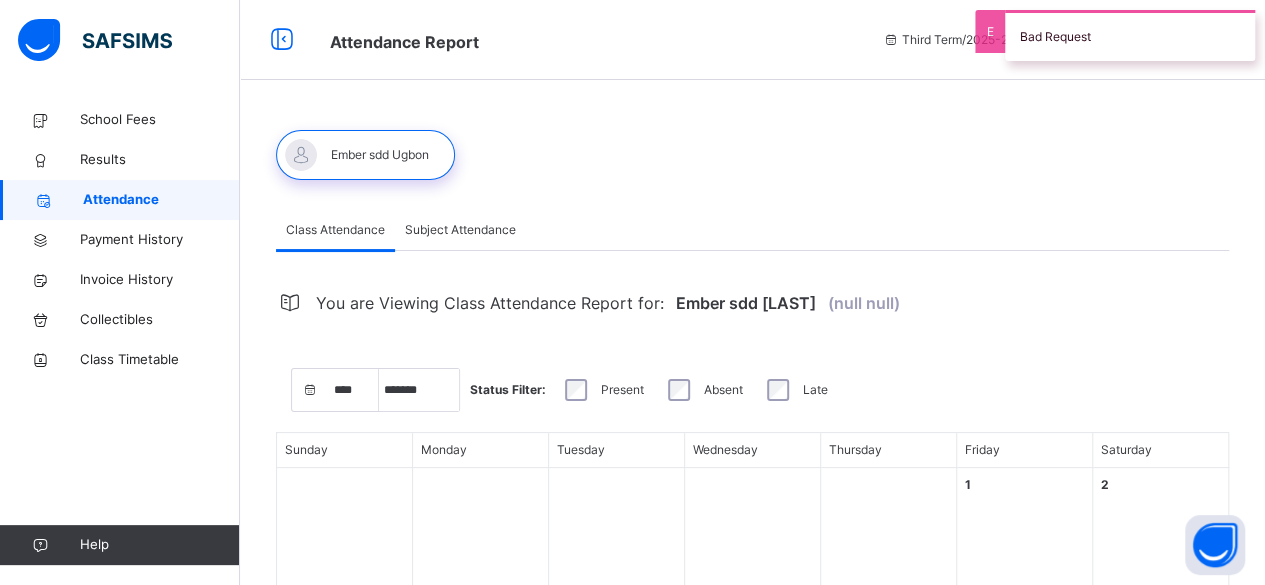 scroll, scrollTop: 0, scrollLeft: 0, axis: both 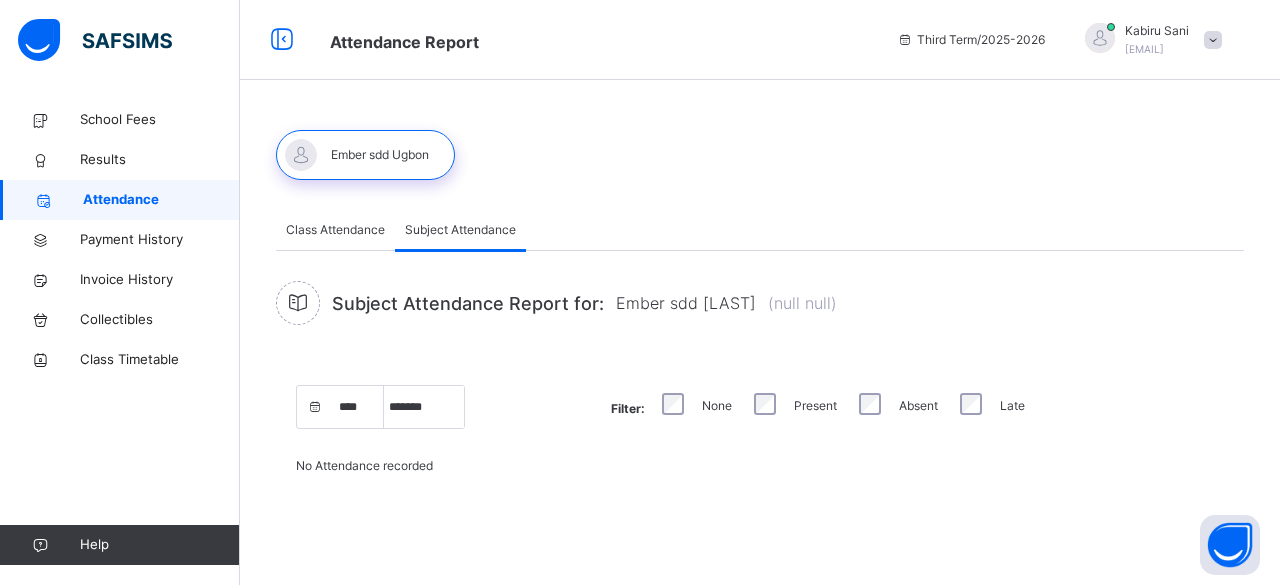 click on "Class Attendance" at bounding box center (335, 230) 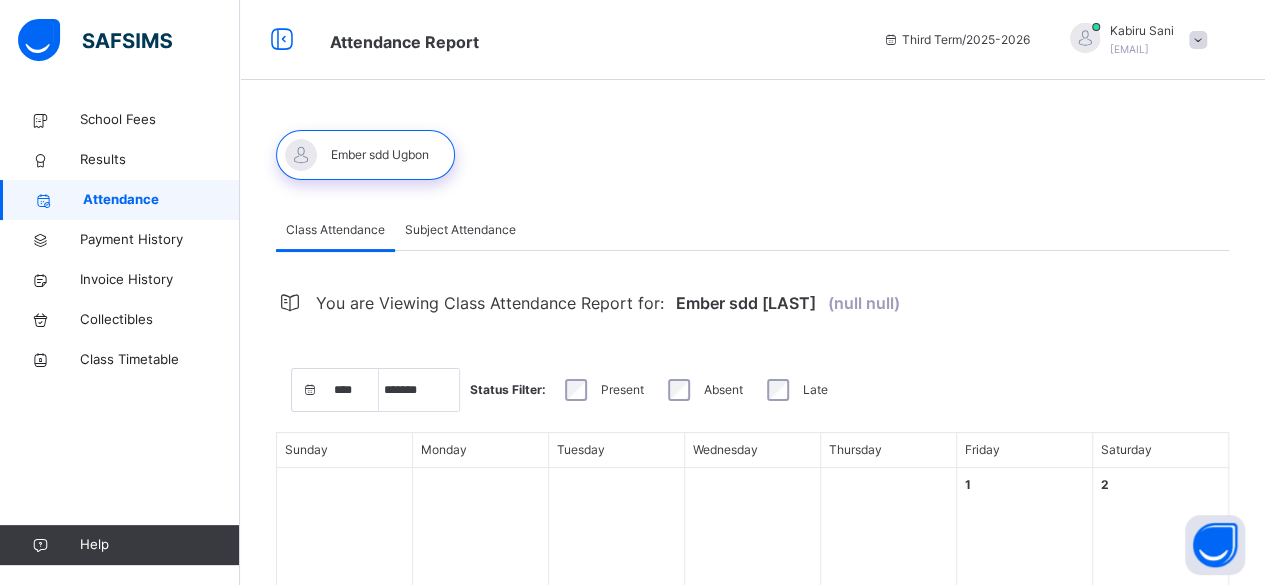 click at bounding box center [95, 40] 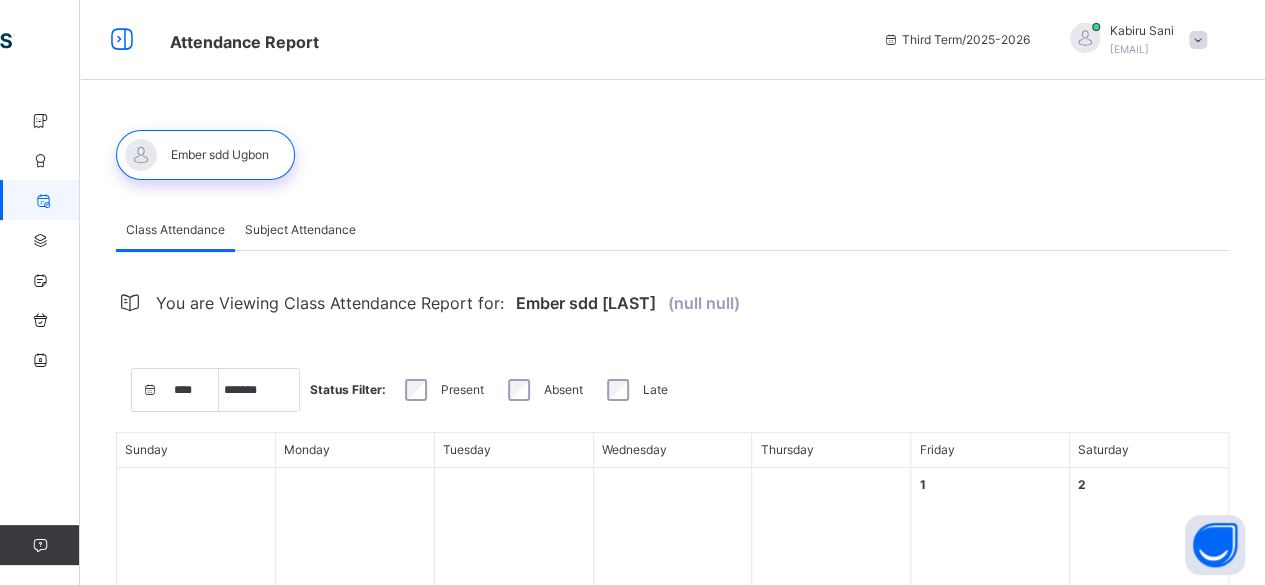 click at bounding box center (122, 40) 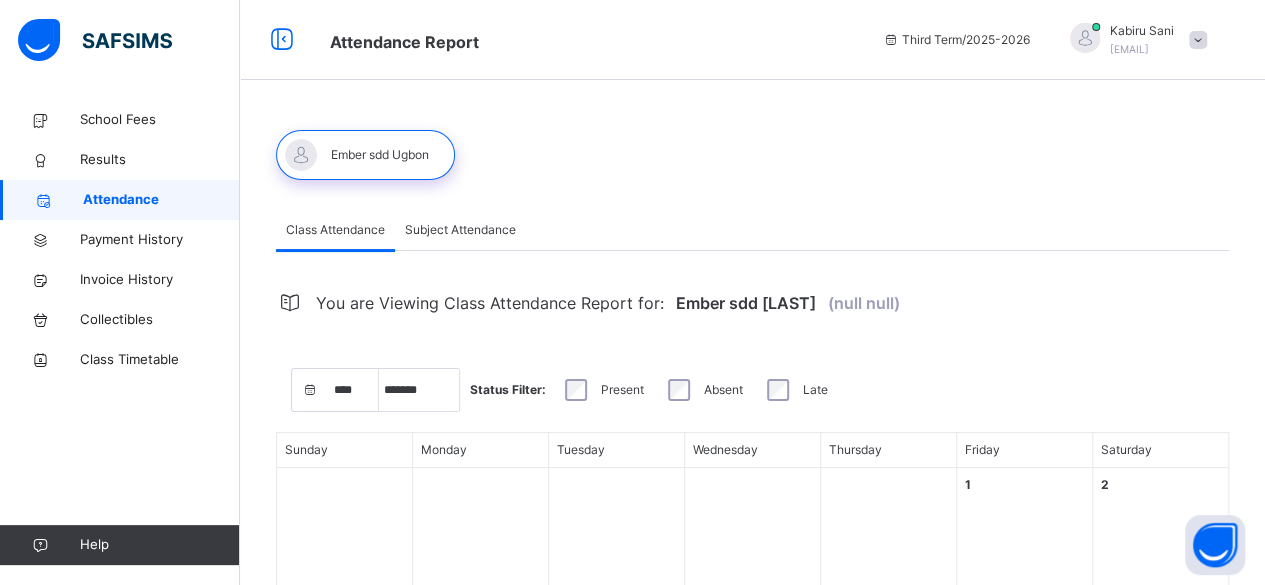 click on "School Fees" at bounding box center [160, 120] 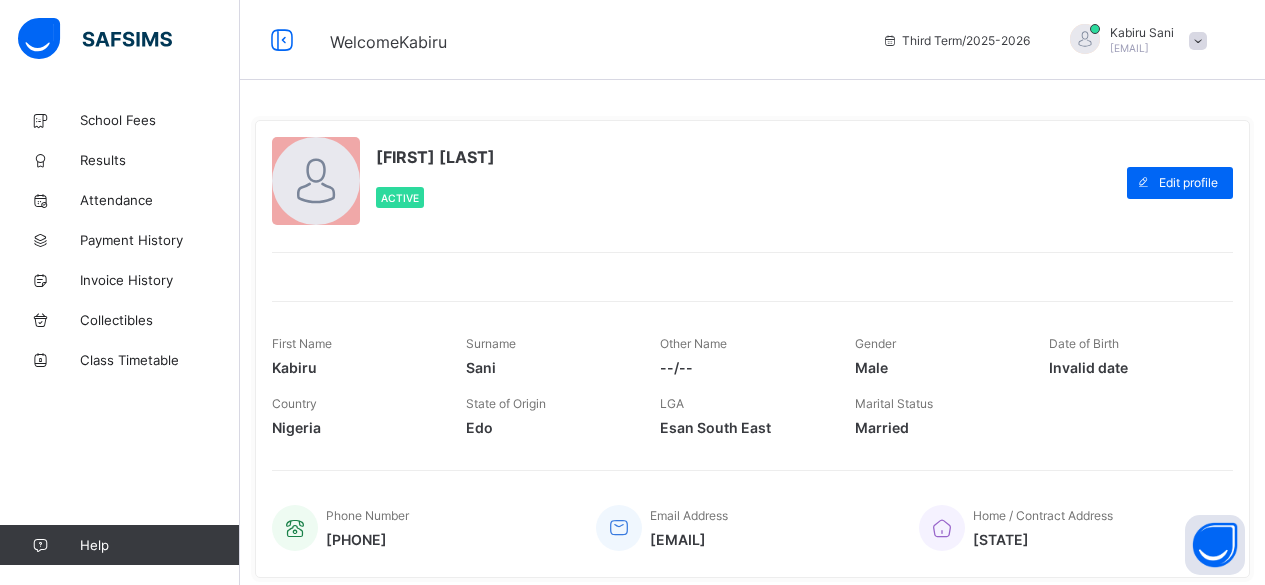 scroll, scrollTop: 0, scrollLeft: 0, axis: both 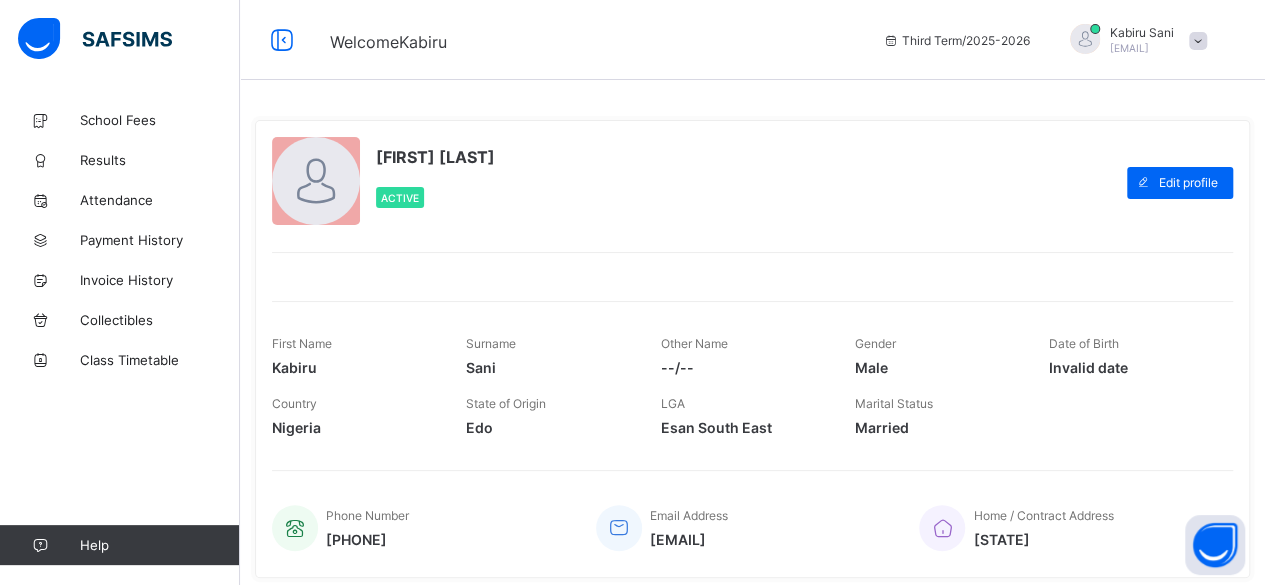click on "Invoice History" at bounding box center [160, 280] 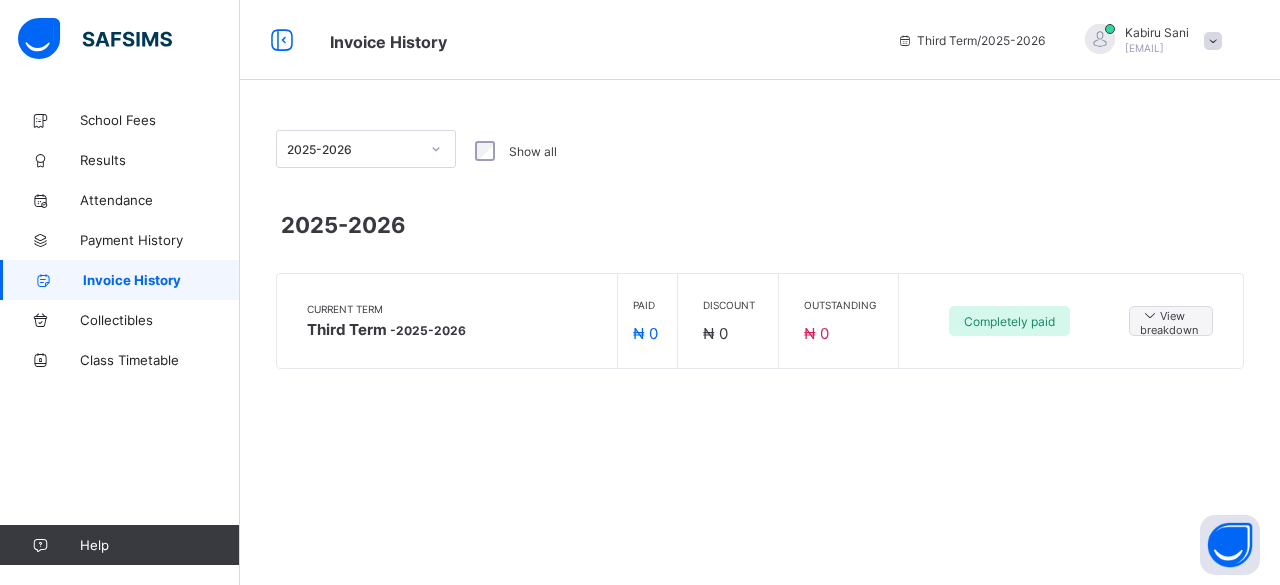 click on "Third Term  /  2025-2026" at bounding box center [971, 40] 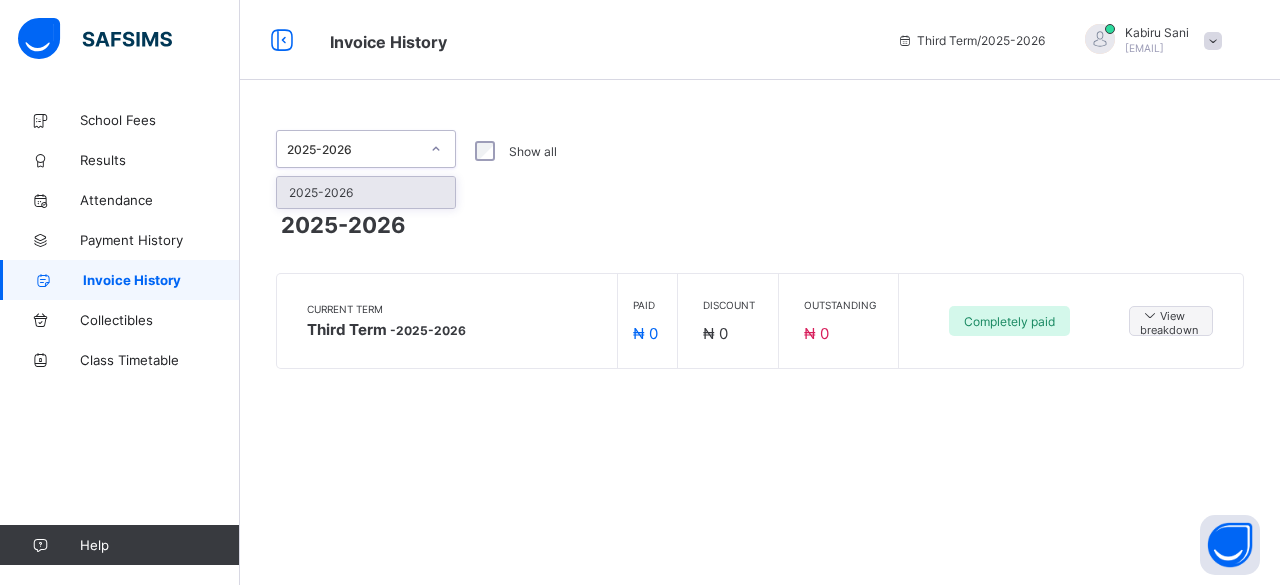 click at bounding box center [436, 149] 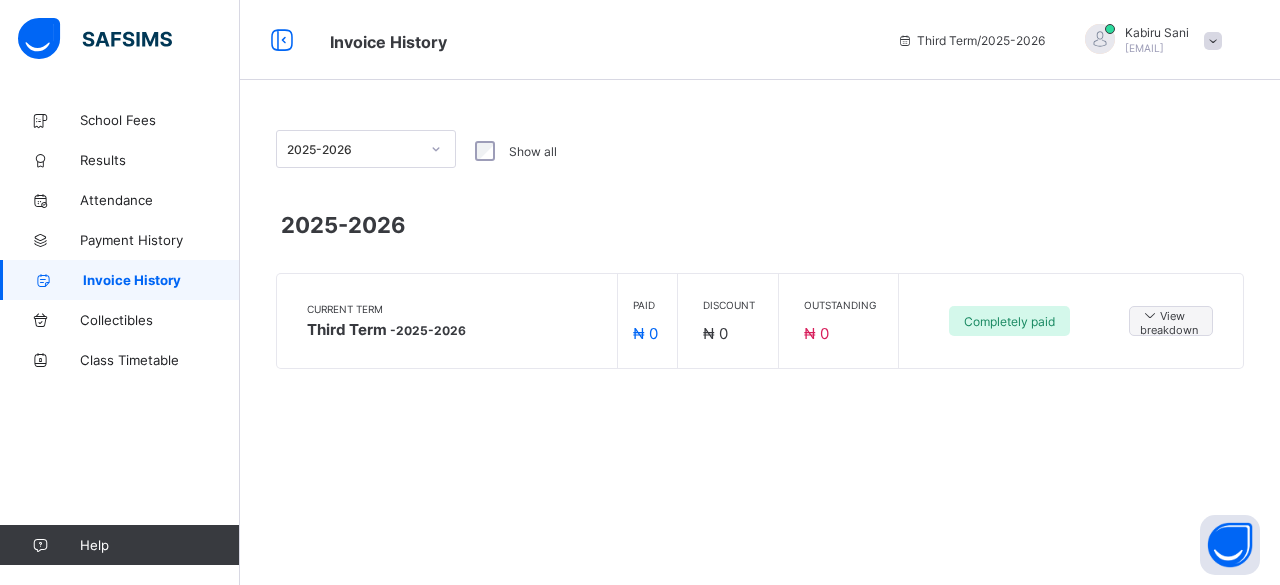 click on "View breakdown" at bounding box center (1171, 321) 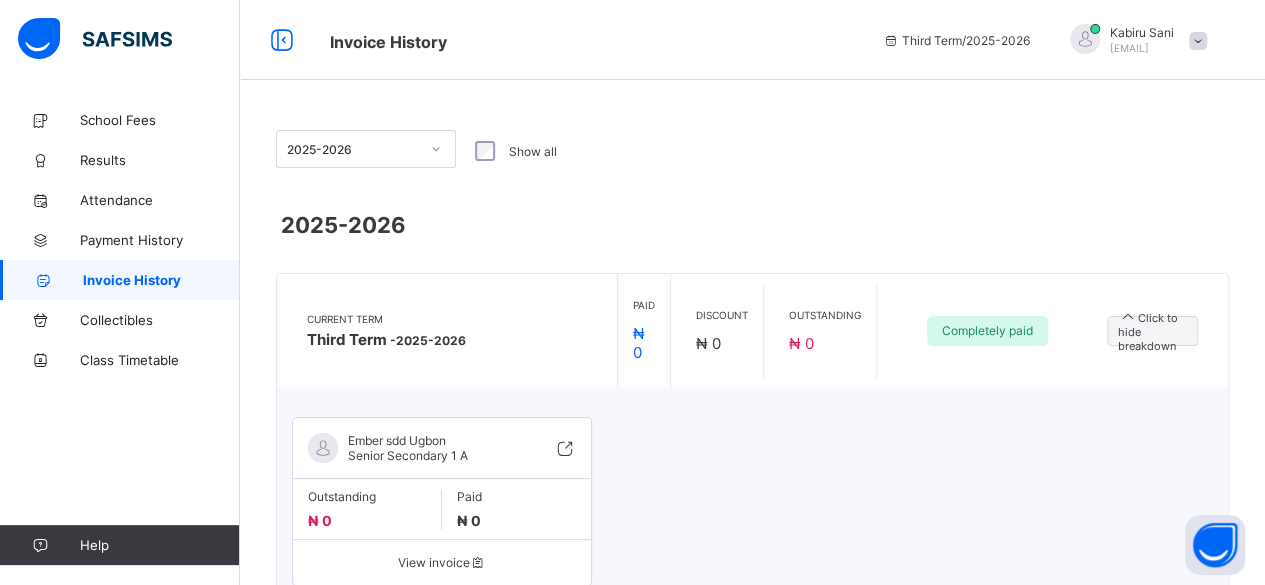 scroll, scrollTop: 82, scrollLeft: 0, axis: vertical 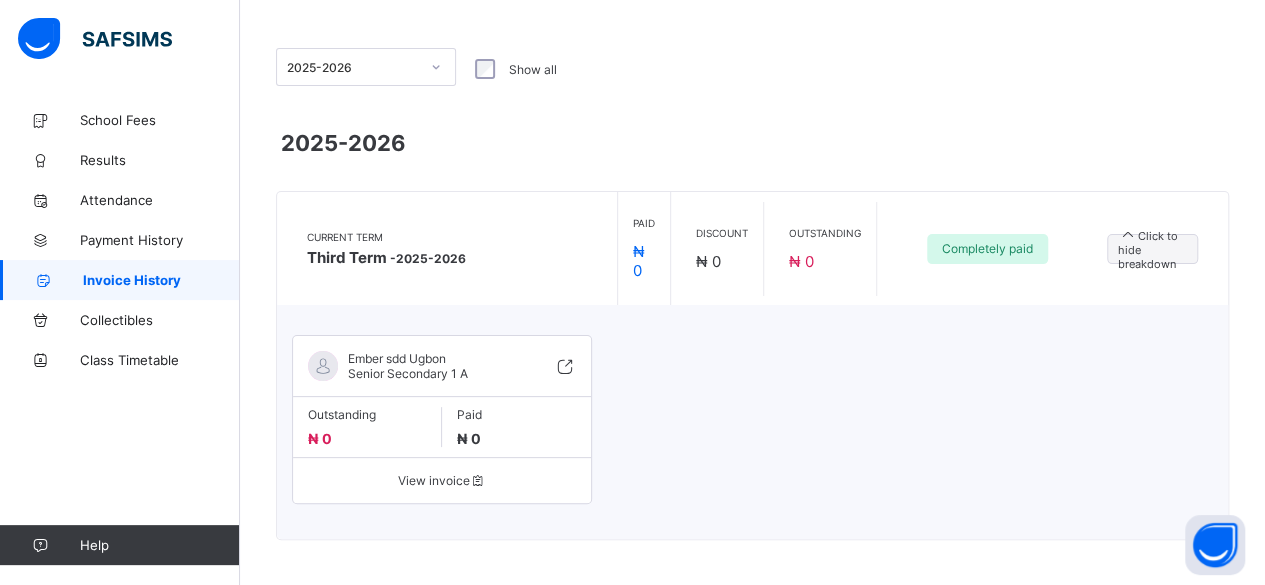 click on "Click to hide breakdown" at bounding box center (1152, 248) 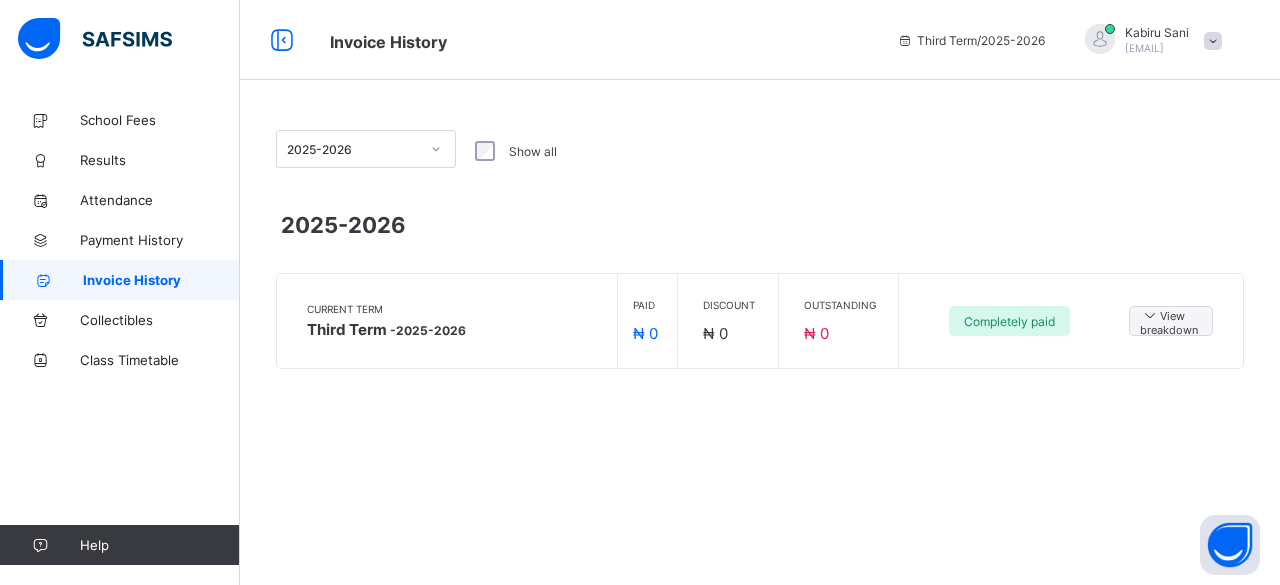 click on "Payment History" at bounding box center [160, 240] 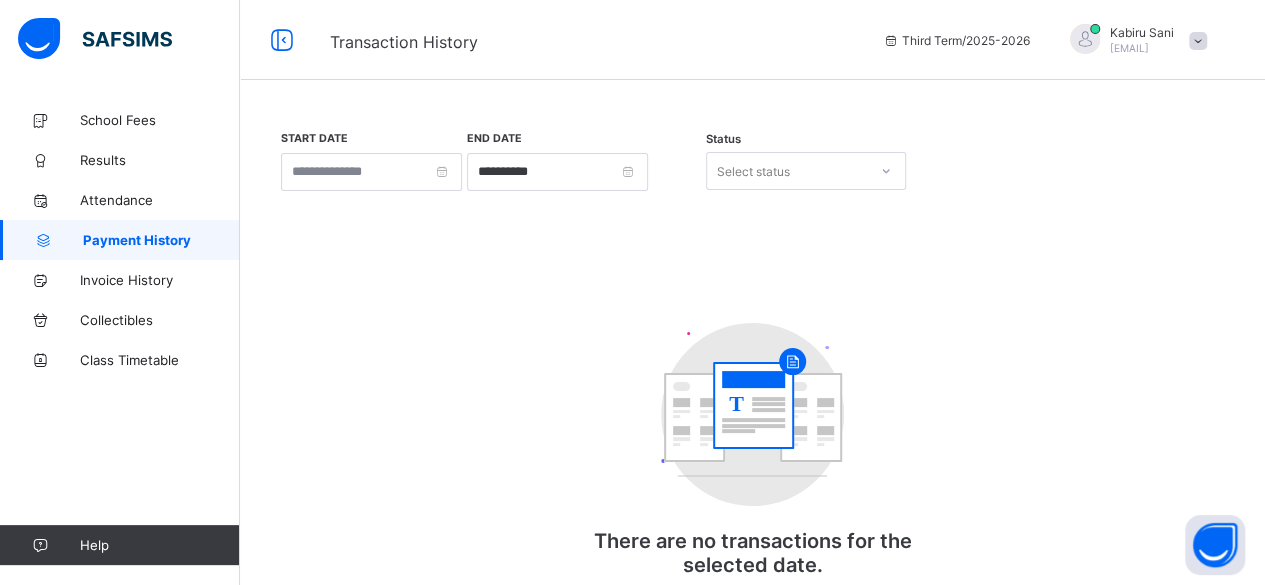 click on "Class Timetable" at bounding box center [160, 360] 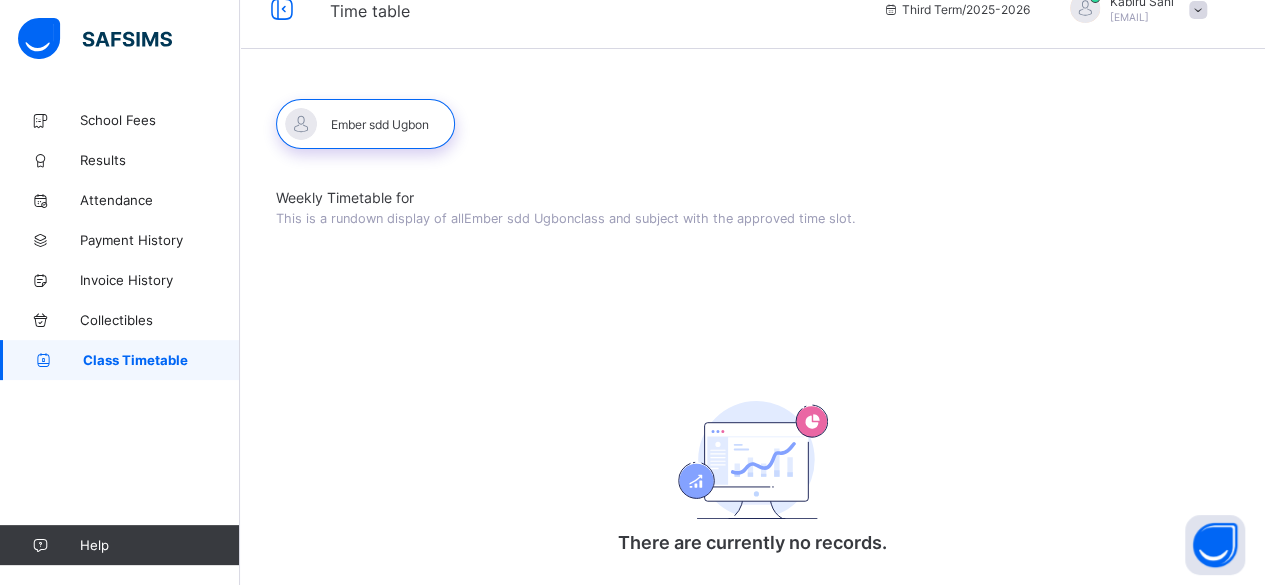 scroll, scrollTop: 61, scrollLeft: 0, axis: vertical 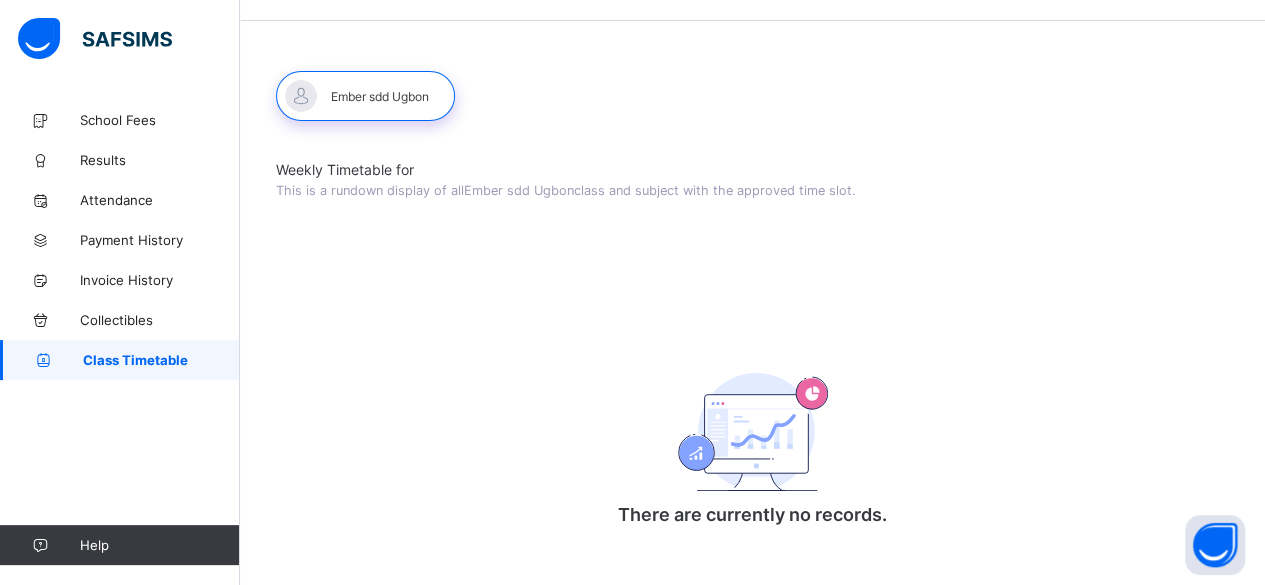 click on "Results" at bounding box center [160, 160] 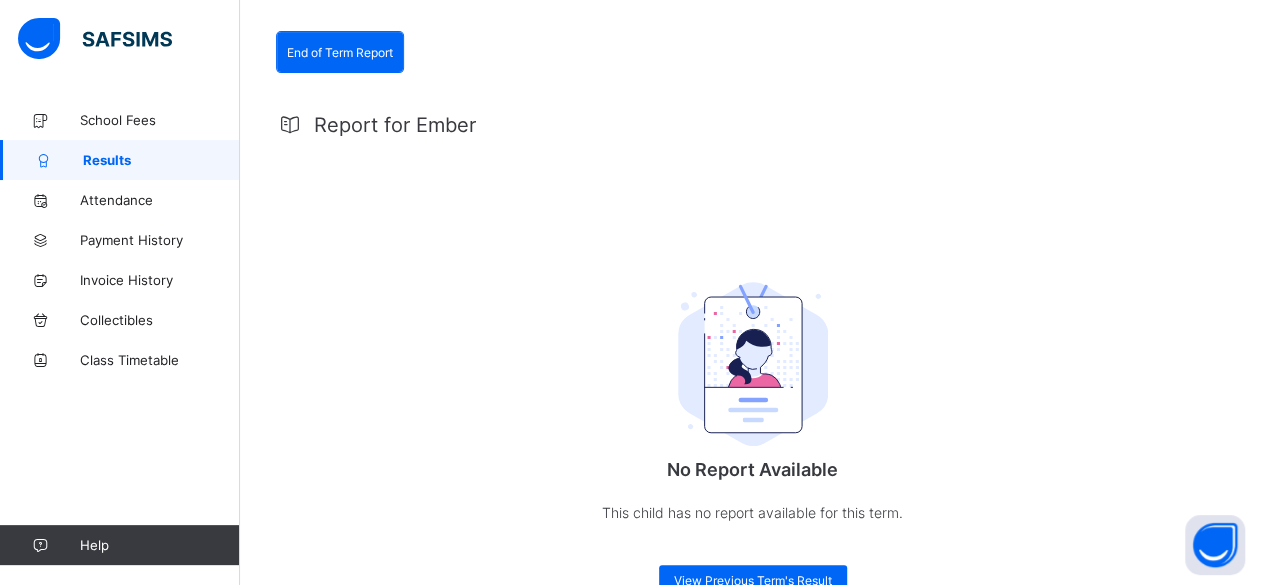 scroll, scrollTop: 361, scrollLeft: 0, axis: vertical 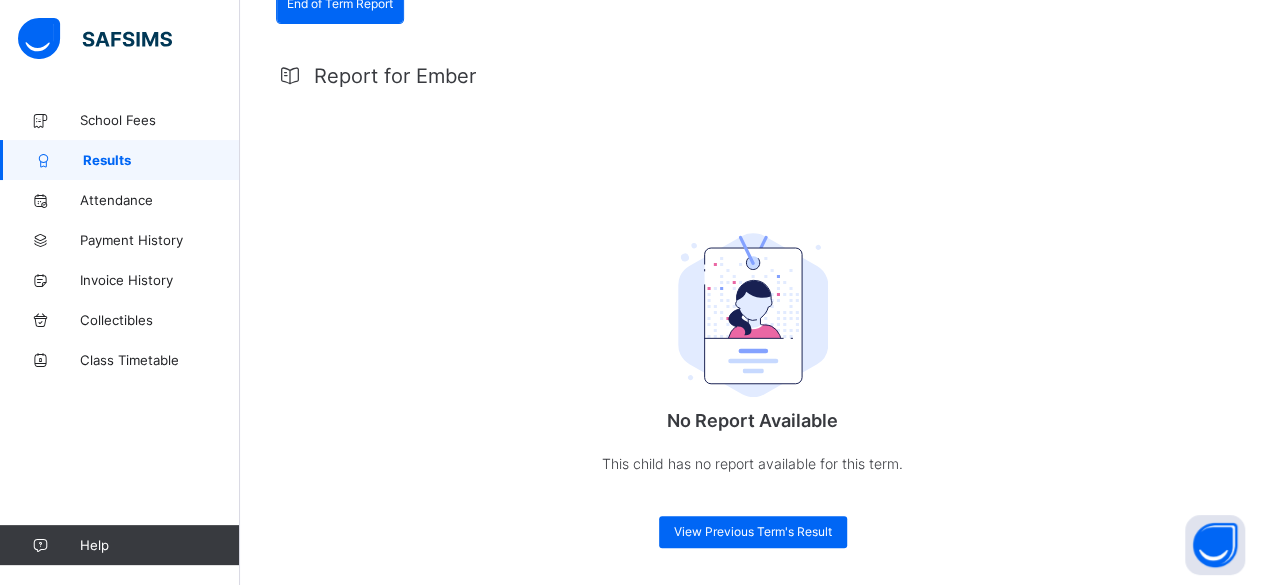 click on "View Previous Term's Result" at bounding box center (753, 531) 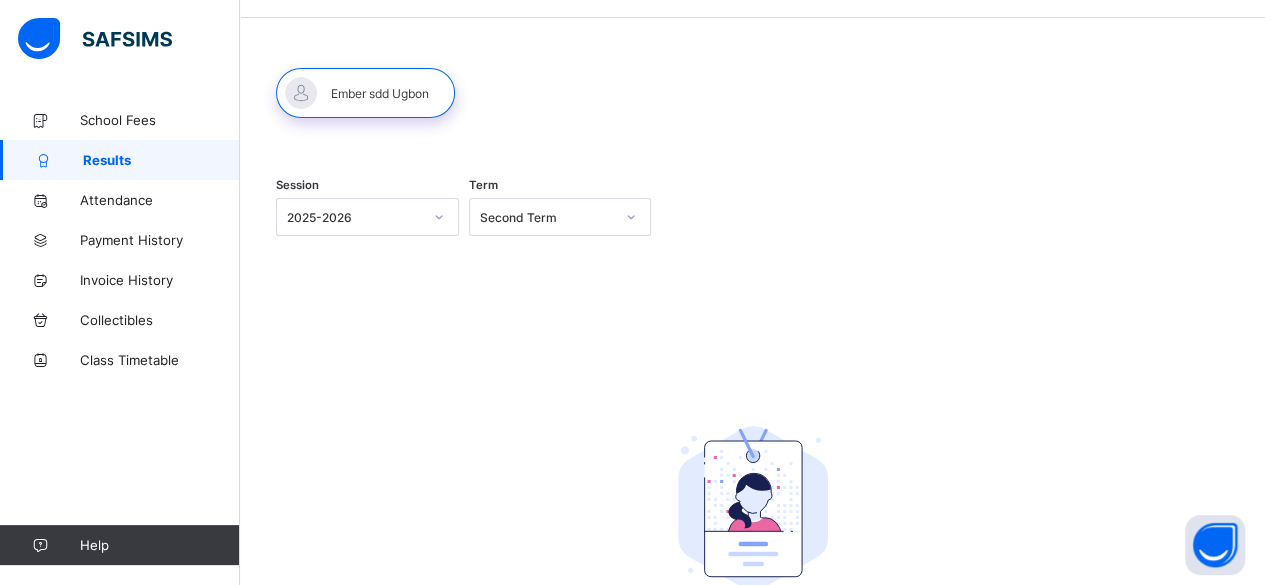 scroll, scrollTop: 0, scrollLeft: 0, axis: both 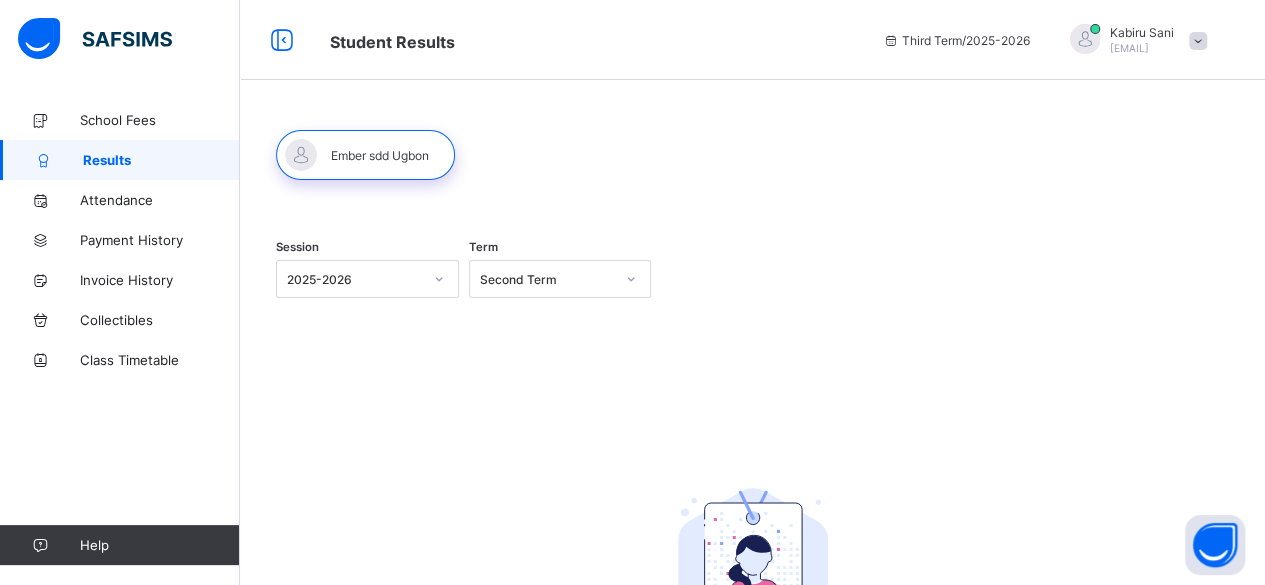 click on "2025-2026" at bounding box center (354, 279) 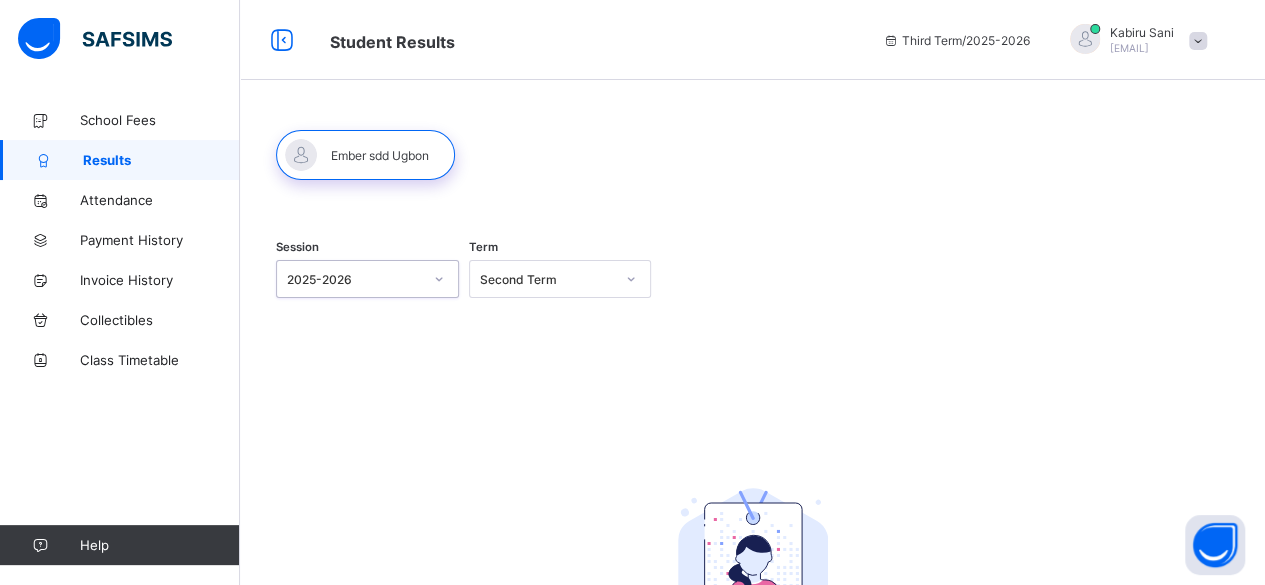 click on "2025-2026" at bounding box center [354, 279] 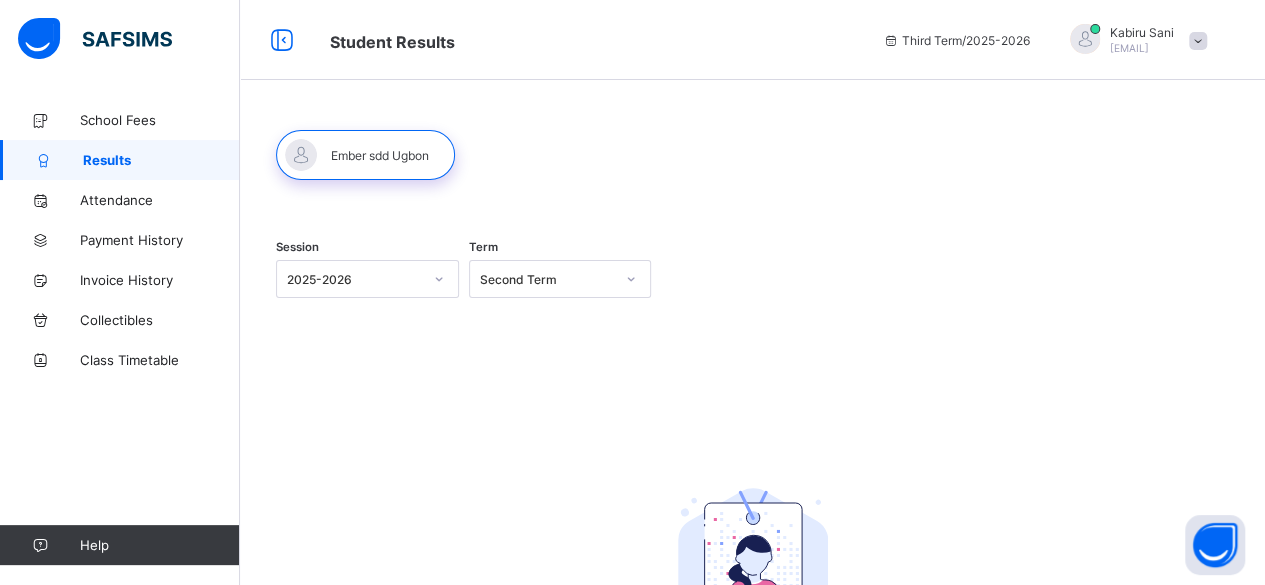 click on "School Fees" at bounding box center (160, 120) 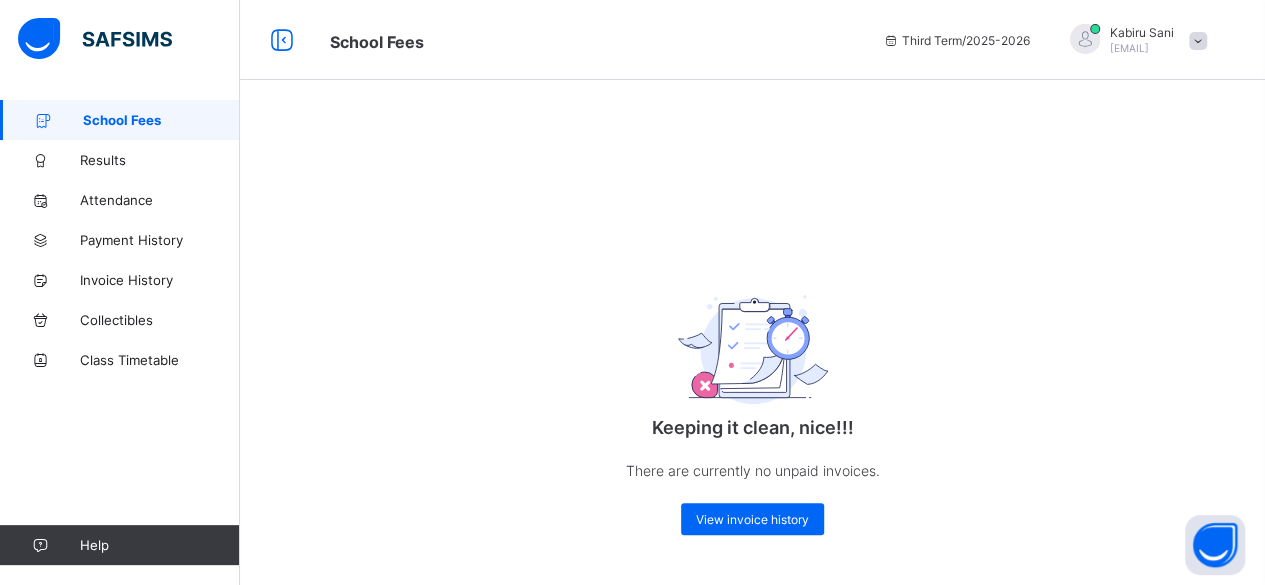 click on "View invoice history" at bounding box center (752, 519) 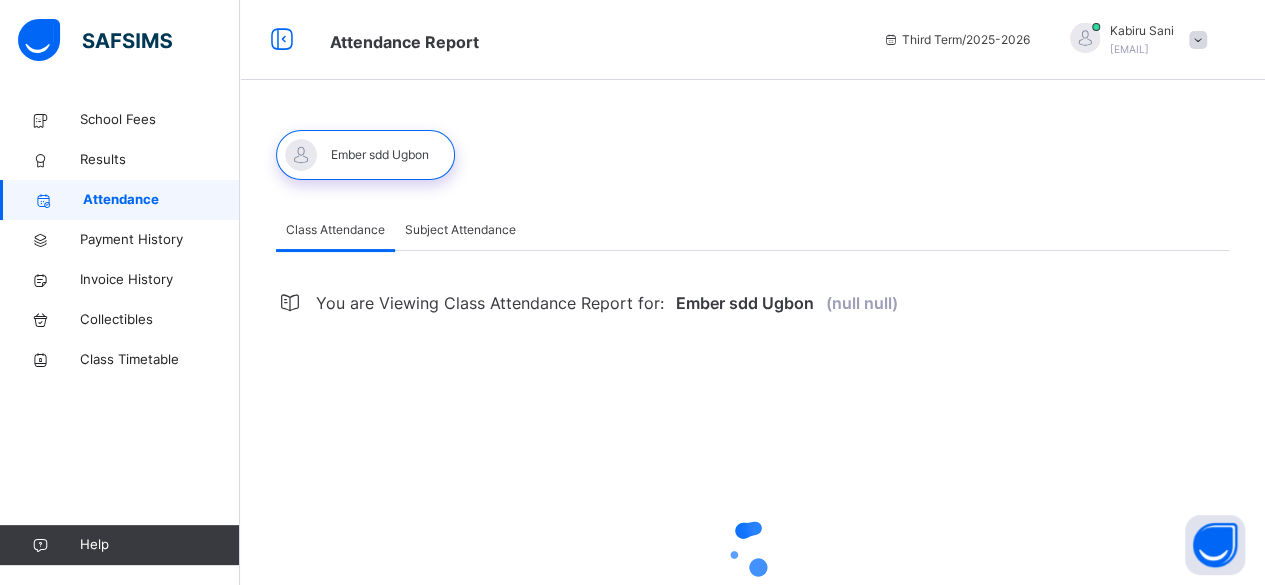select on "****" 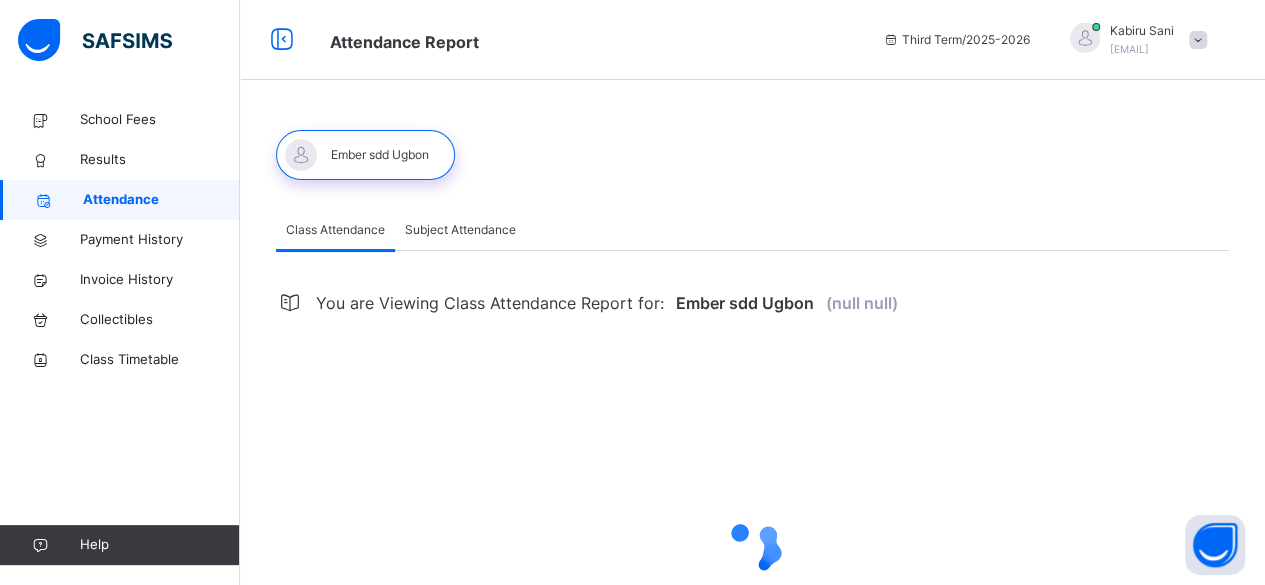 select on "*" 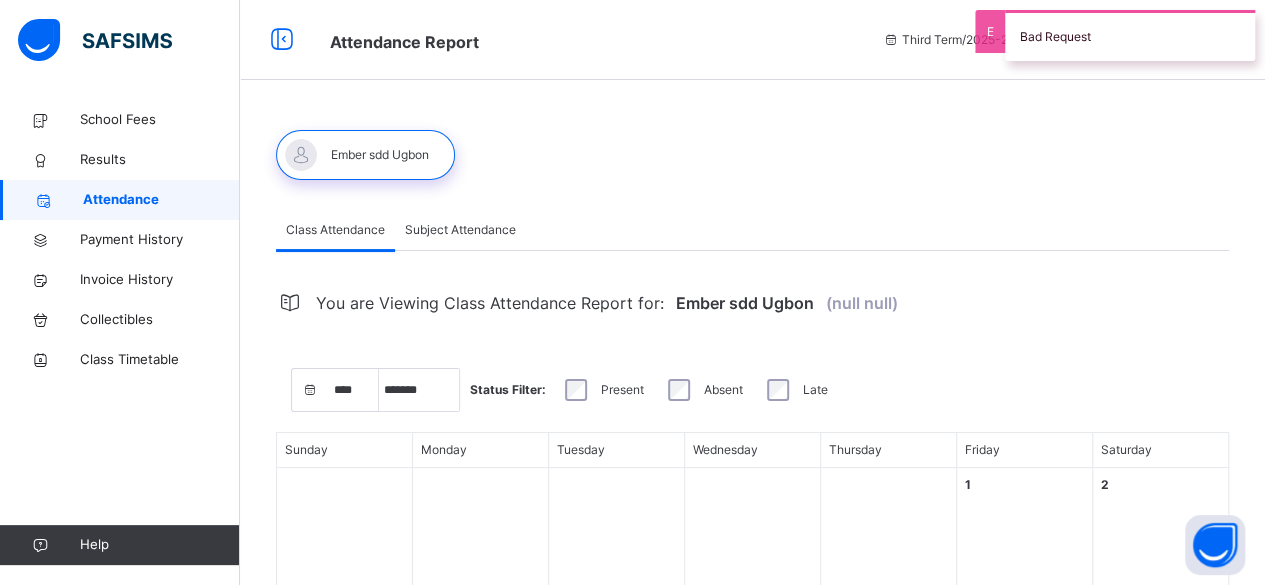 click on "Collectibles" at bounding box center (160, 320) 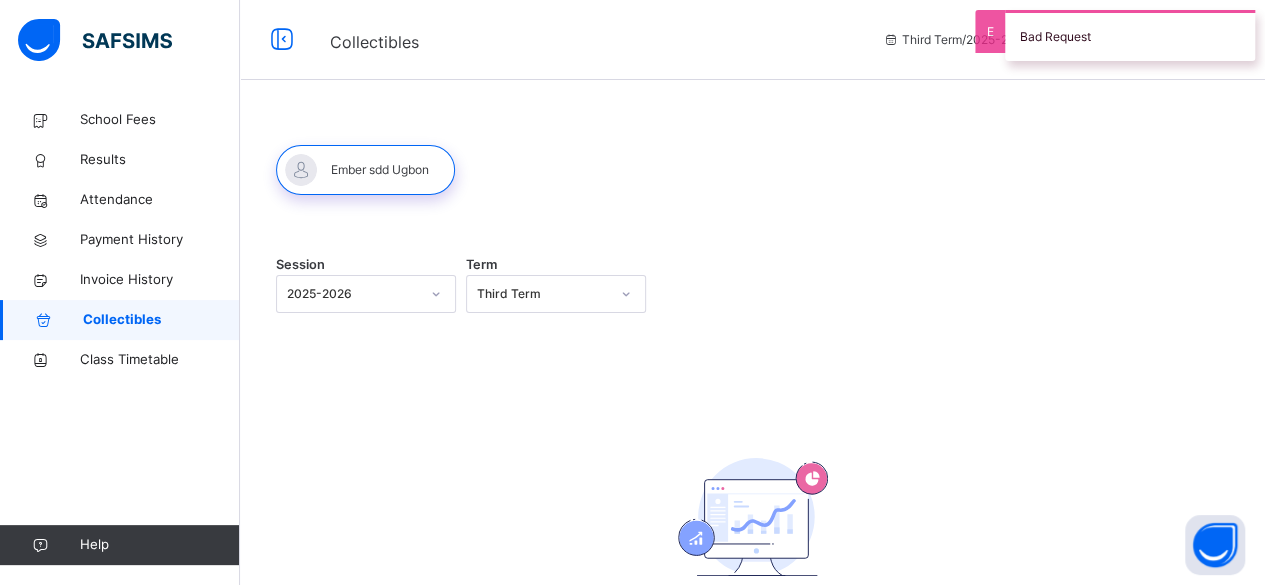 click at bounding box center (365, 170) 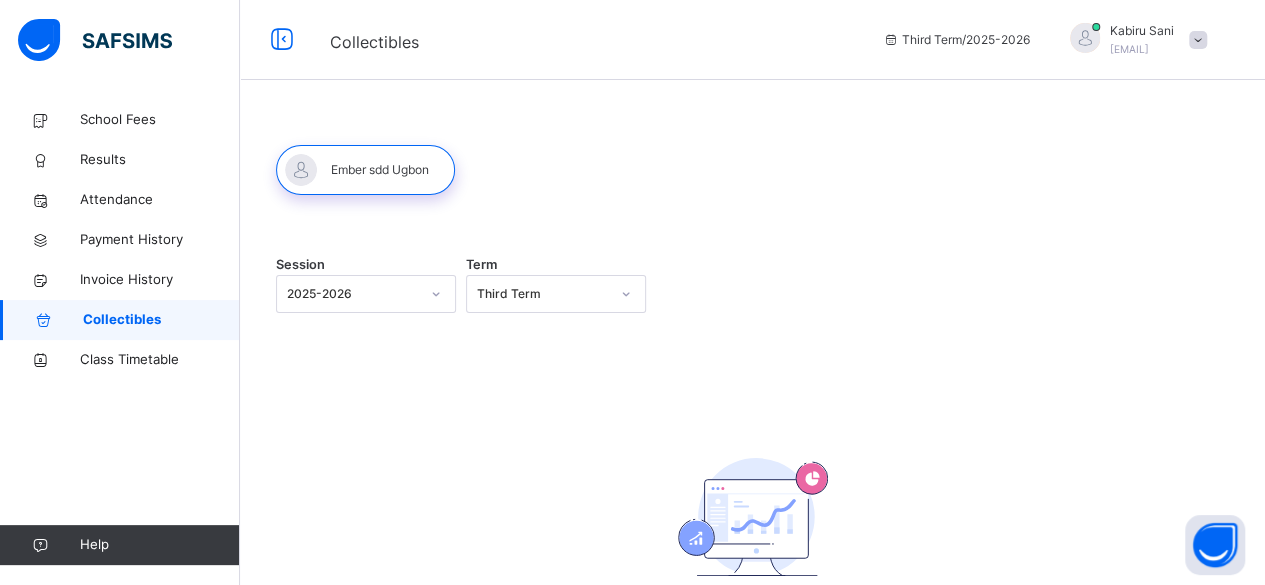 drag, startPoint x: 446, startPoint y: 193, endPoint x: 554, endPoint y: 210, distance: 109.32977 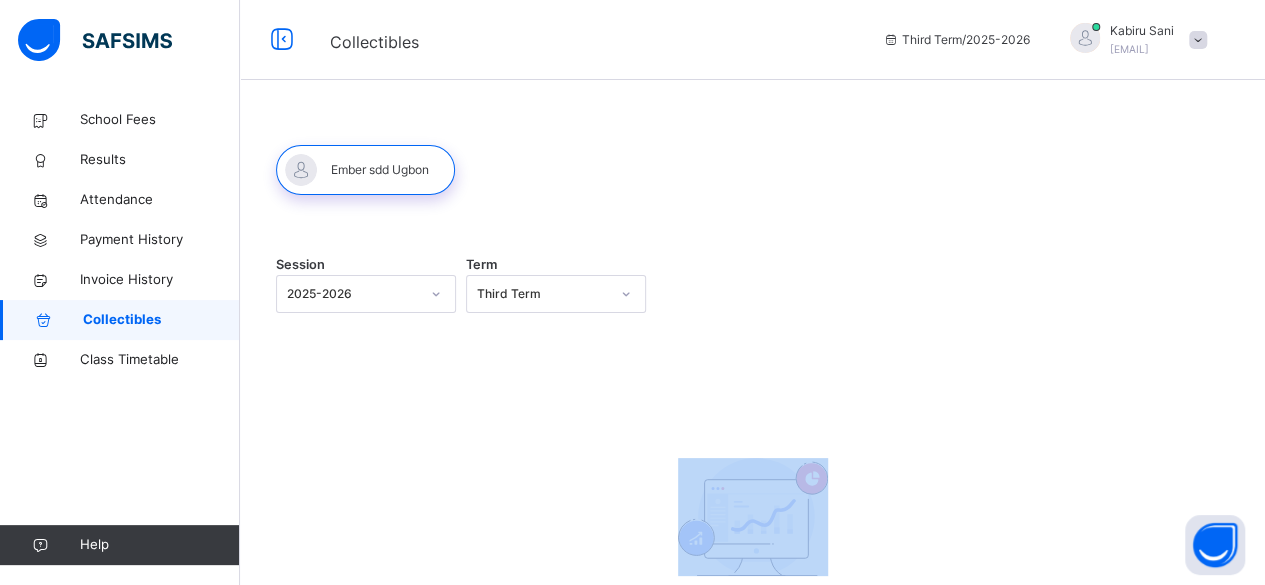 click on "Session  2025-2026  Term  Third Term No record found There are currently no records of dispatched collectibles" at bounding box center [752, 419] 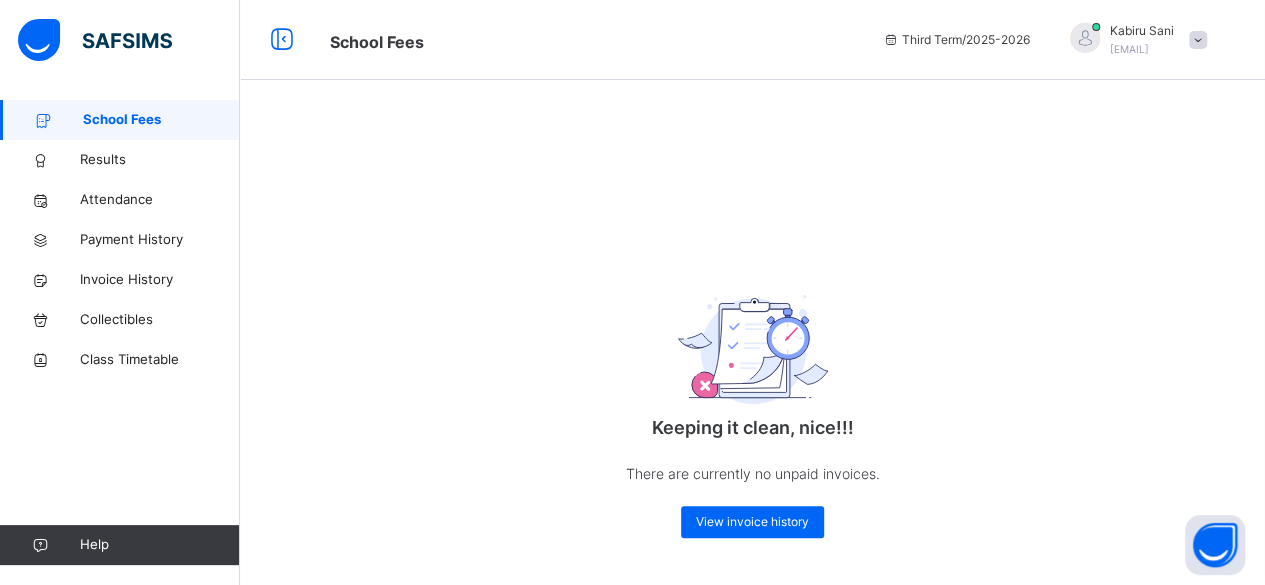 click on "Results" at bounding box center [160, 160] 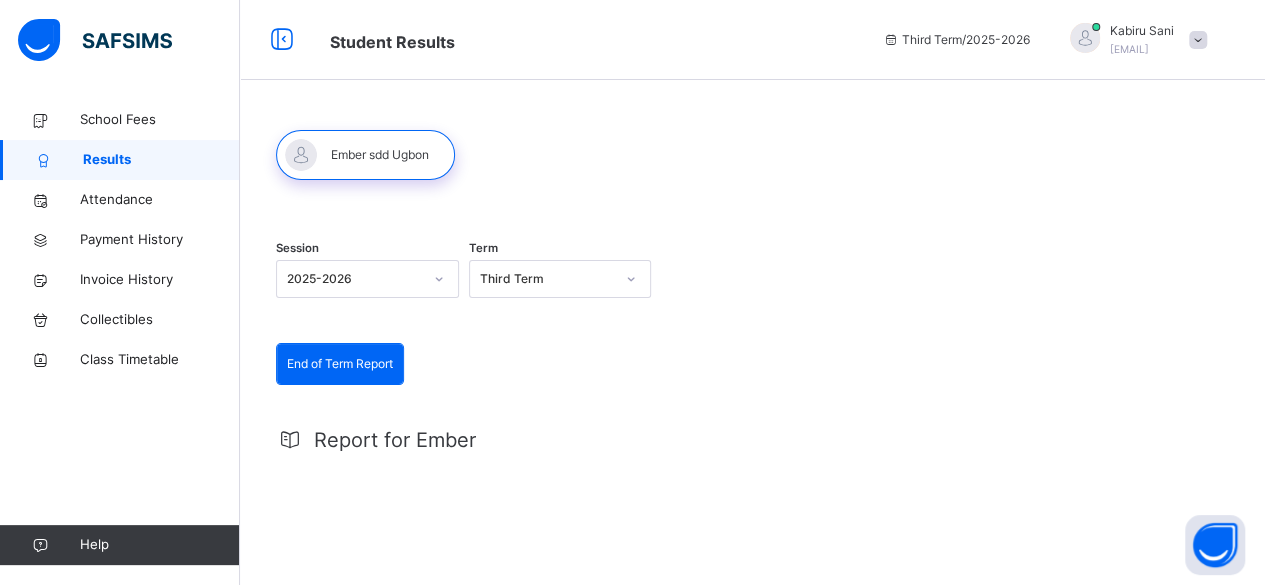 click on "Attendance" at bounding box center [120, 200] 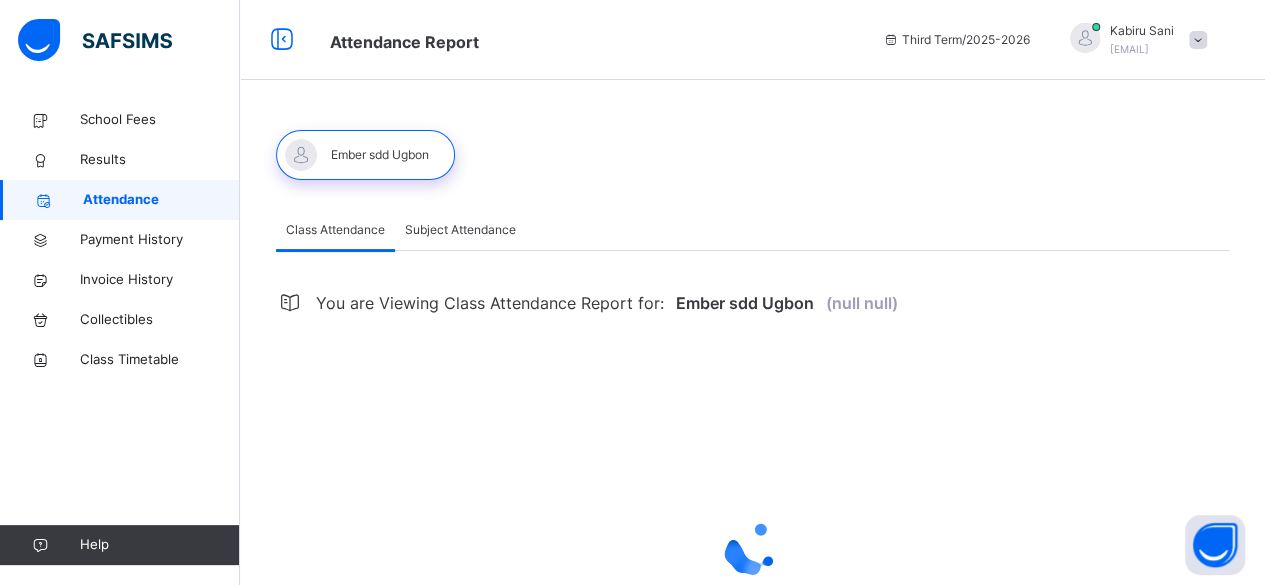 select on "****" 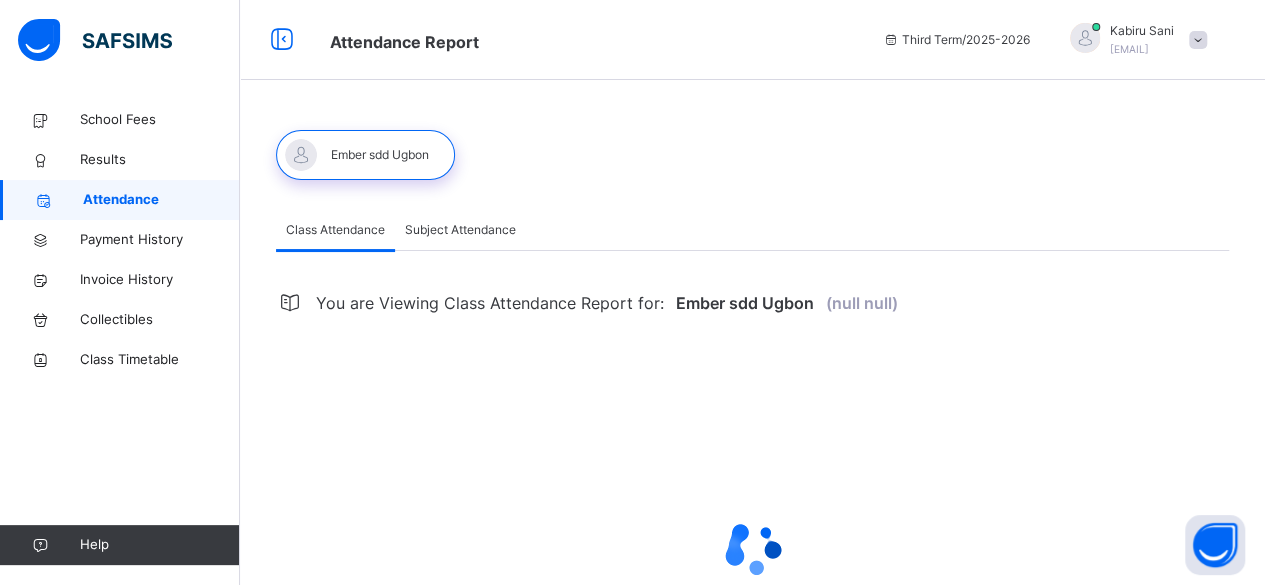 select on "*" 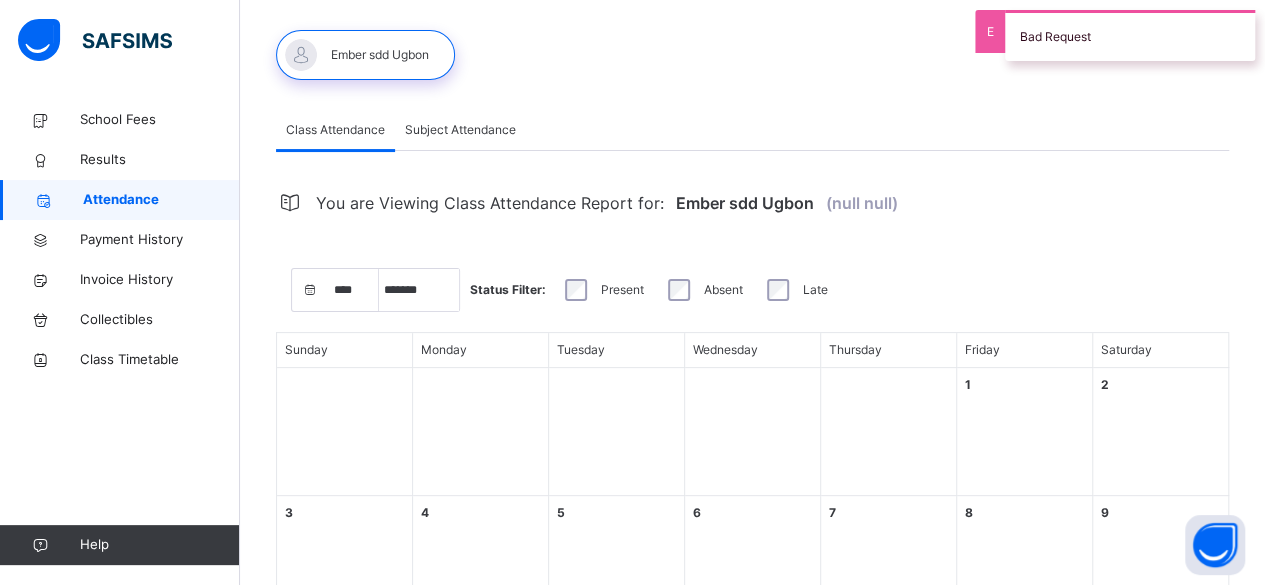 click on "Payment History" at bounding box center (160, 240) 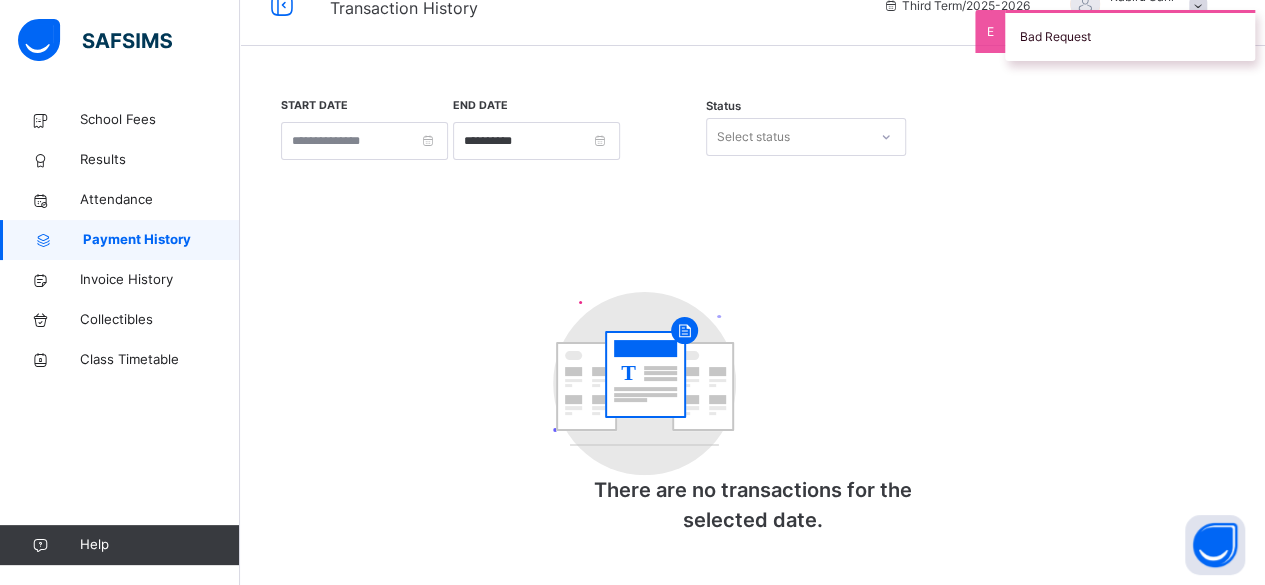 scroll, scrollTop: 35, scrollLeft: 0, axis: vertical 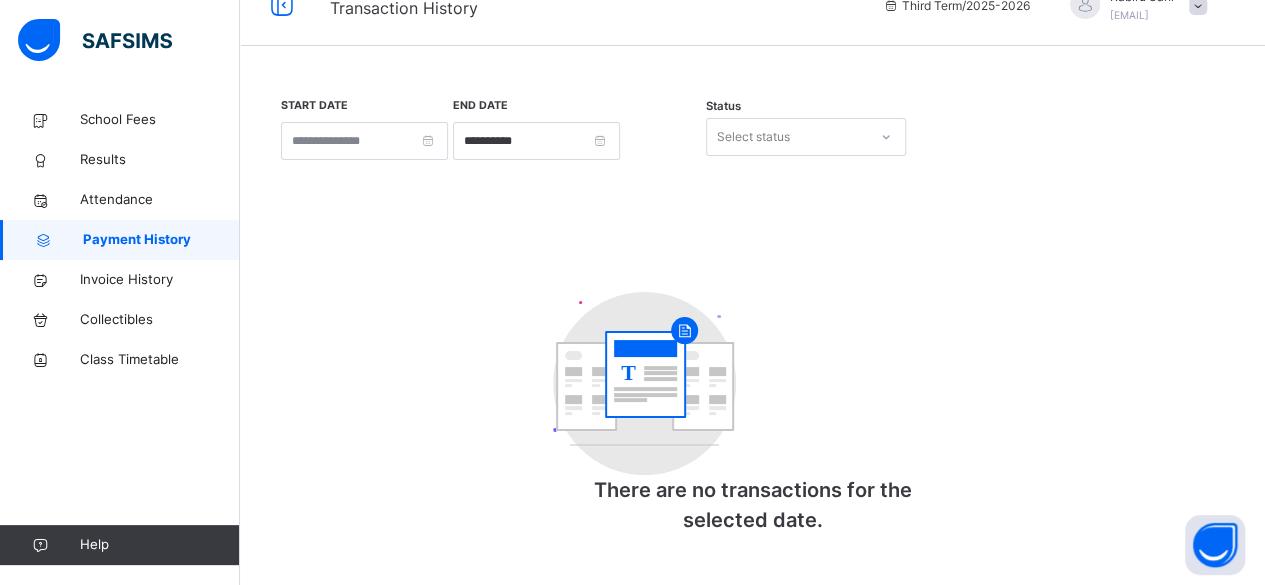 click on "Invoice History" at bounding box center (160, 280) 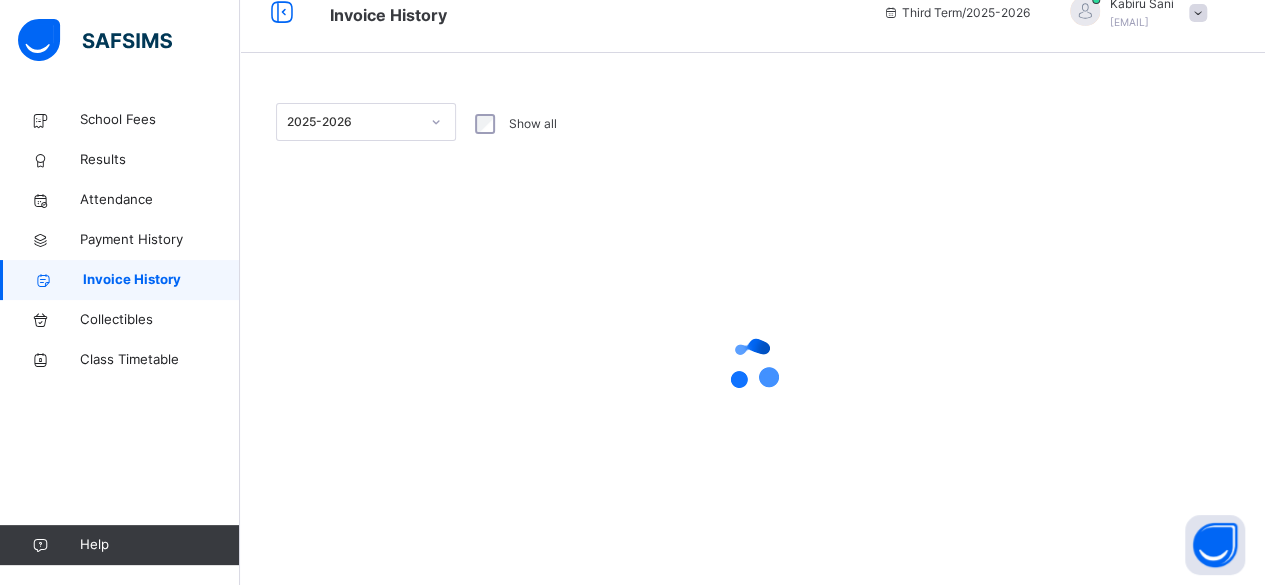 scroll, scrollTop: 0, scrollLeft: 0, axis: both 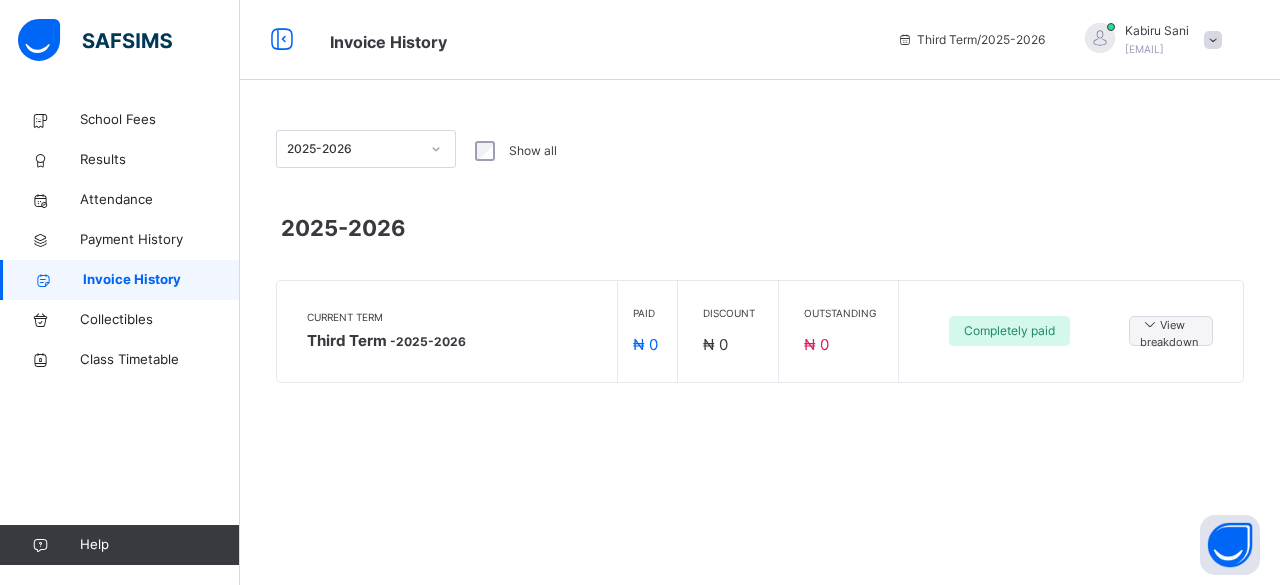 click on "Collectibles" at bounding box center [120, 320] 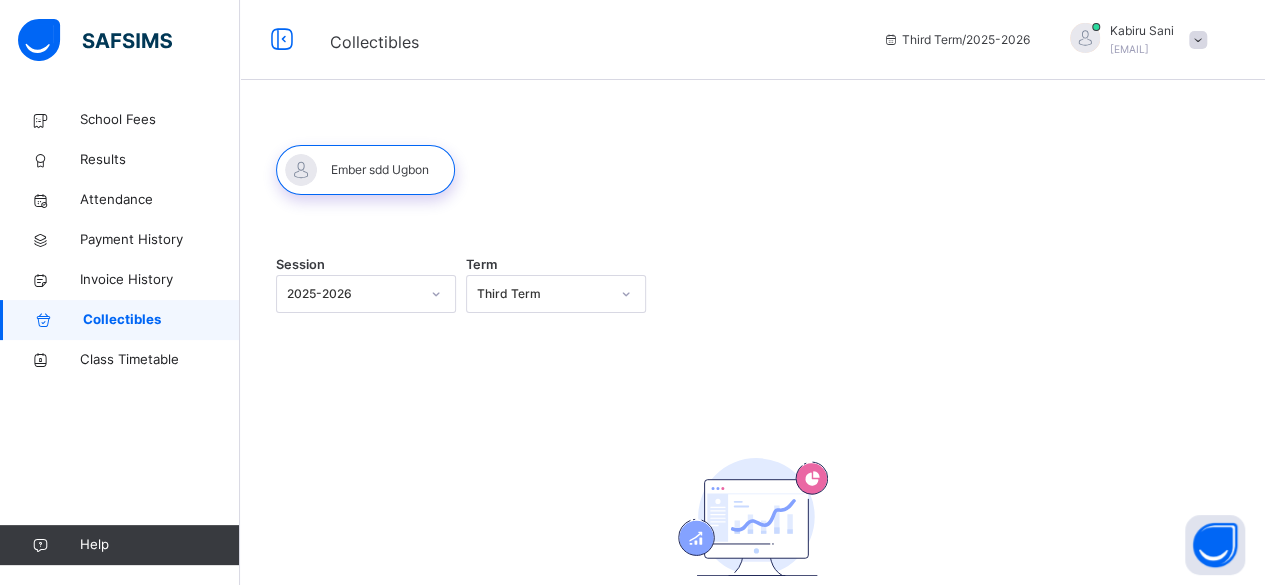 click on "Class Timetable" at bounding box center [160, 360] 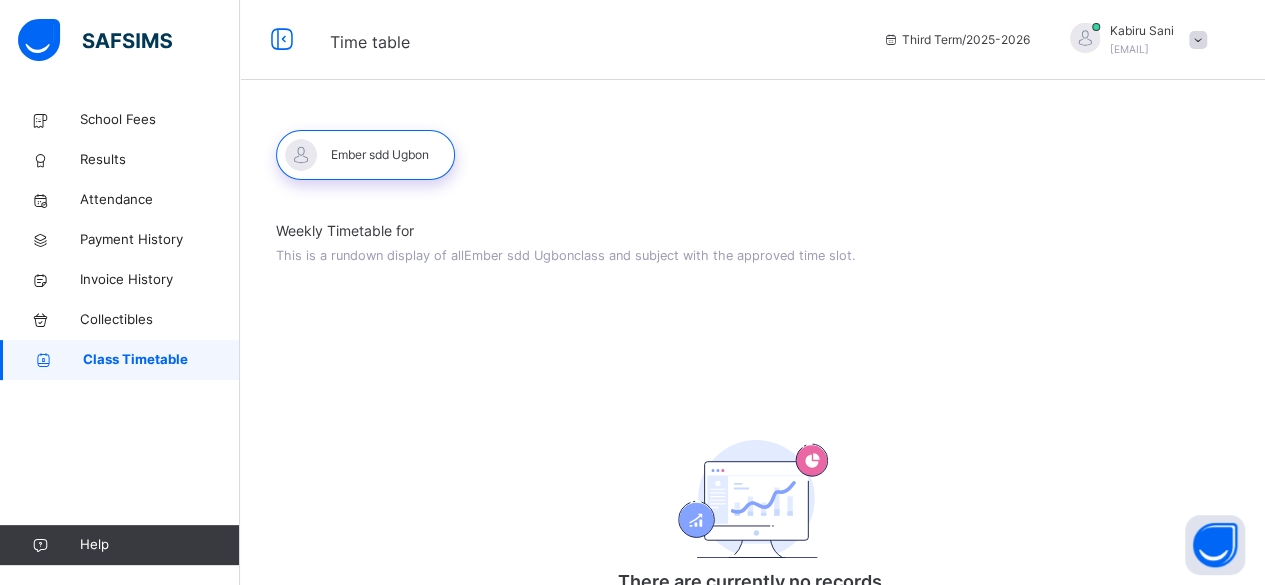 click on "School Fees" at bounding box center [120, 120] 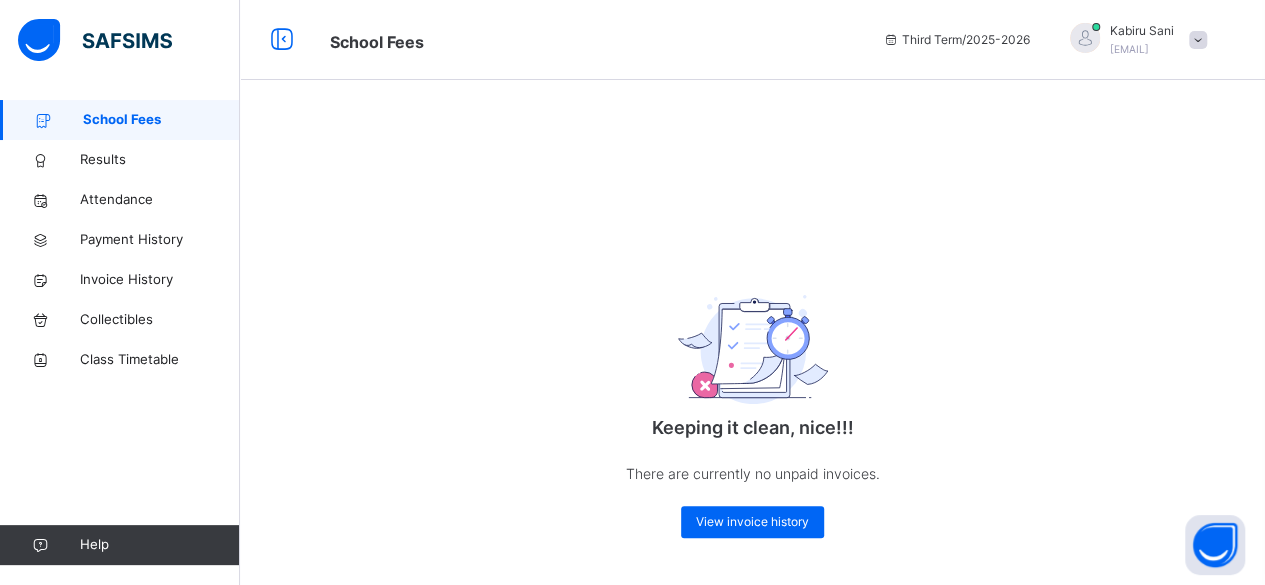 click on "Payment History" at bounding box center [160, 240] 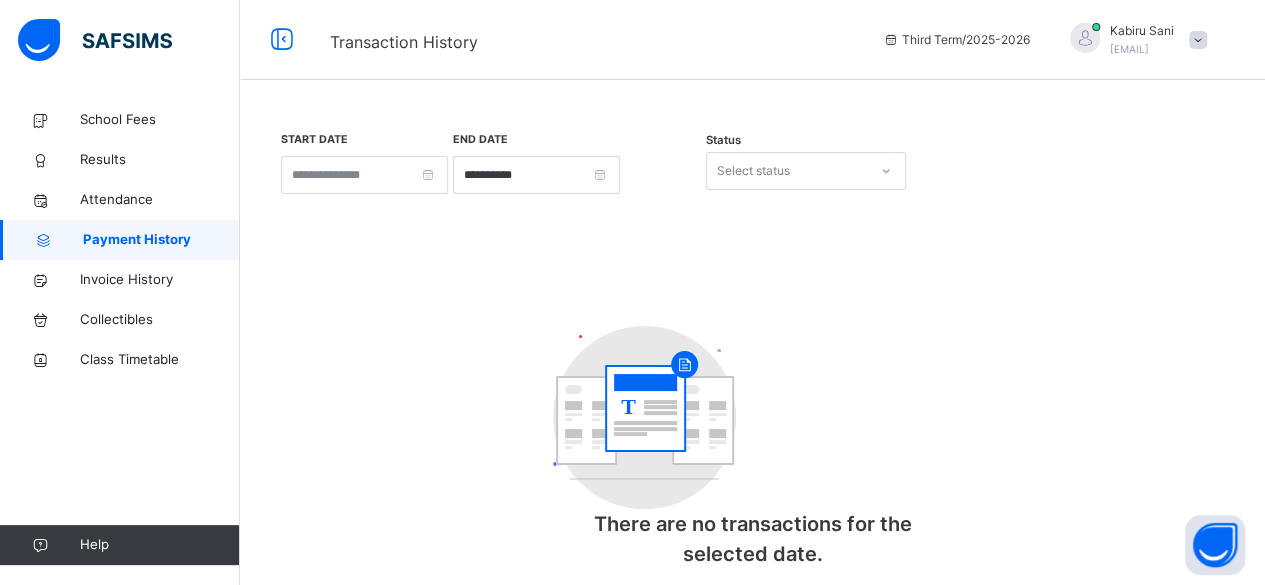 click on "Attendance" at bounding box center [160, 200] 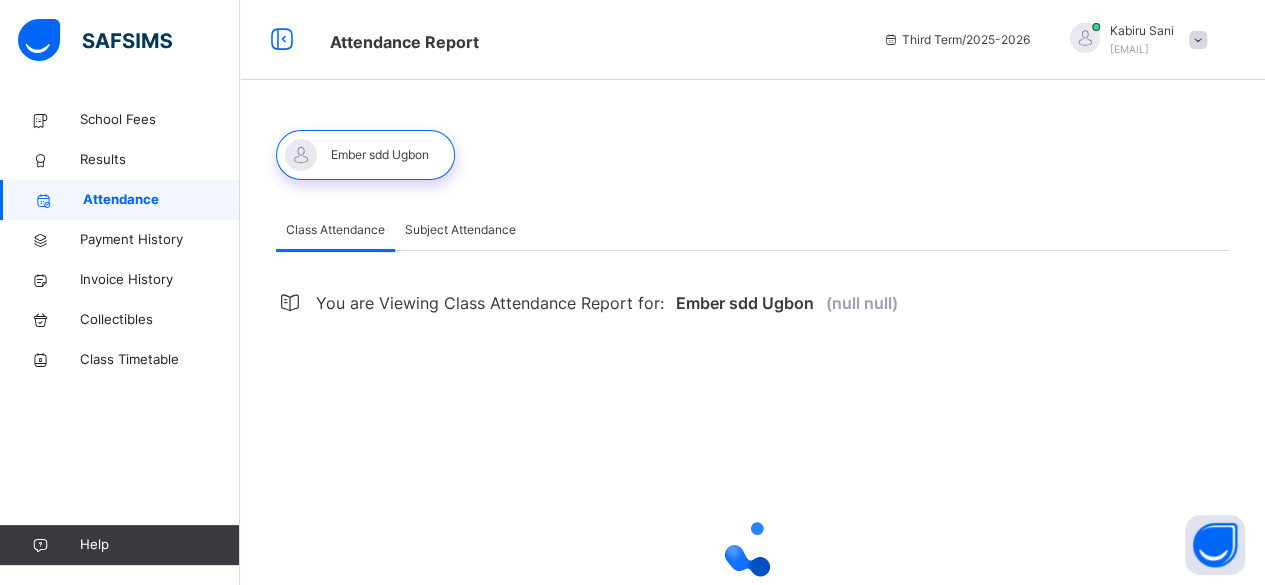select on "****" 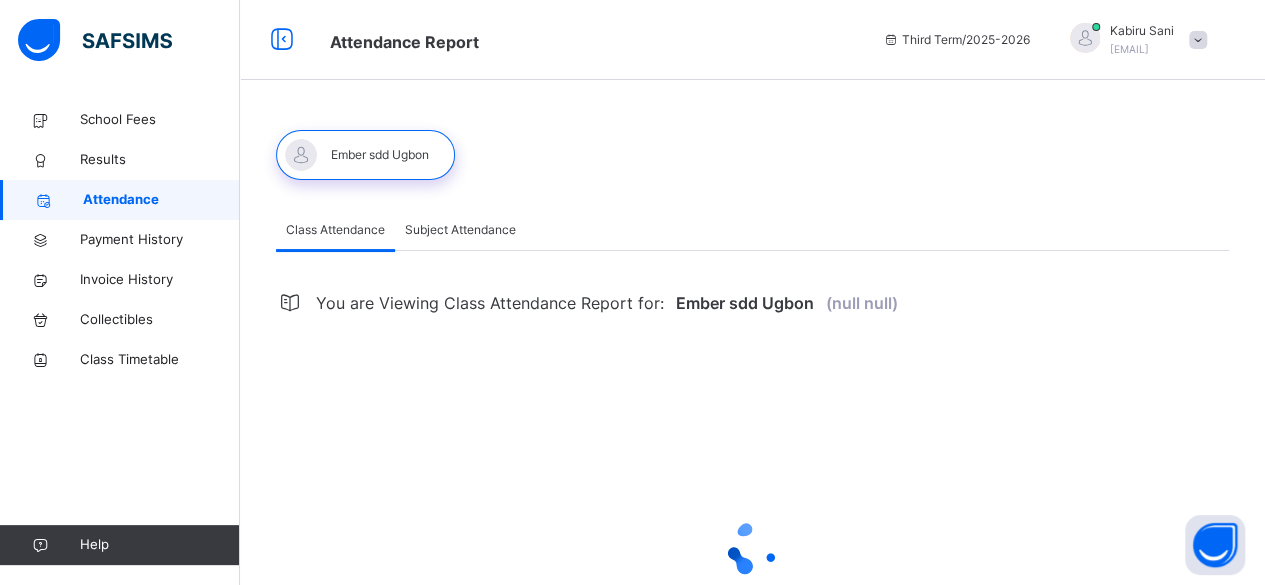 select on "*" 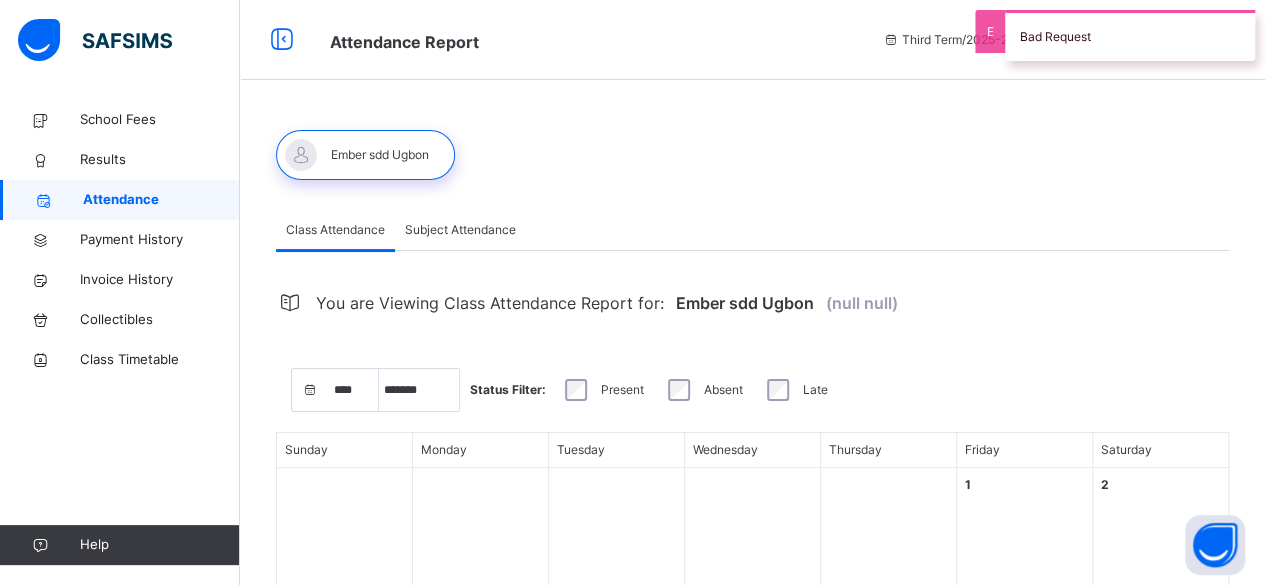 click on "Results" at bounding box center (160, 160) 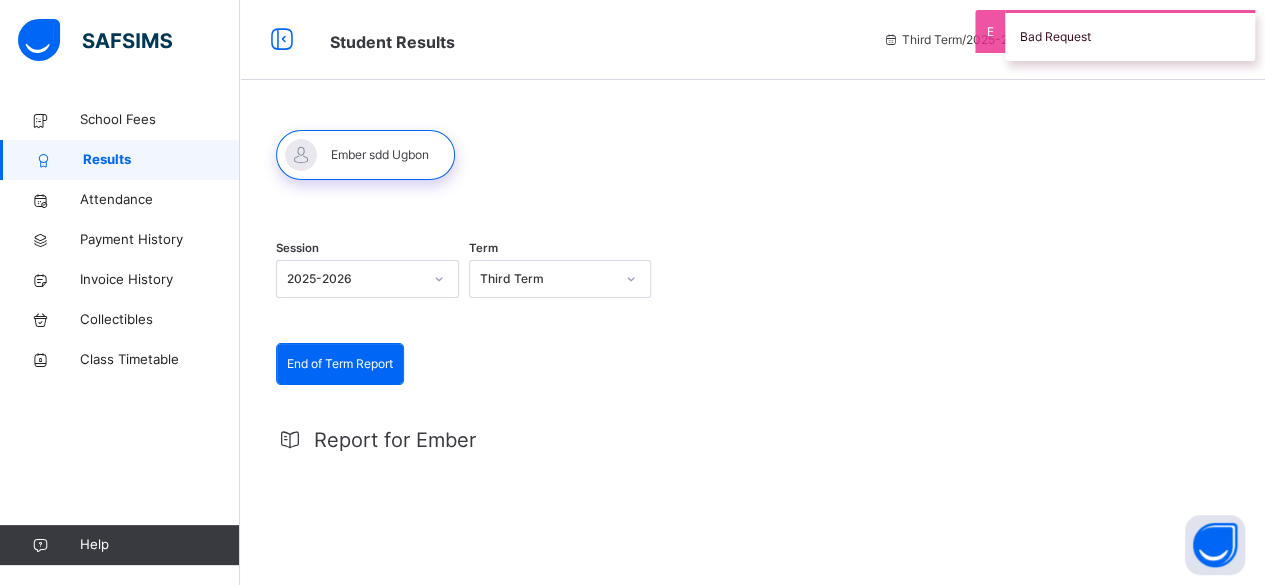 click on "Collectibles" at bounding box center (160, 320) 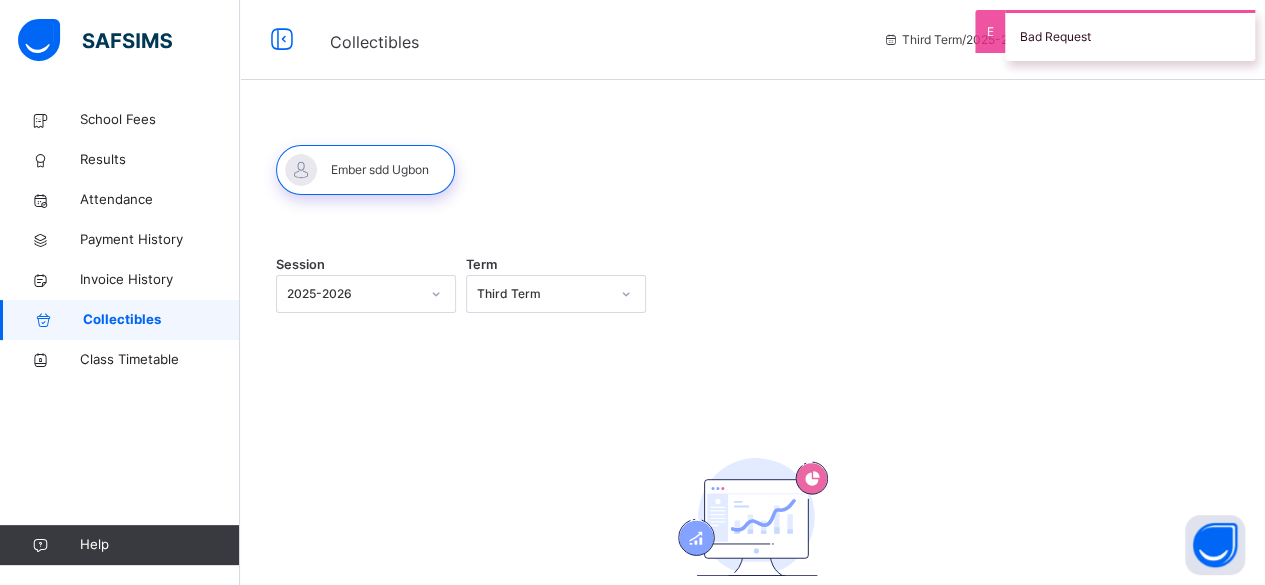 click on "Attendance" at bounding box center [160, 200] 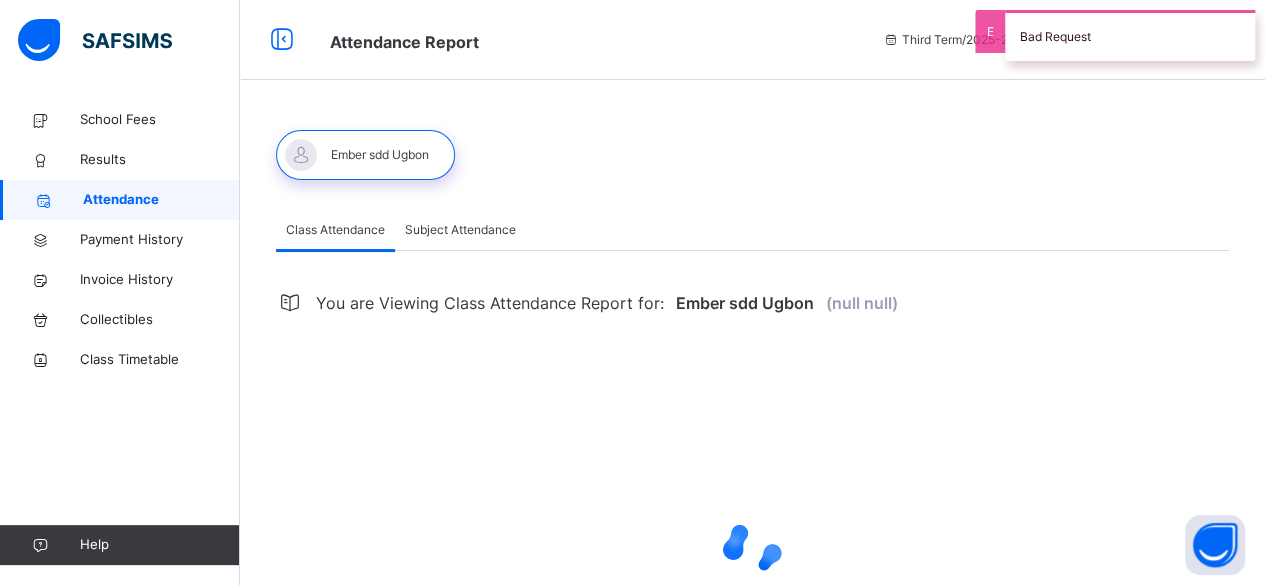 select on "****" 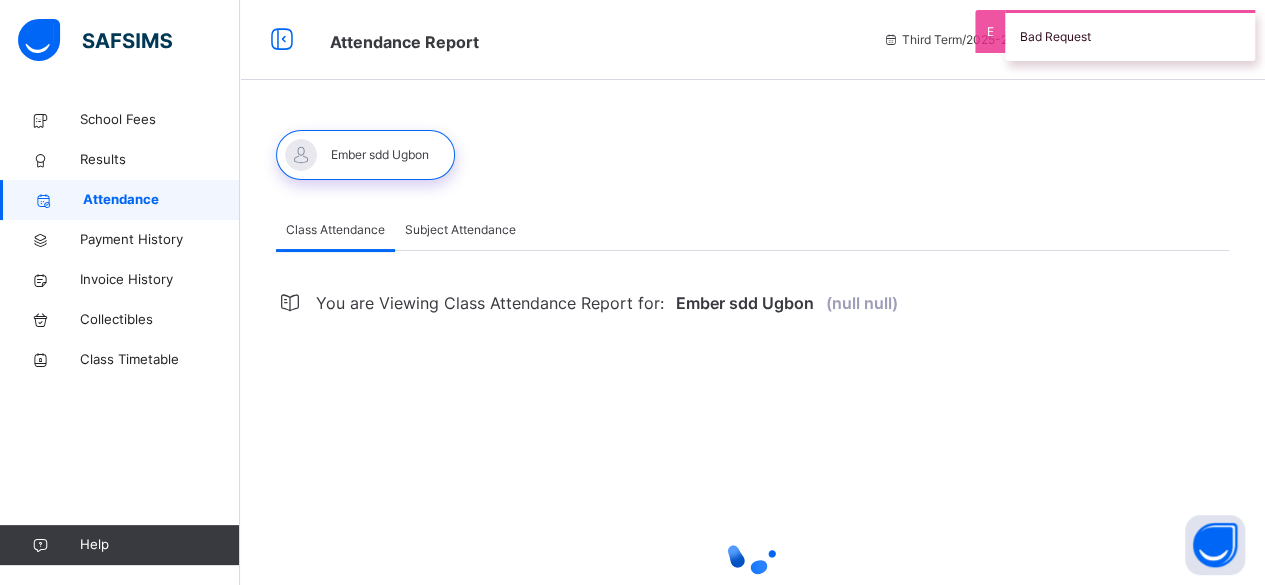 select on "*" 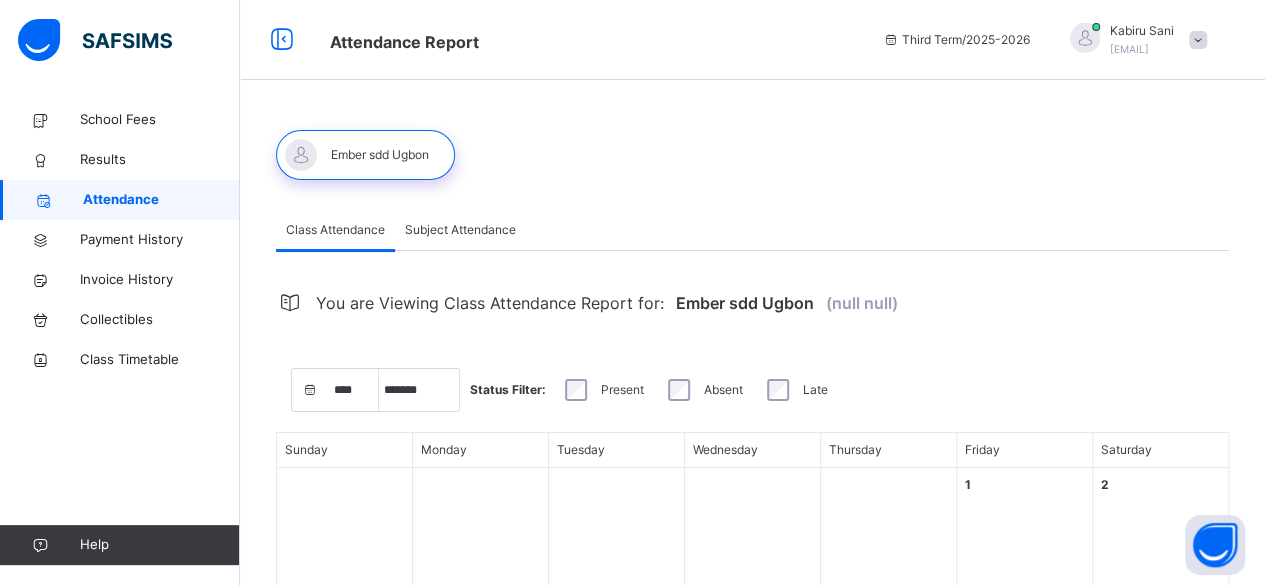 click on "Subject Attendance" at bounding box center [460, 230] 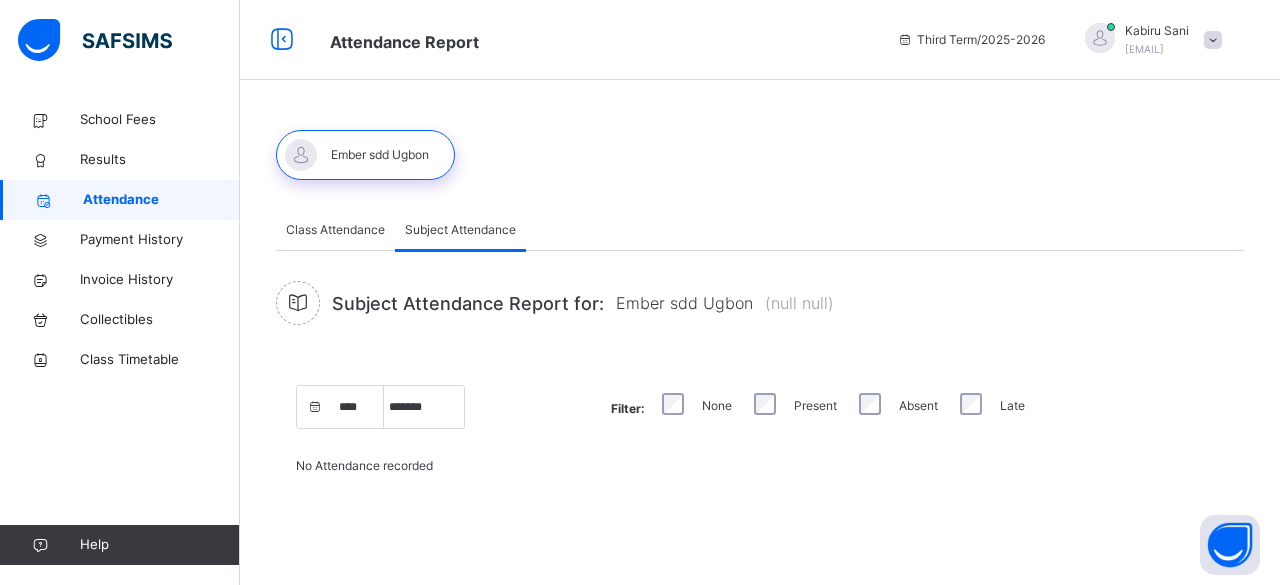 click on "Class Attendance" at bounding box center [335, 230] 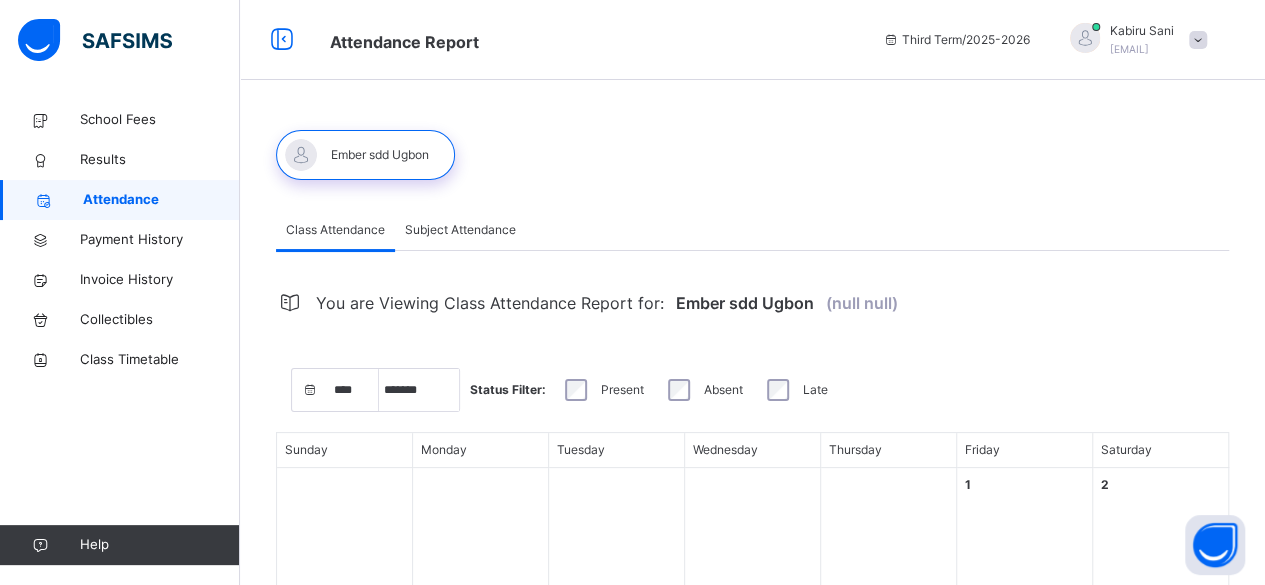 click at bounding box center [365, 155] 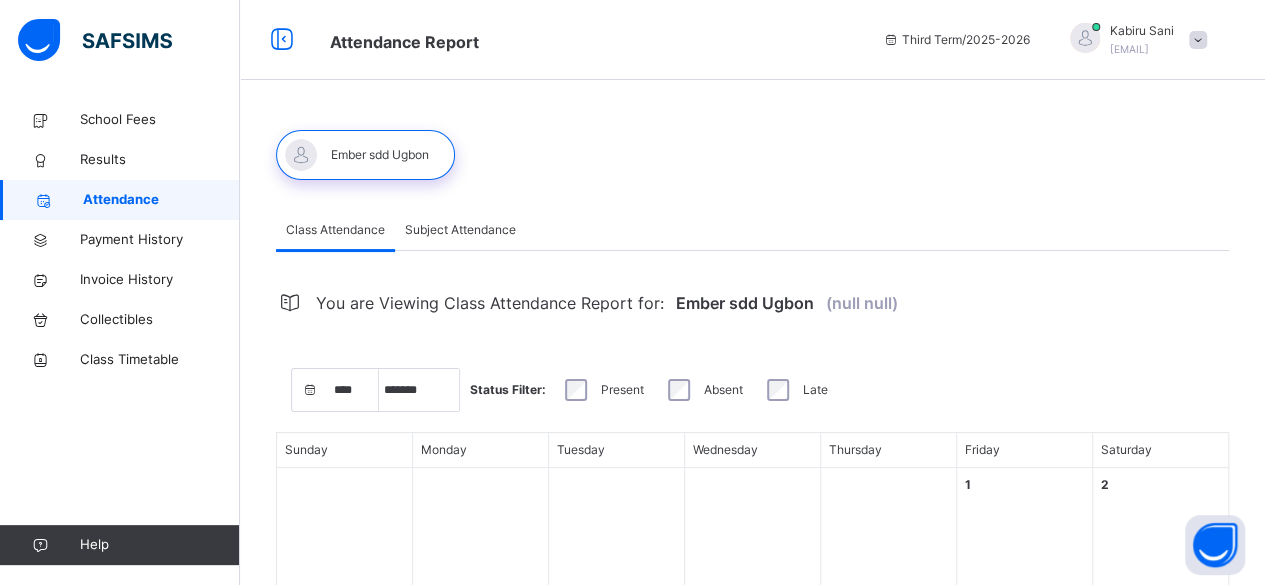 click on "Results" at bounding box center (160, 160) 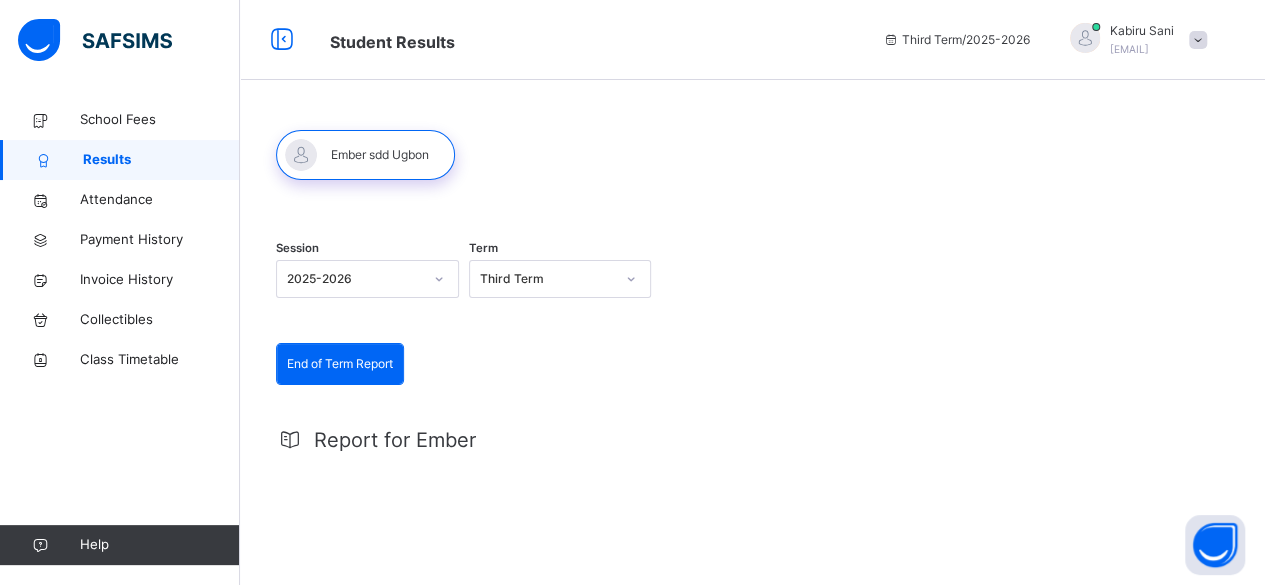 click on "School Fees" at bounding box center (160, 120) 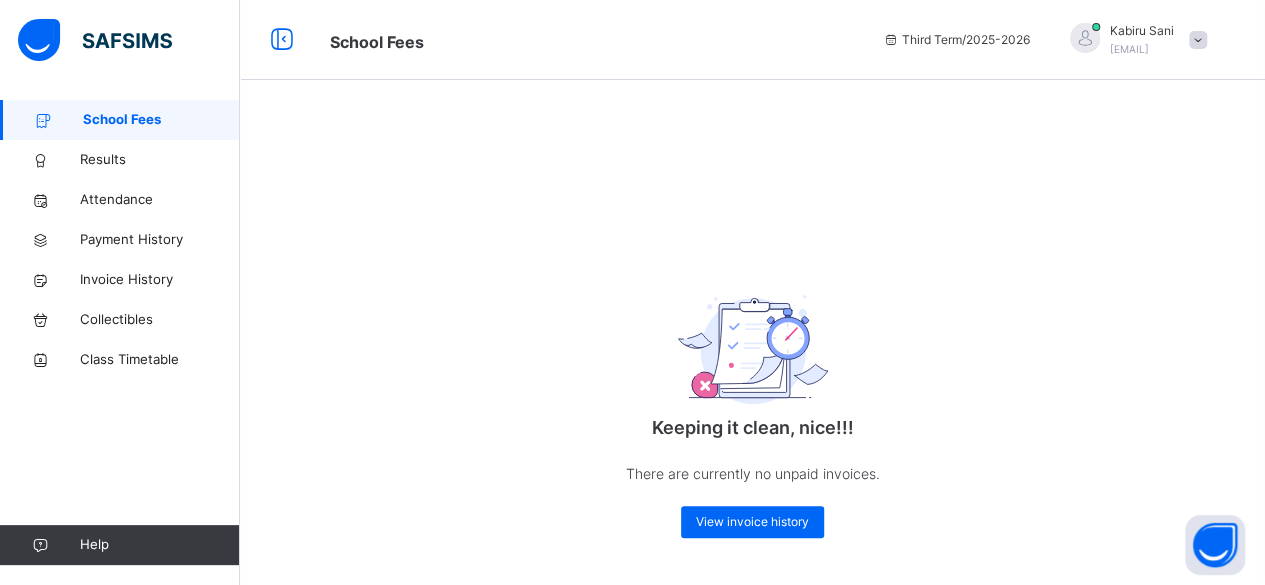 click on "Results" at bounding box center (160, 160) 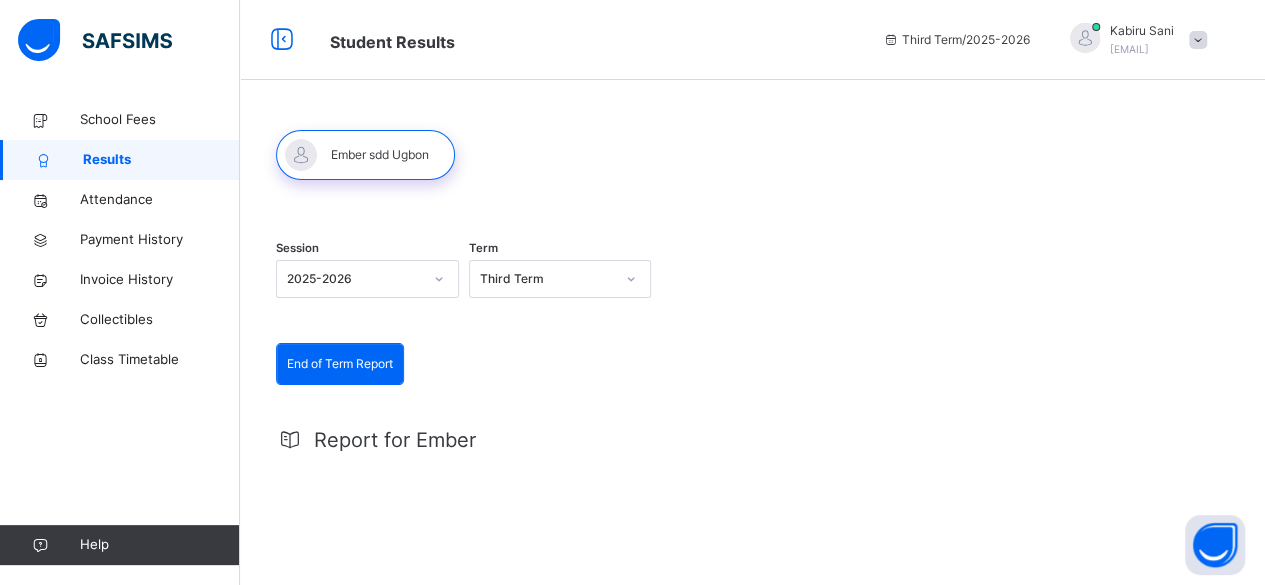 click on "Attendance" at bounding box center (160, 200) 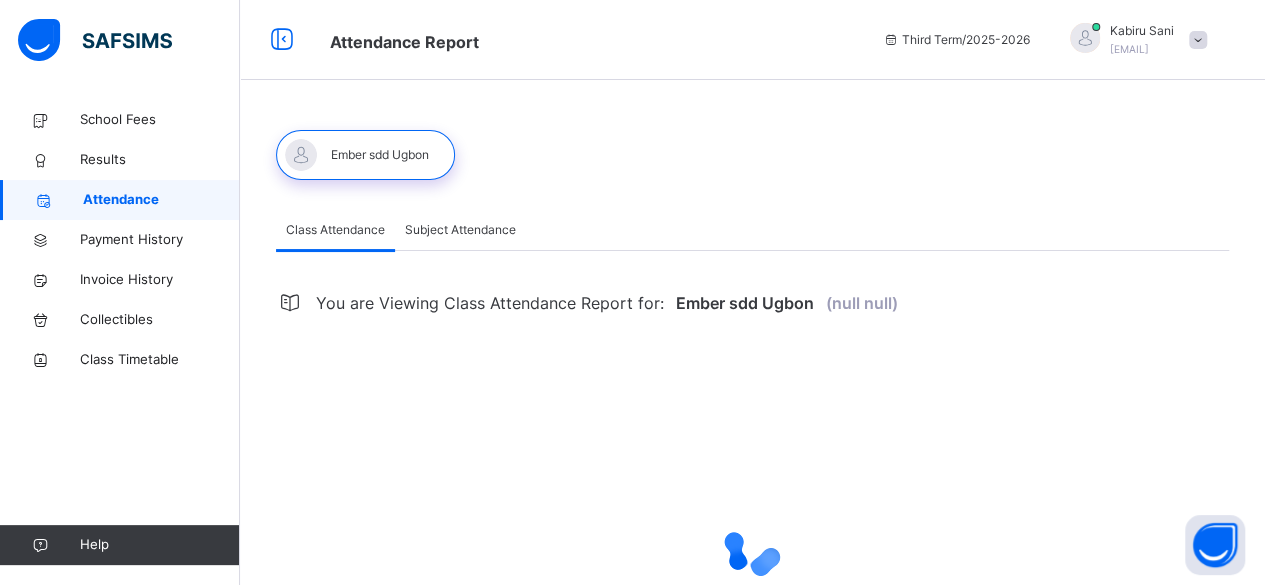 select on "****" 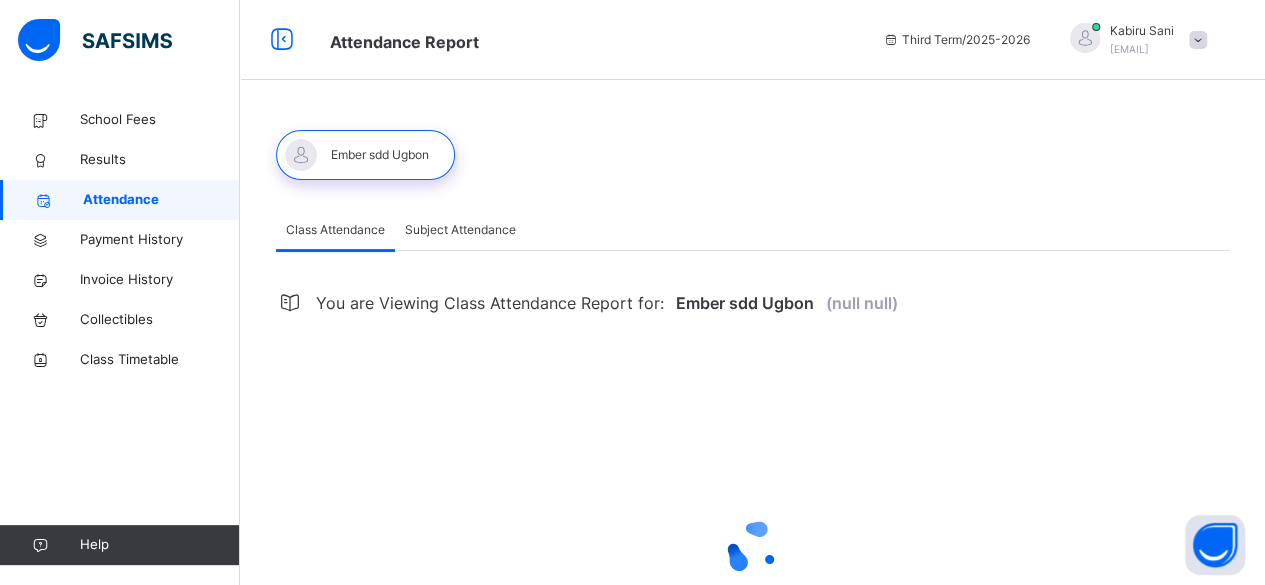 select on "*" 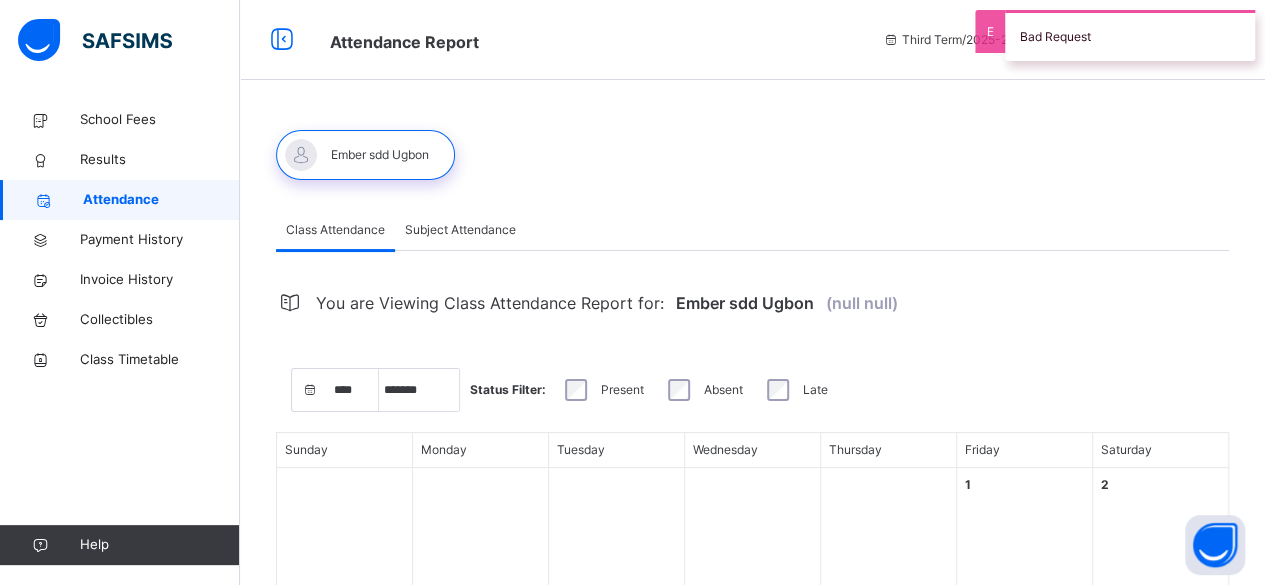 click on "Payment History" at bounding box center (160, 240) 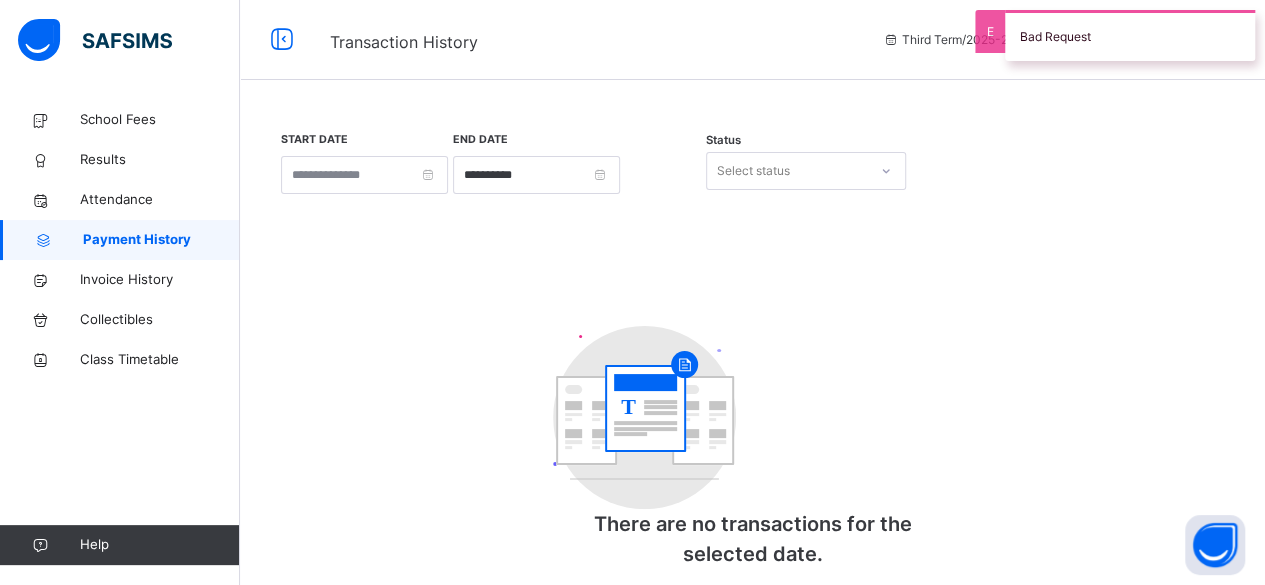 click on "Invoice History" at bounding box center (160, 280) 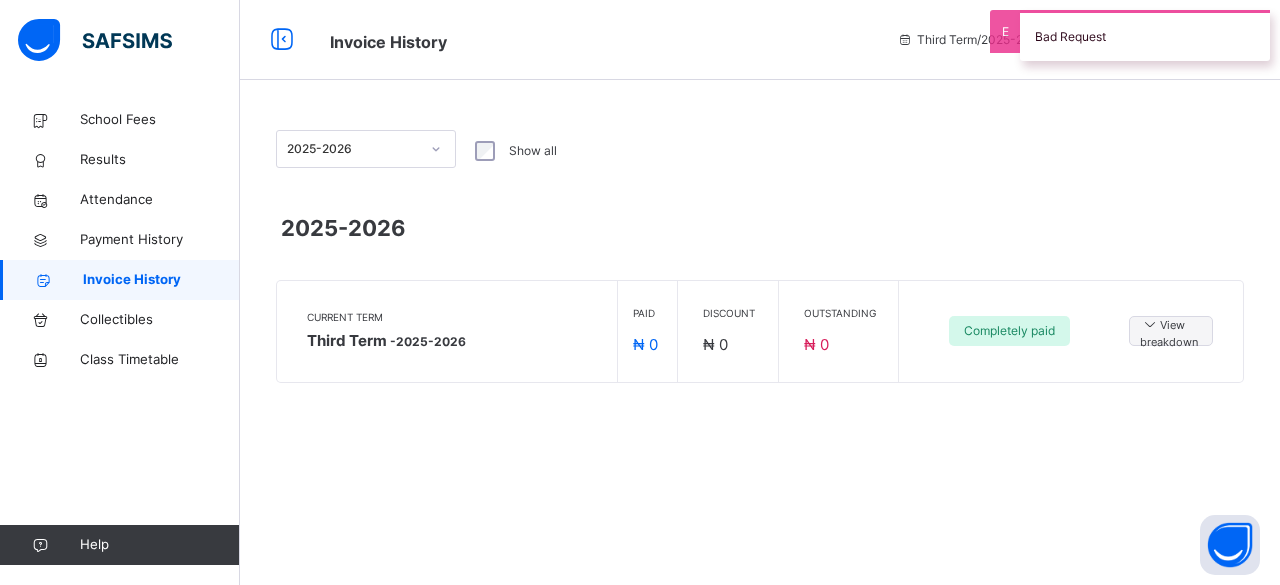 click on "Class Timetable" at bounding box center (120, 360) 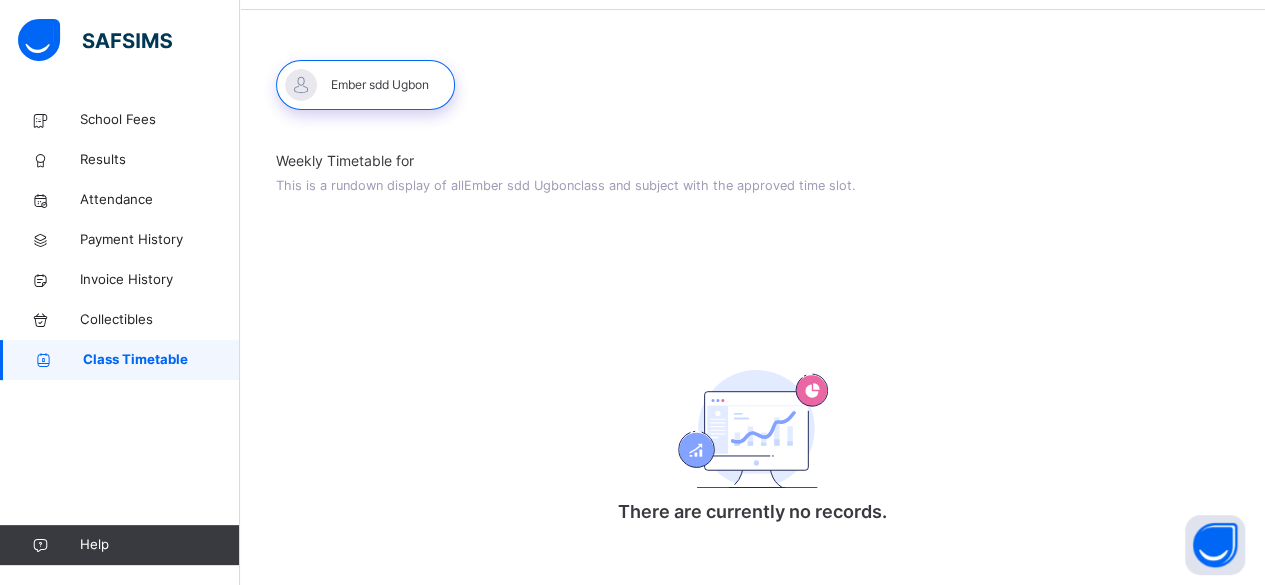 scroll, scrollTop: 0, scrollLeft: 0, axis: both 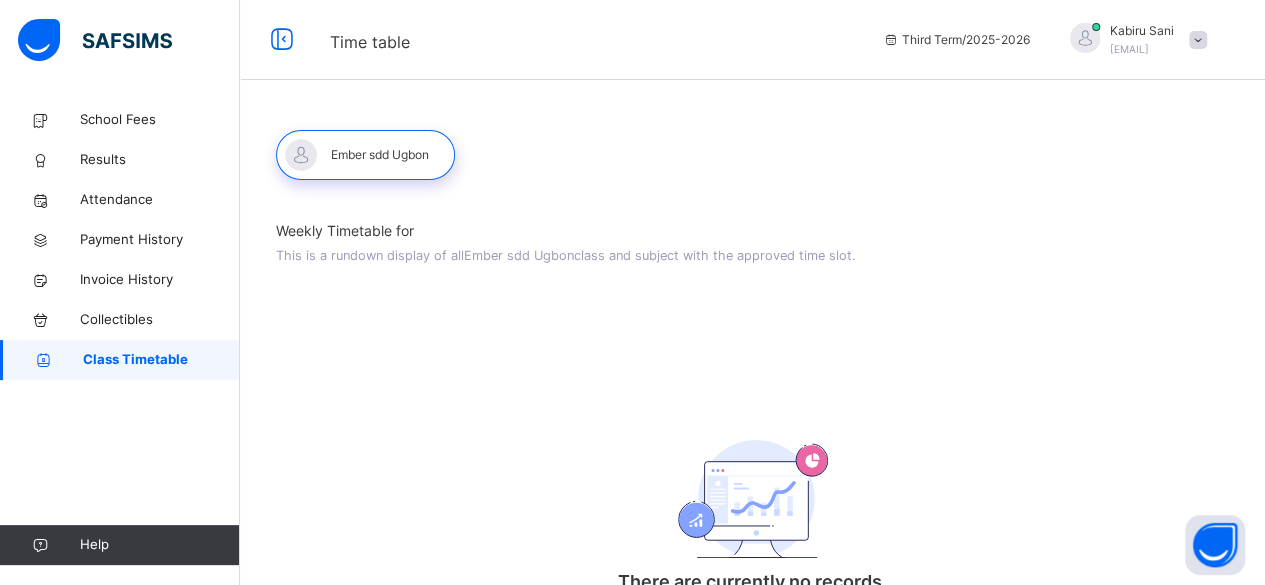click on "Invoice History" at bounding box center (160, 280) 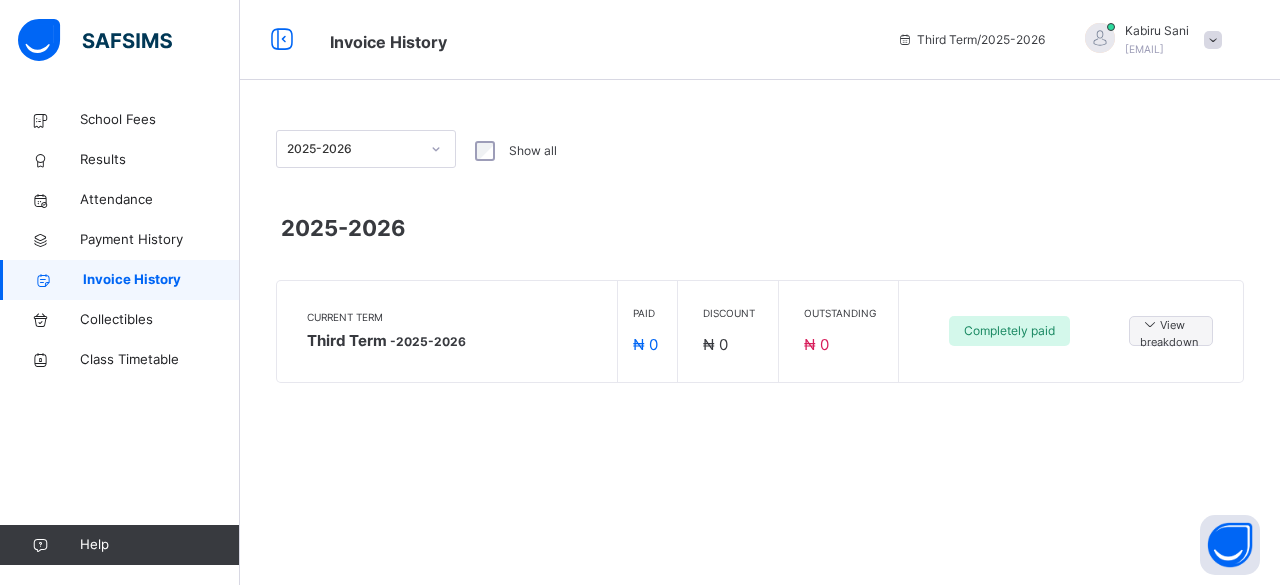 click on "Collectibles" at bounding box center (160, 320) 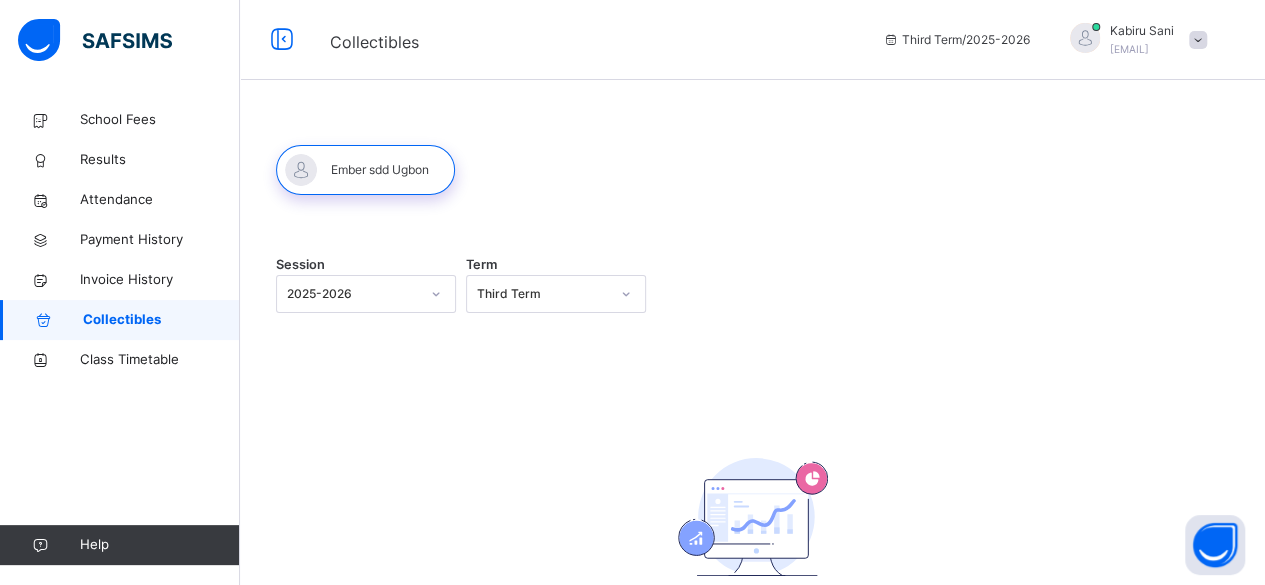 click on "Attendance" at bounding box center (160, 200) 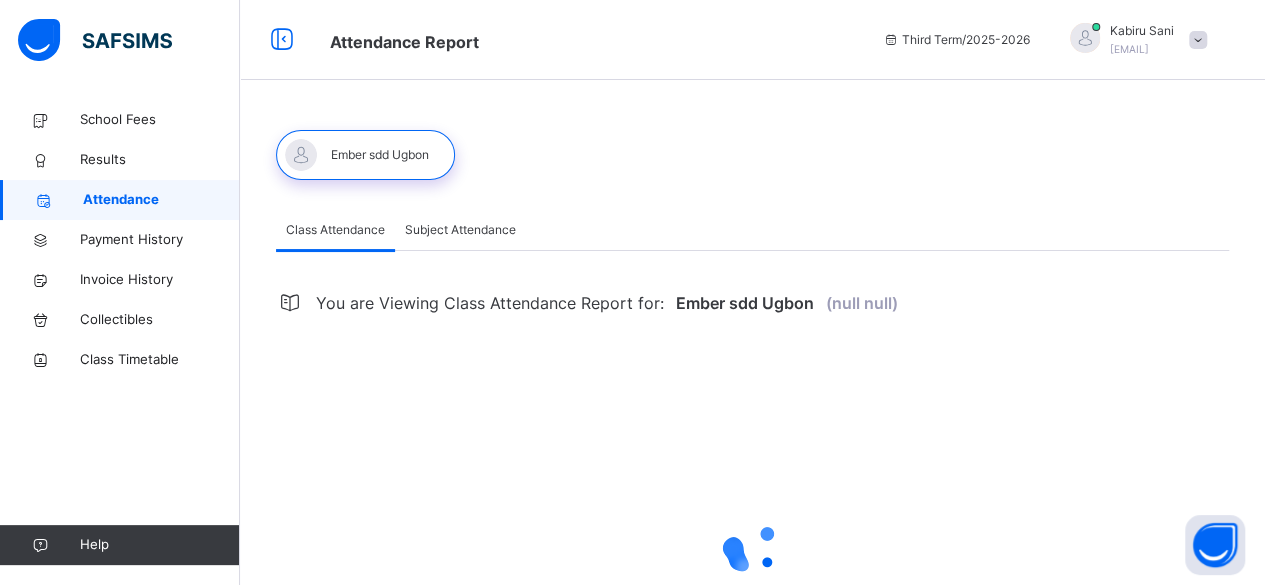 select on "****" 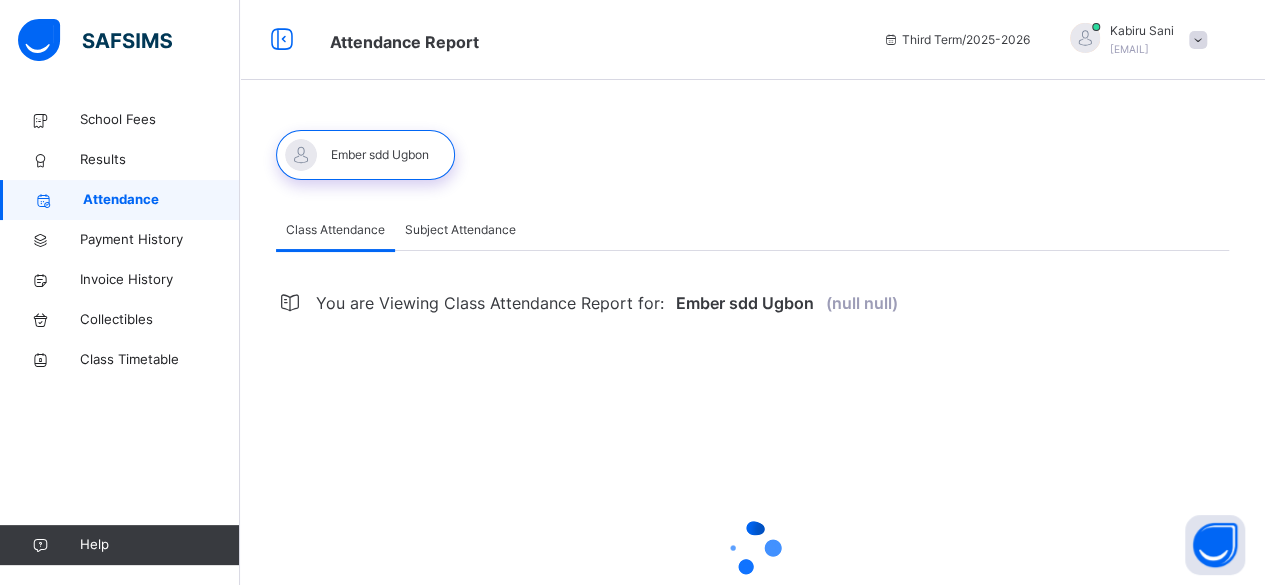 select on "*" 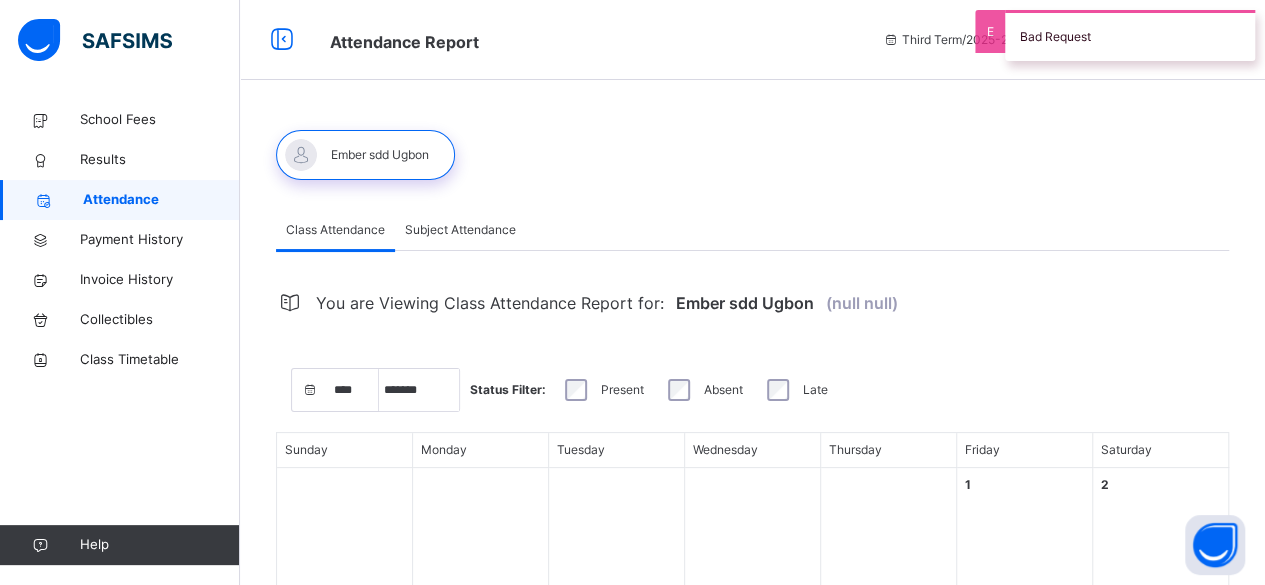 click on "Collectibles" at bounding box center (160, 320) 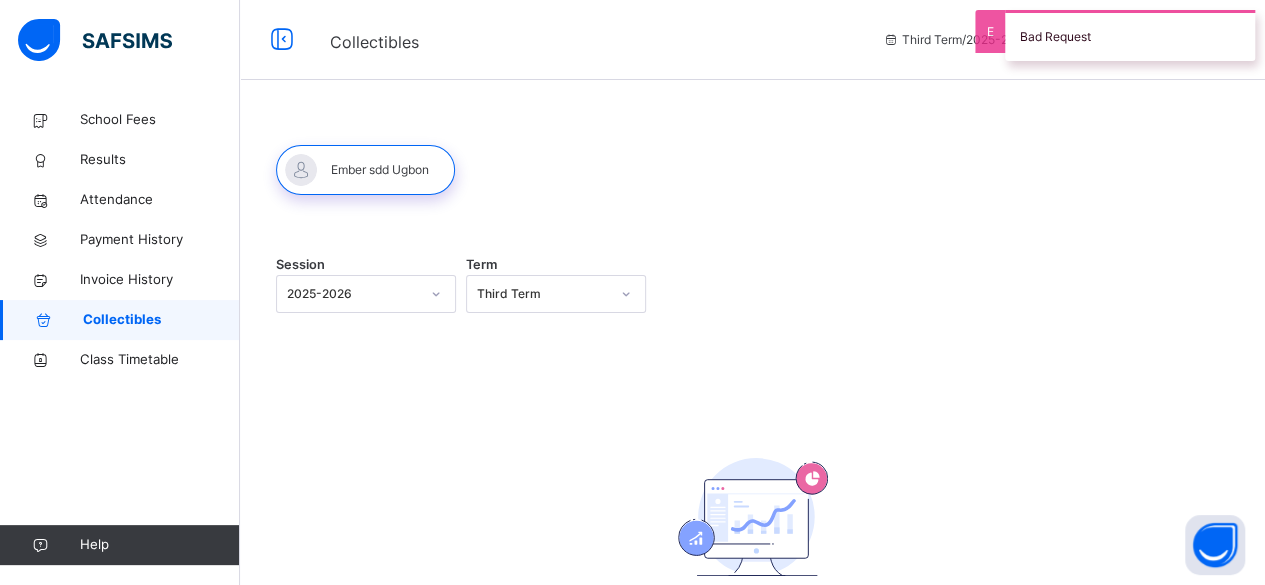 click on "Invoice History" at bounding box center (160, 280) 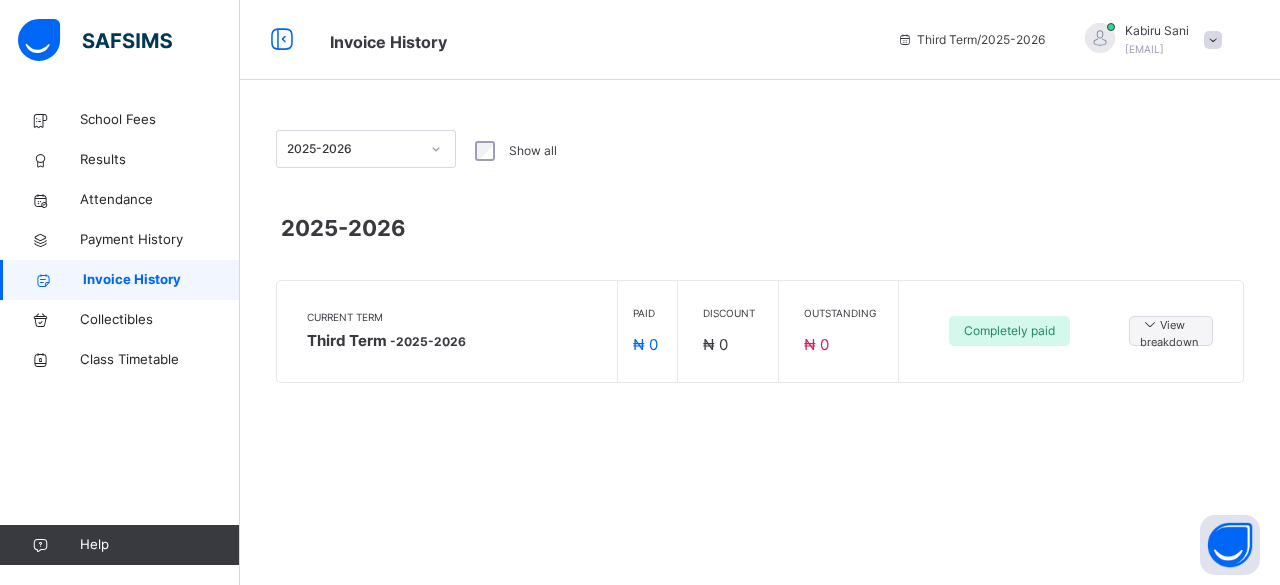 click on "Payment History" at bounding box center (160, 240) 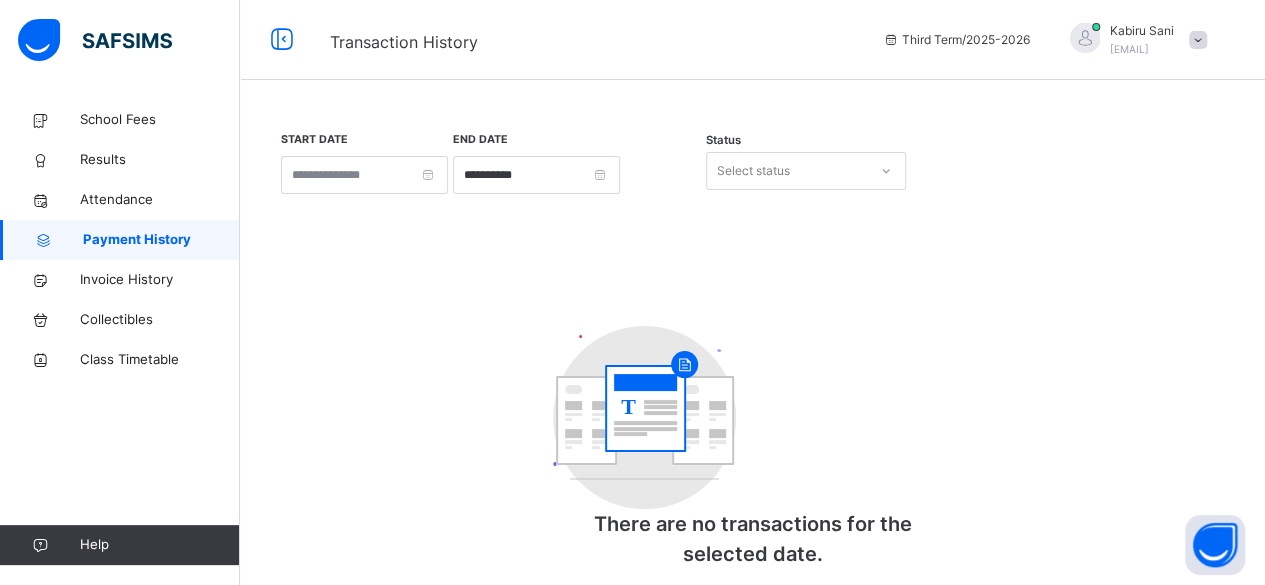 click on "Attendance" at bounding box center [120, 200] 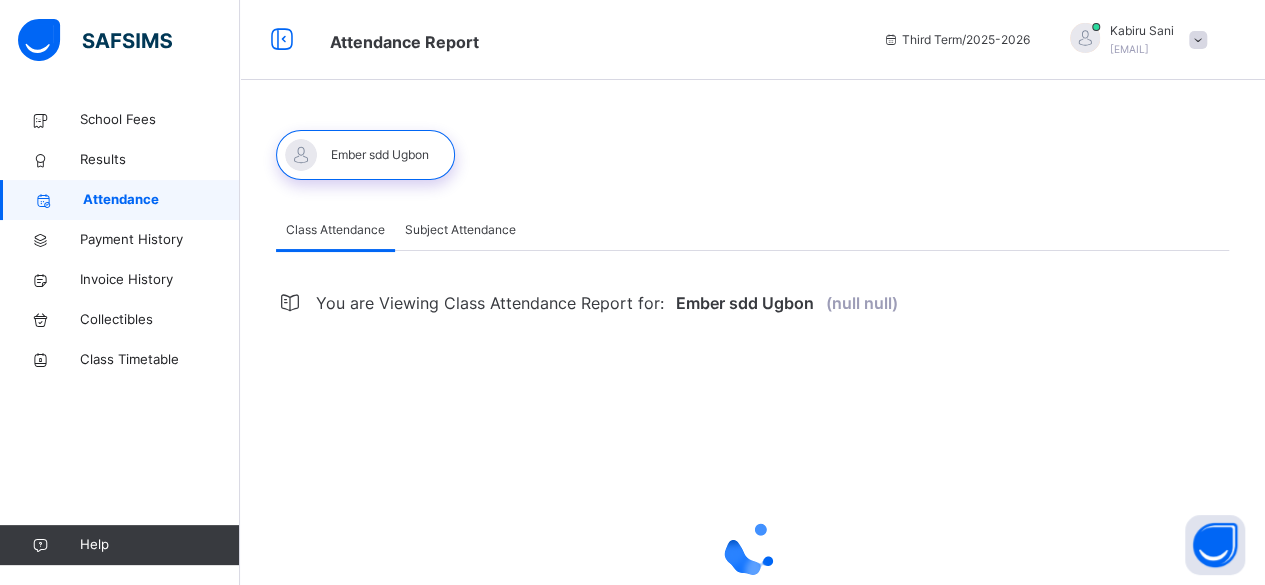 select on "****" 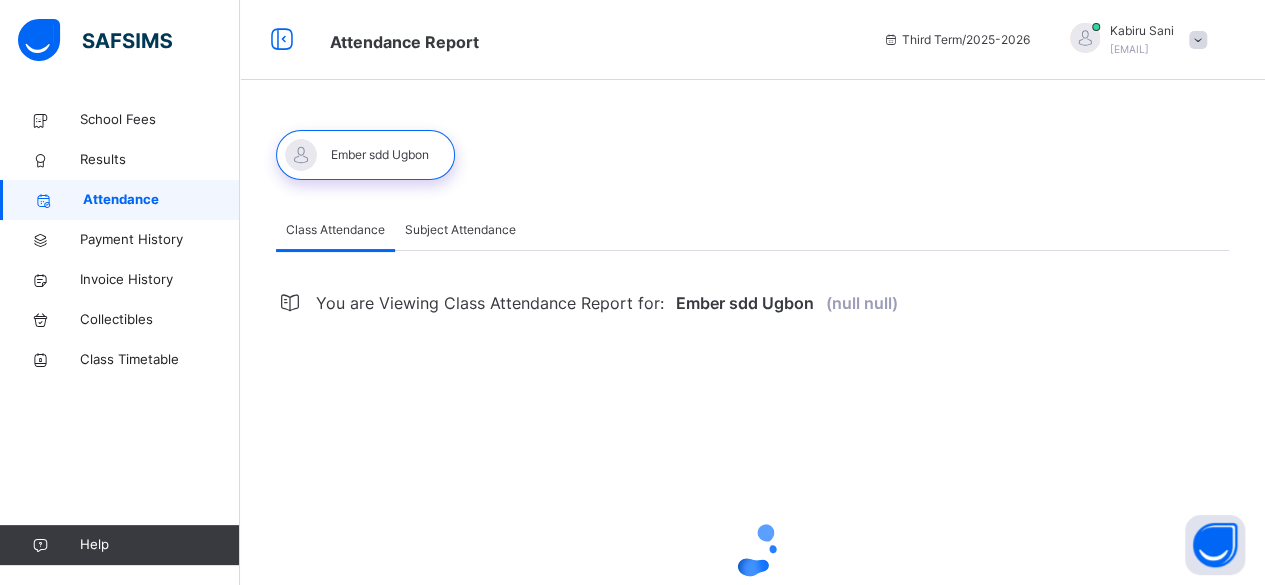 select on "*" 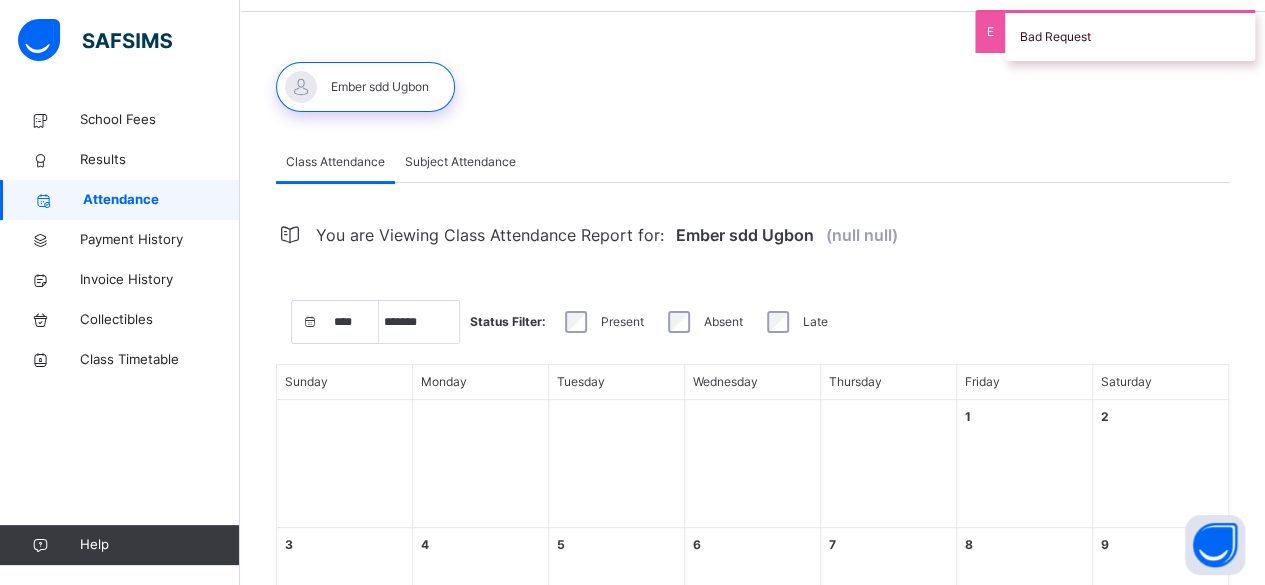 scroll, scrollTop: 100, scrollLeft: 0, axis: vertical 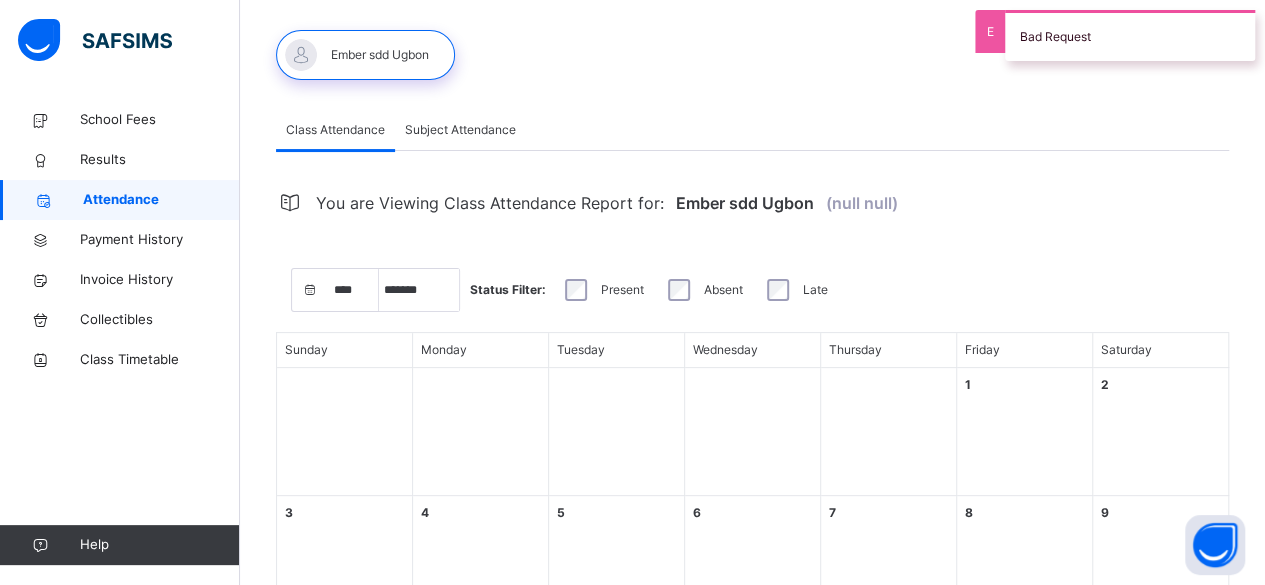click on "Subject Attendance" at bounding box center (460, 130) 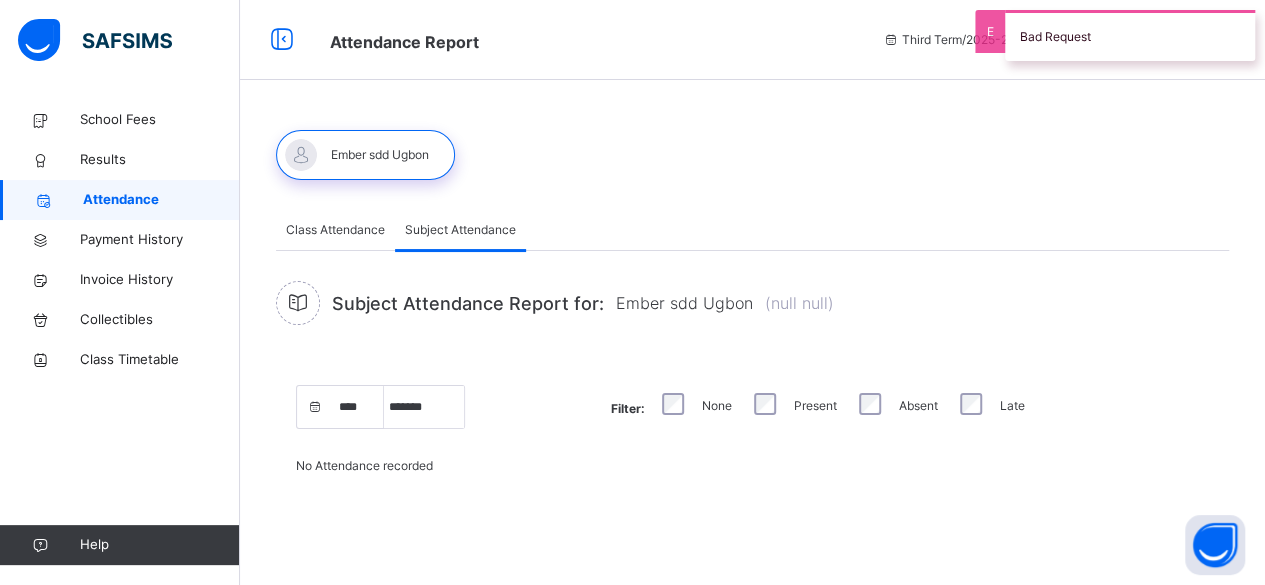 scroll, scrollTop: 0, scrollLeft: 0, axis: both 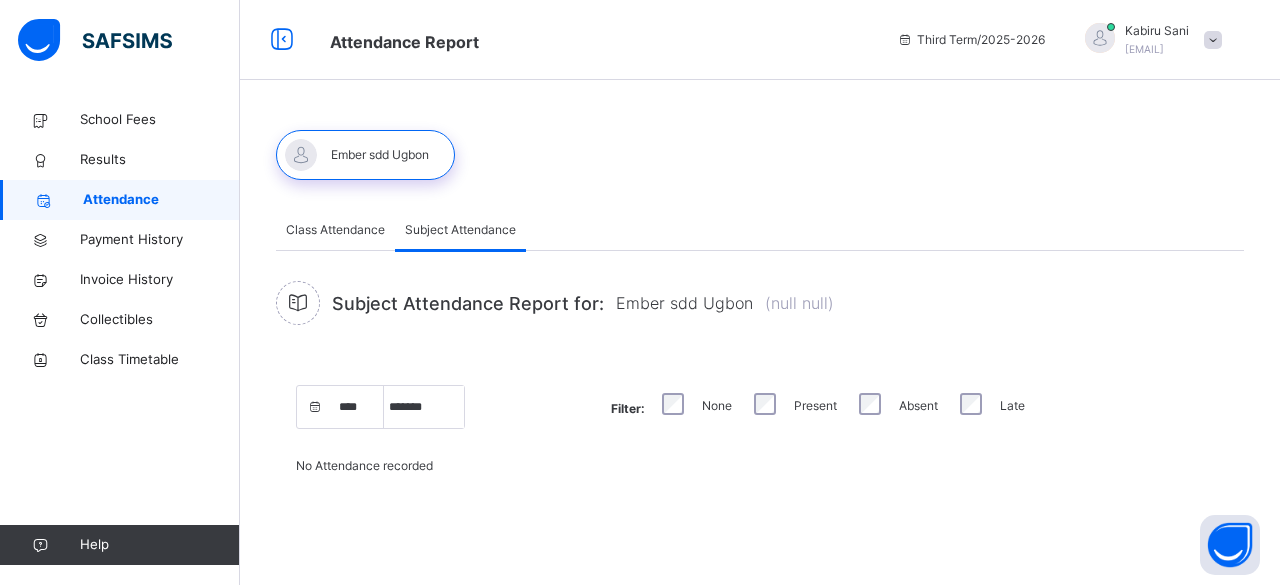 click on "Class Attendance" at bounding box center (335, 230) 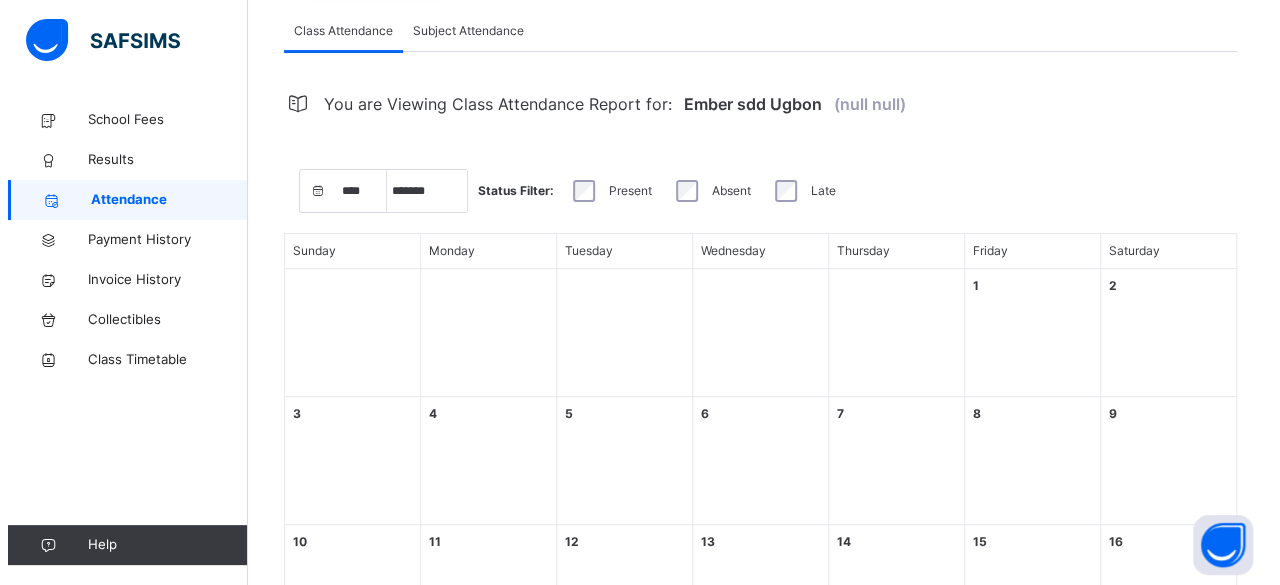 scroll, scrollTop: 0, scrollLeft: 0, axis: both 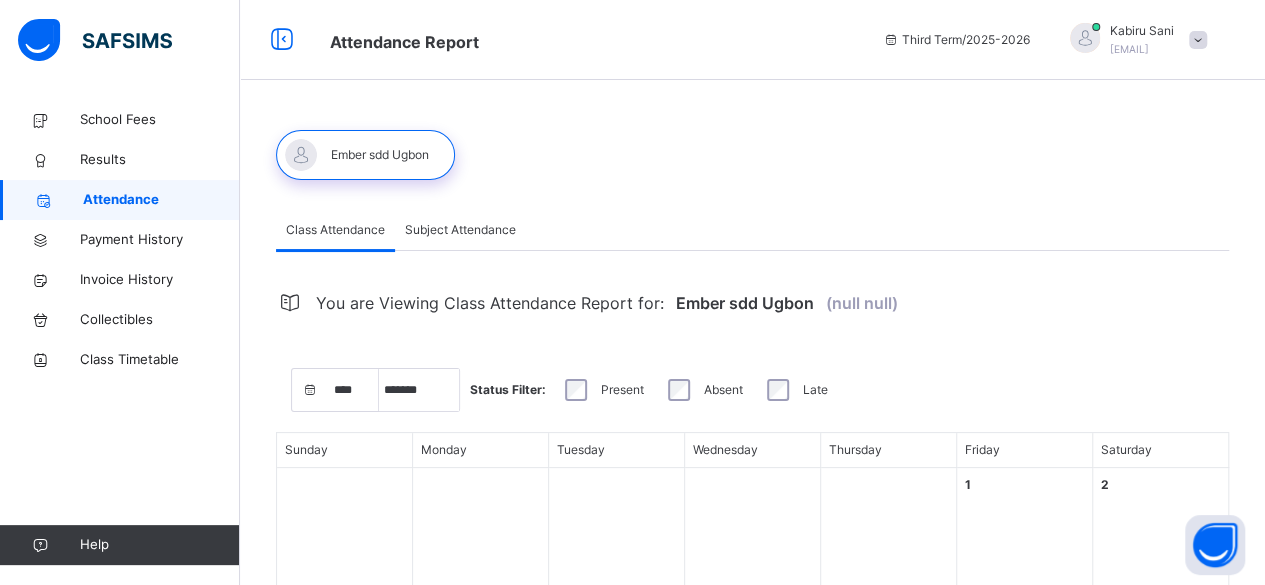 click on "Kabiru   Sani emberteck@gmail.com" at bounding box center [1142, 40] 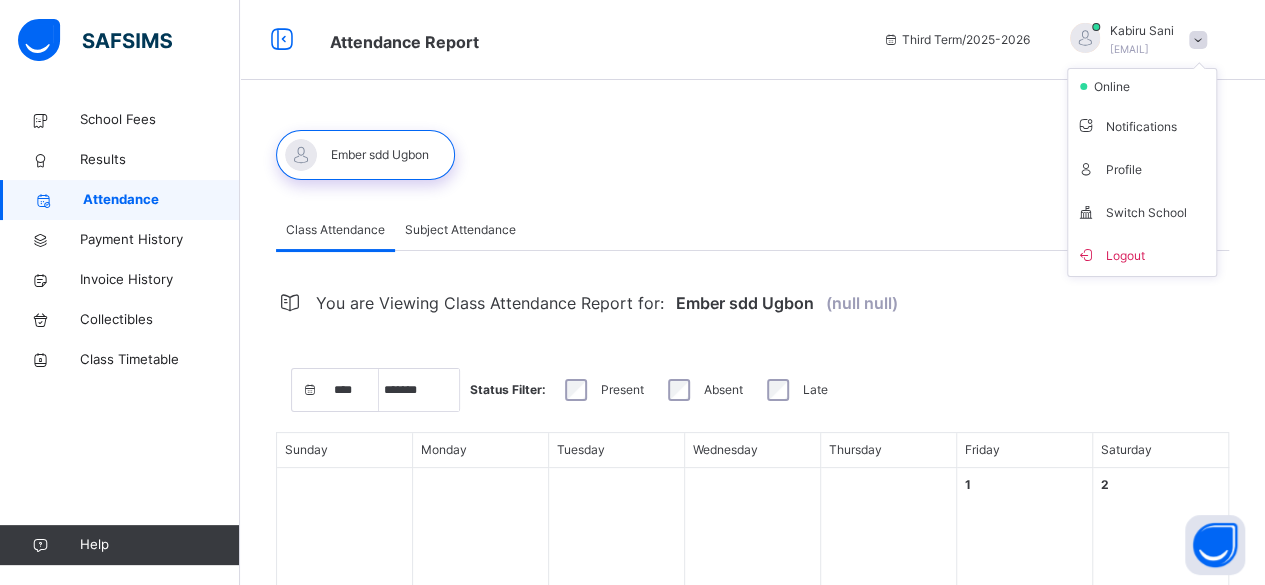 click on "Switch School" at bounding box center [1142, 211] 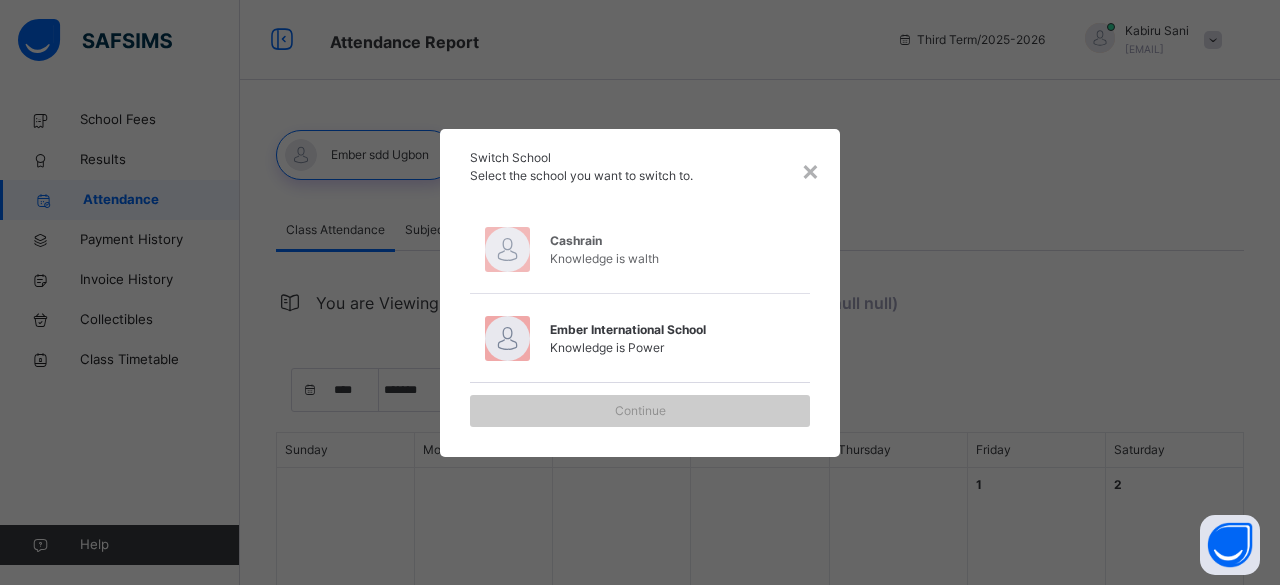 click on "Knowledge is Power" at bounding box center [607, 347] 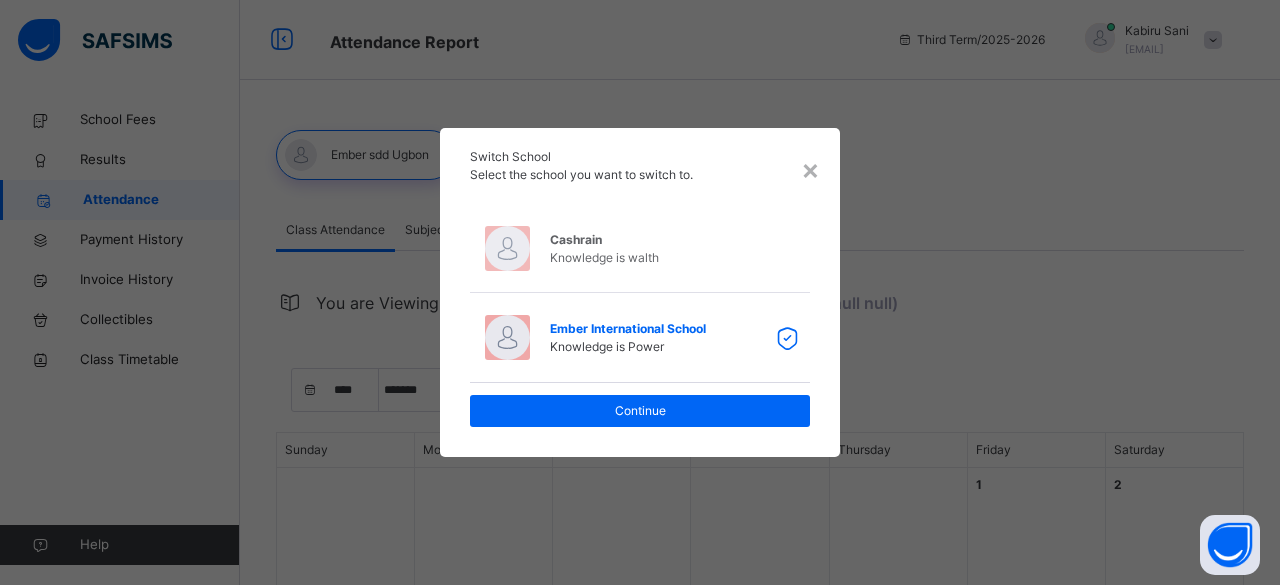 click on "Continue" at bounding box center [640, 411] 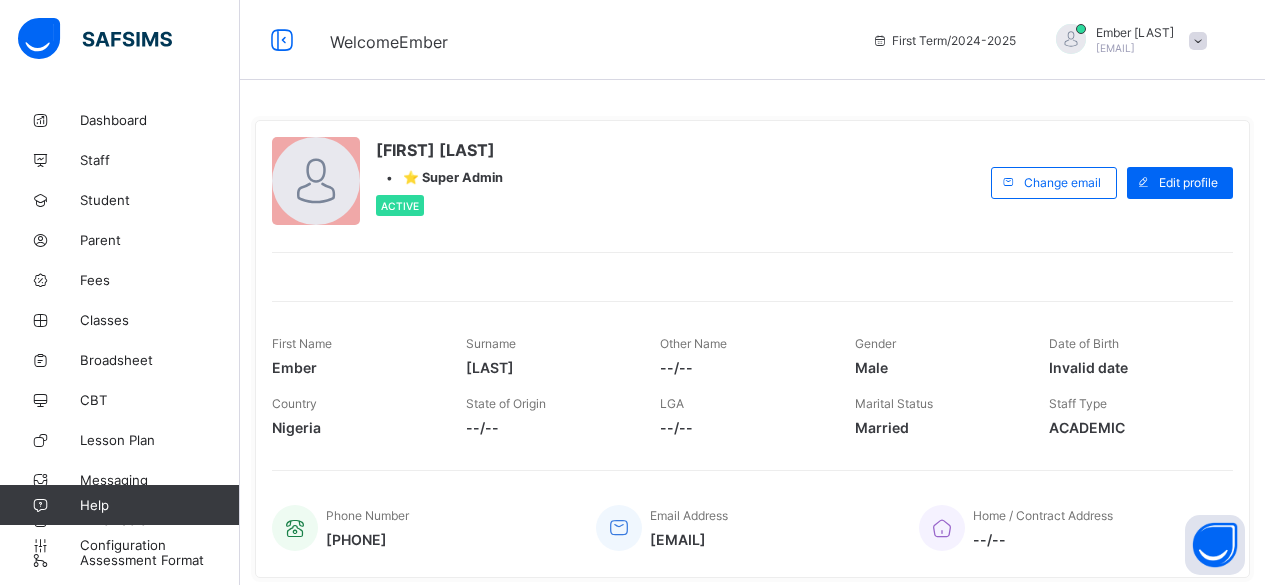 scroll, scrollTop: 0, scrollLeft: 0, axis: both 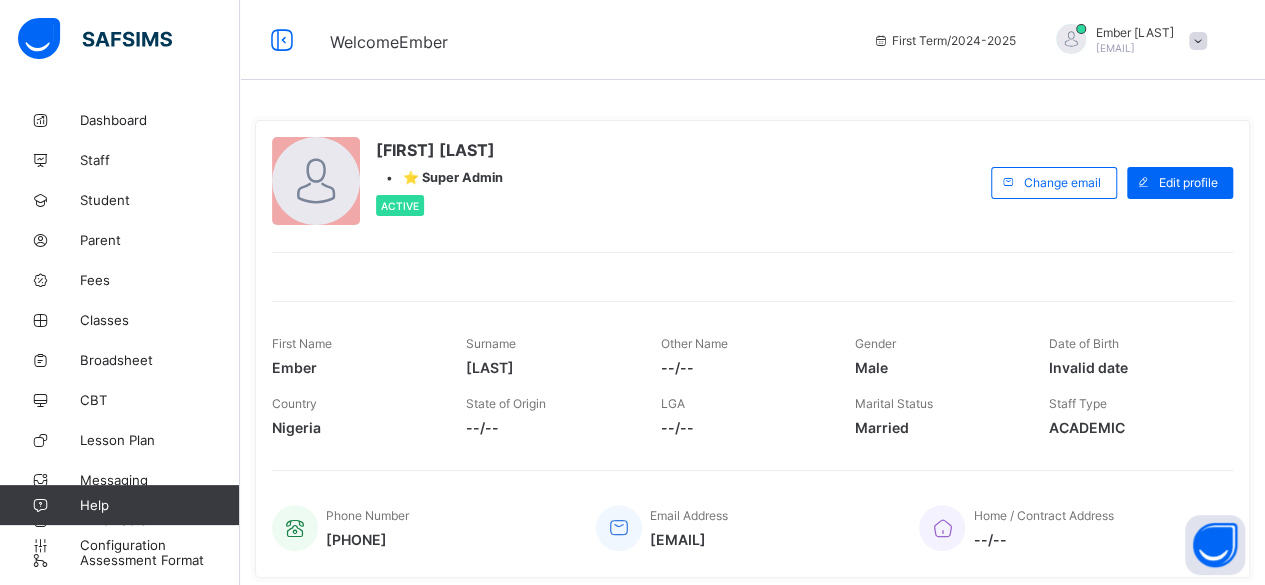 click on "Dashboard" at bounding box center [120, 120] 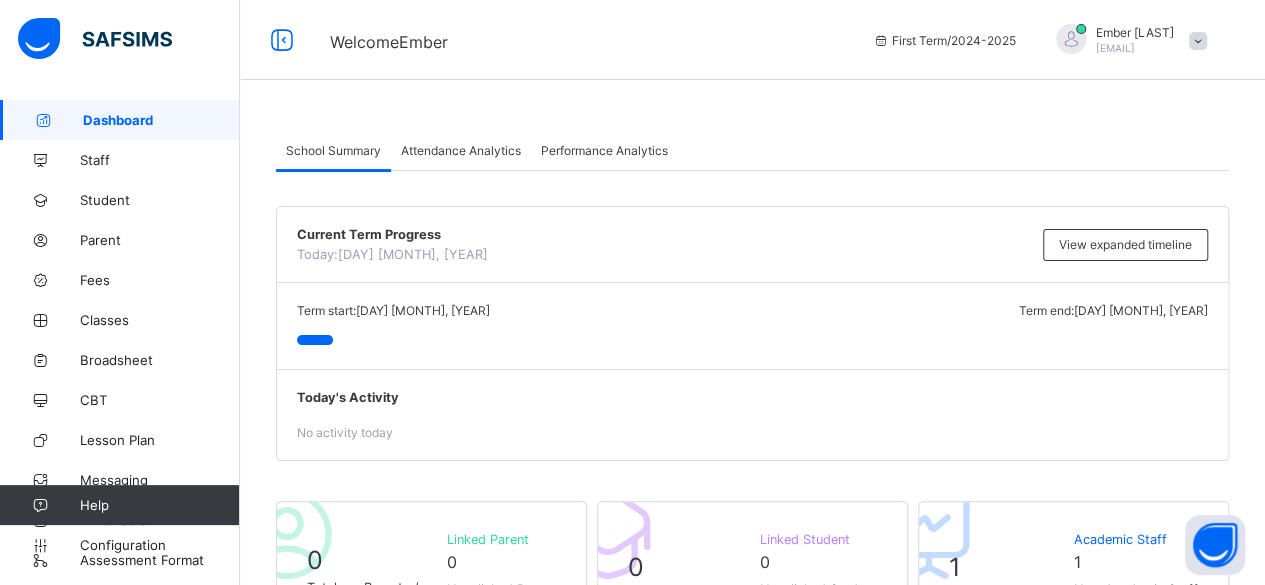scroll, scrollTop: 600, scrollLeft: 0, axis: vertical 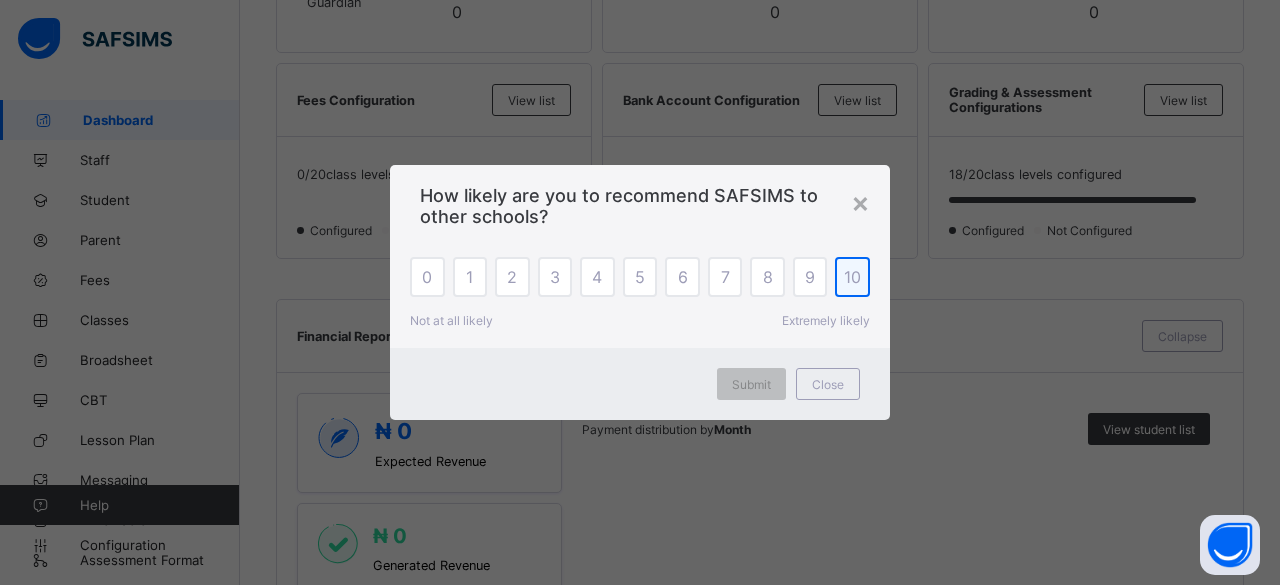 click on "10" at bounding box center [852, 277] 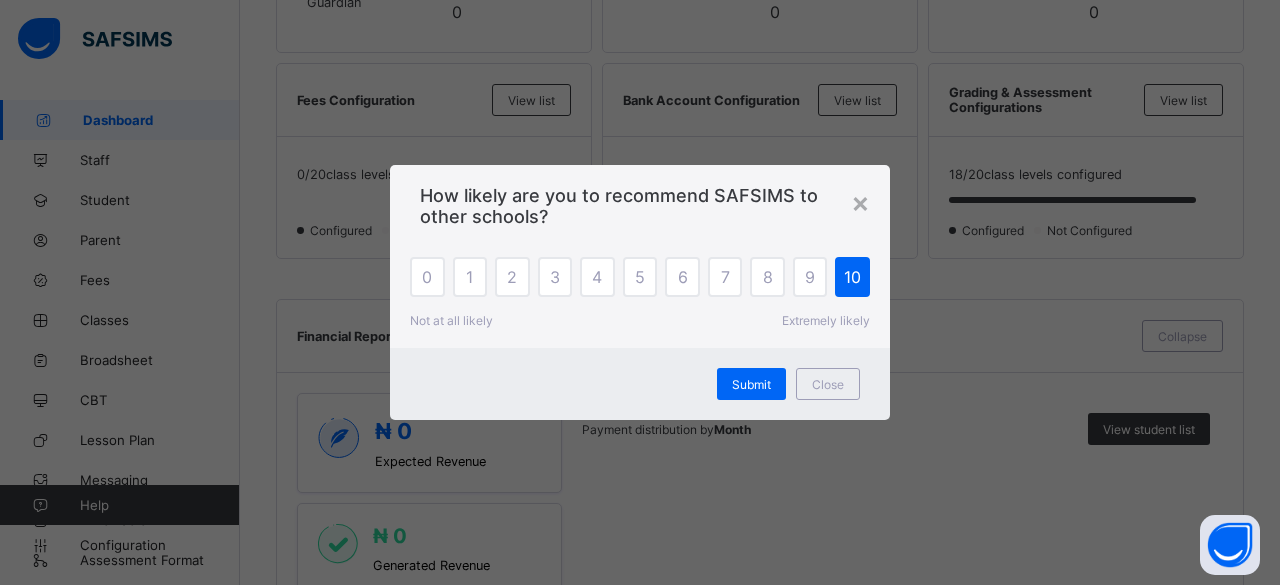 click on "Close" at bounding box center (828, 384) 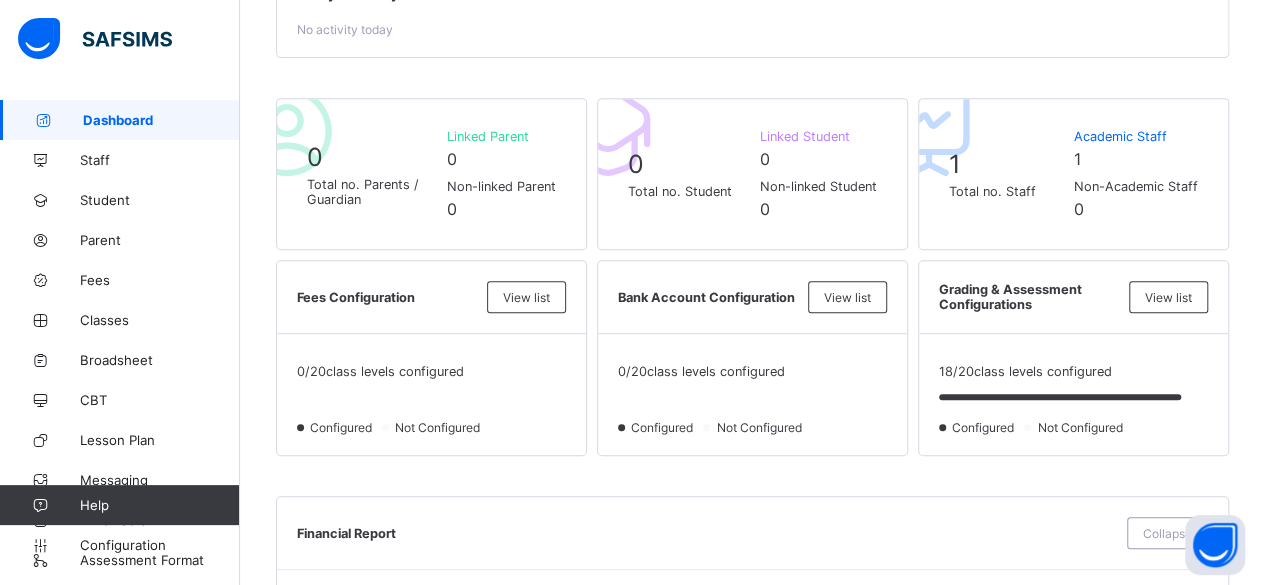 scroll, scrollTop: 500, scrollLeft: 0, axis: vertical 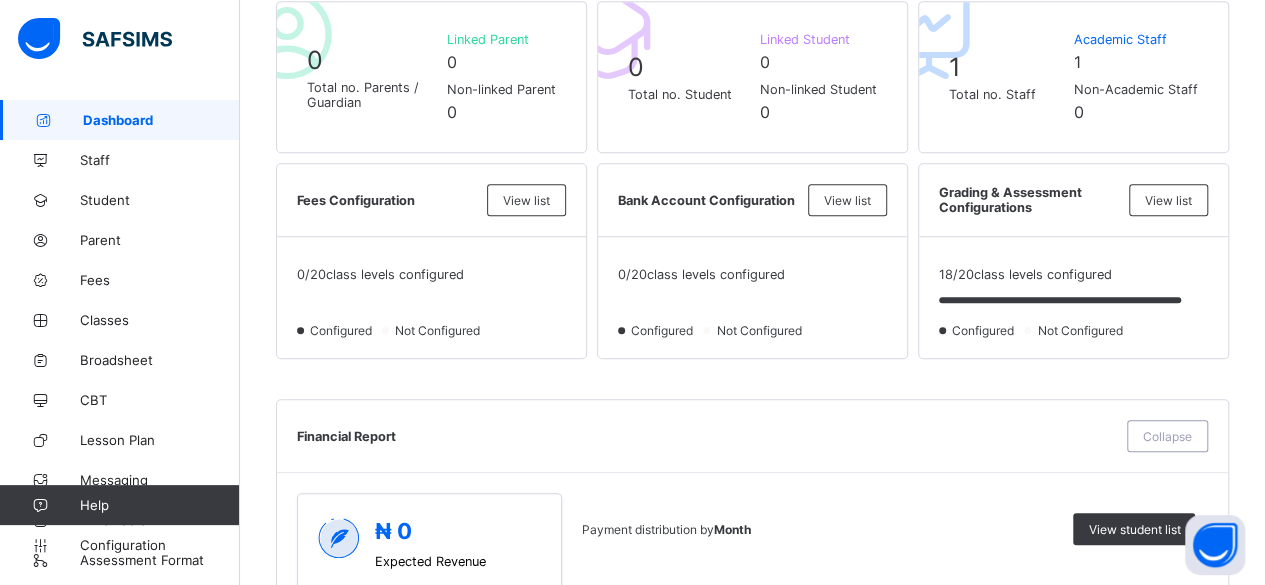 click on "Configuration" at bounding box center (119, 545) 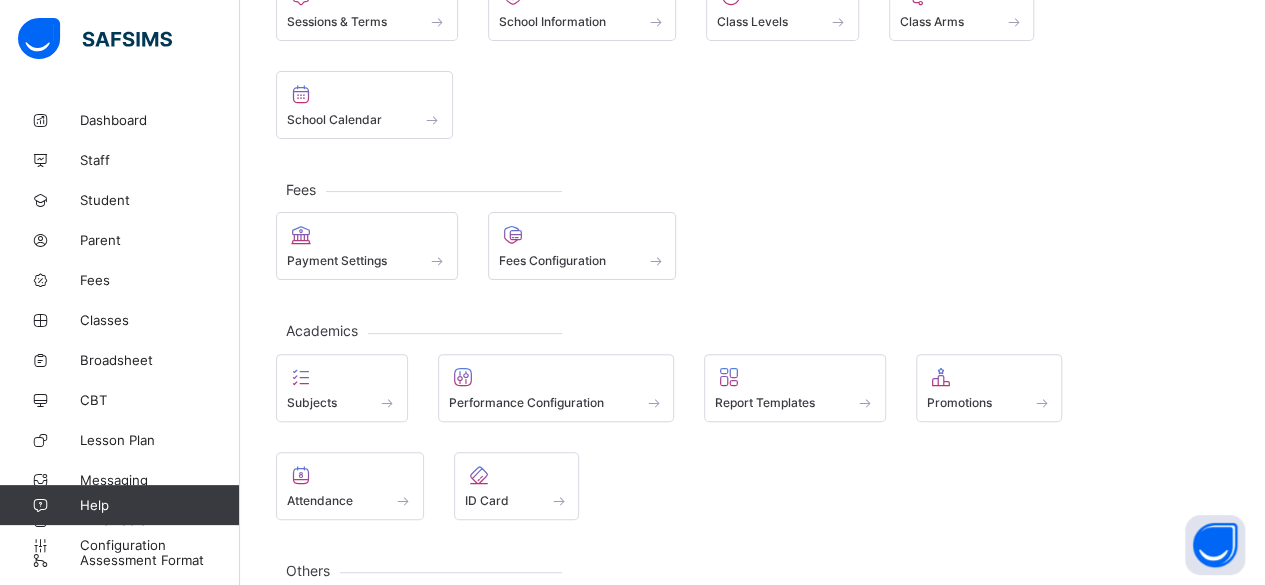 scroll, scrollTop: 0, scrollLeft: 0, axis: both 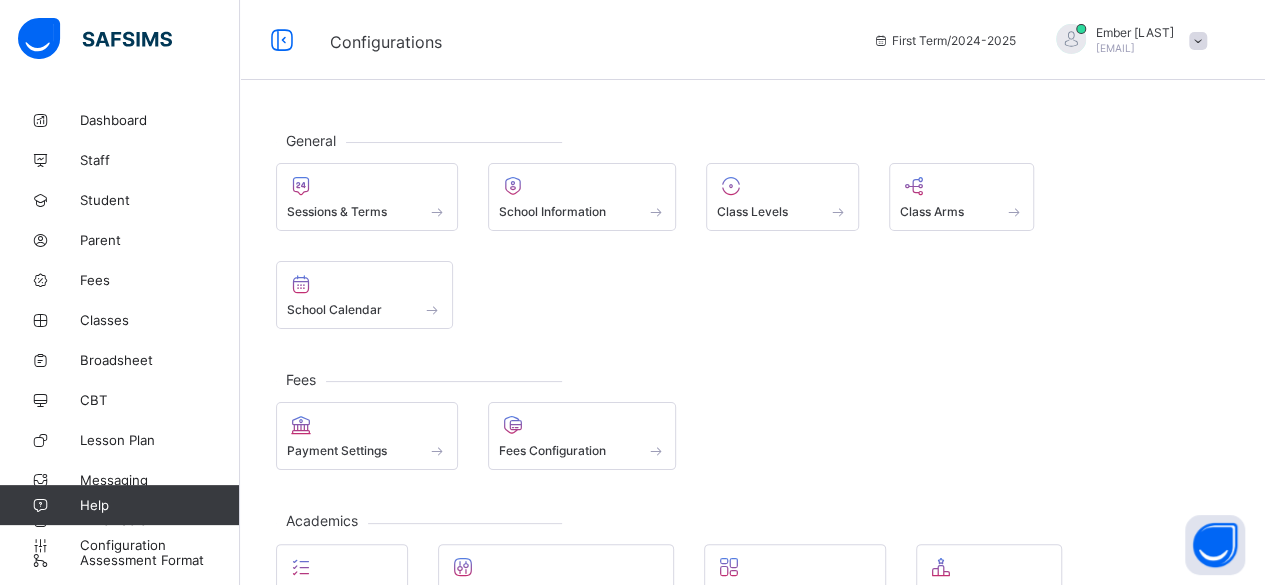 click at bounding box center (367, 186) 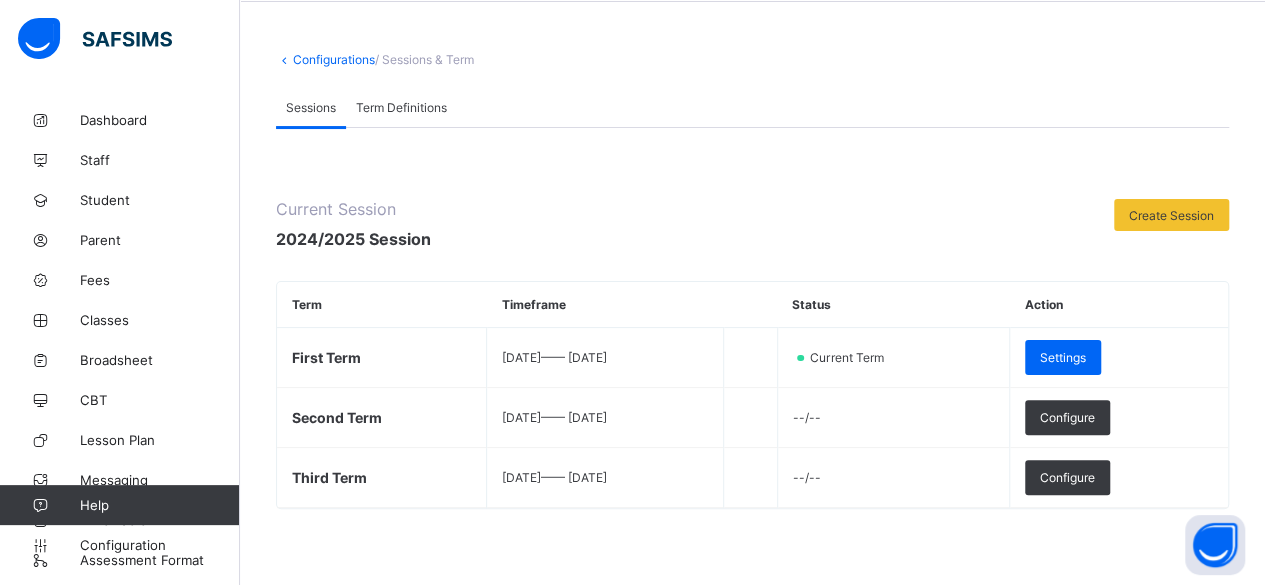 scroll, scrollTop: 0, scrollLeft: 0, axis: both 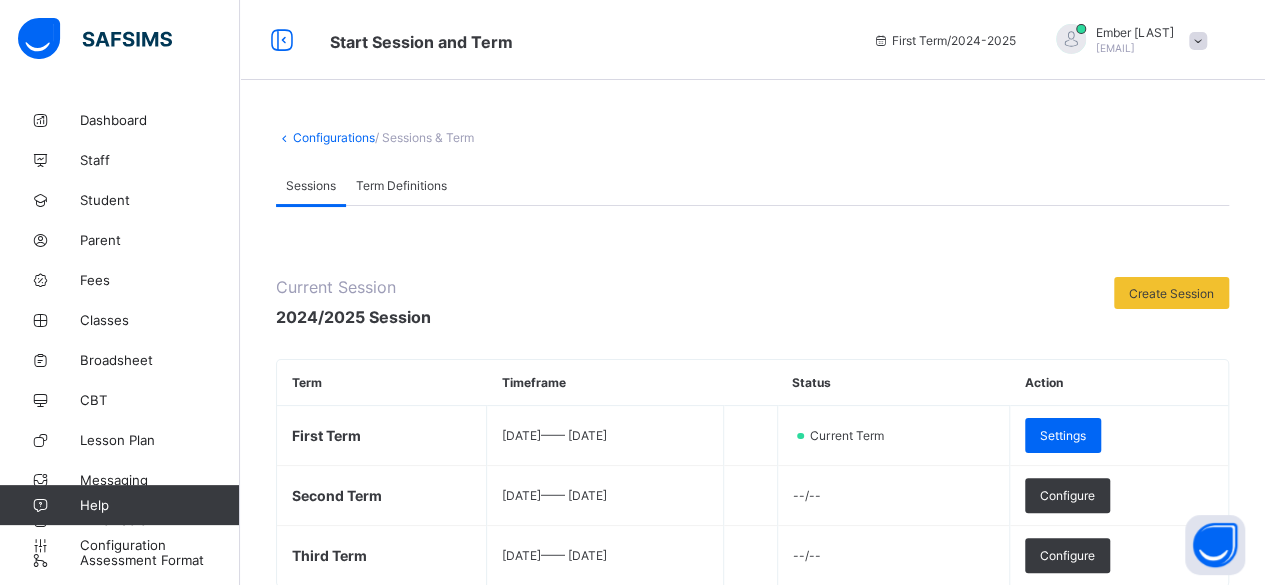 click on "Student" at bounding box center (160, 200) 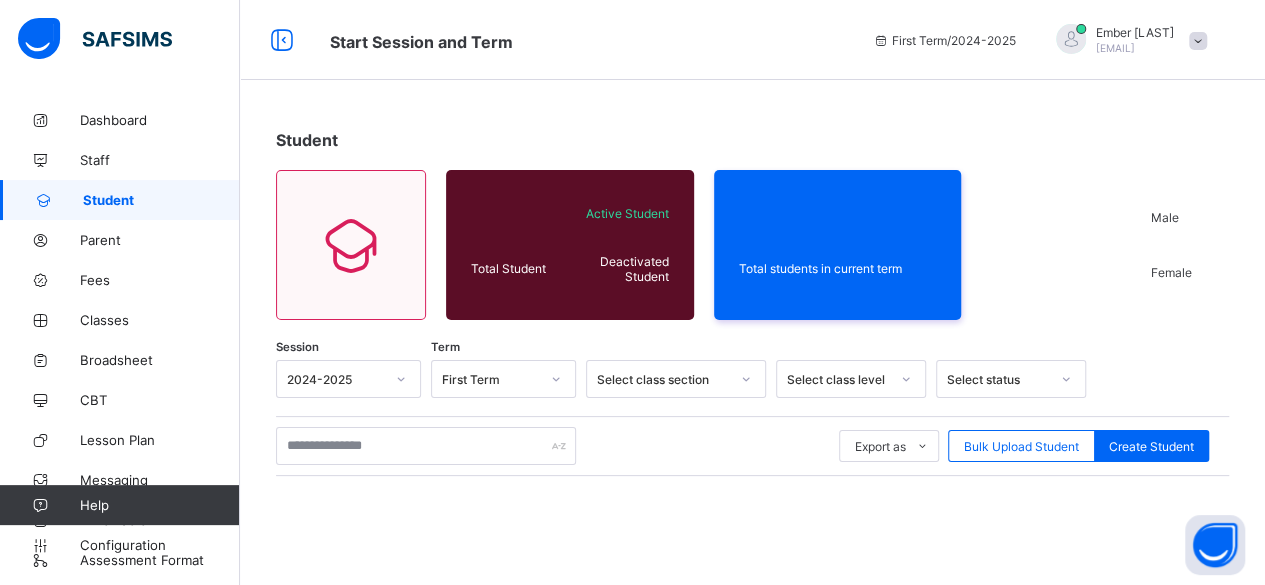 click on "Parent" at bounding box center (160, 240) 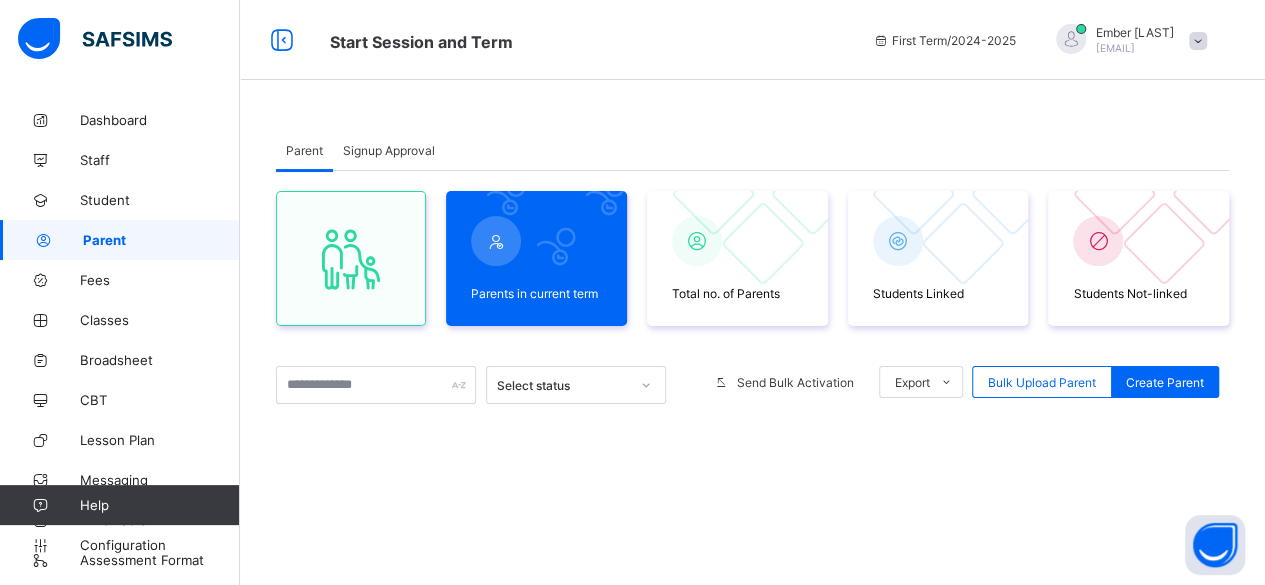 click on "Student" at bounding box center (120, 200) 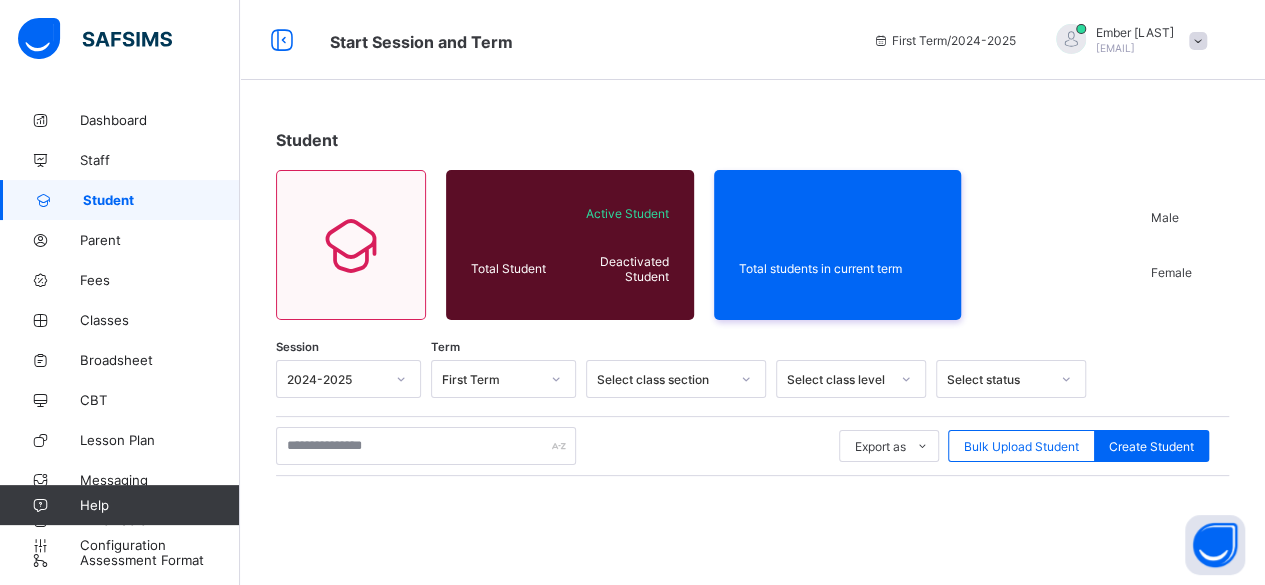 scroll, scrollTop: 299, scrollLeft: 0, axis: vertical 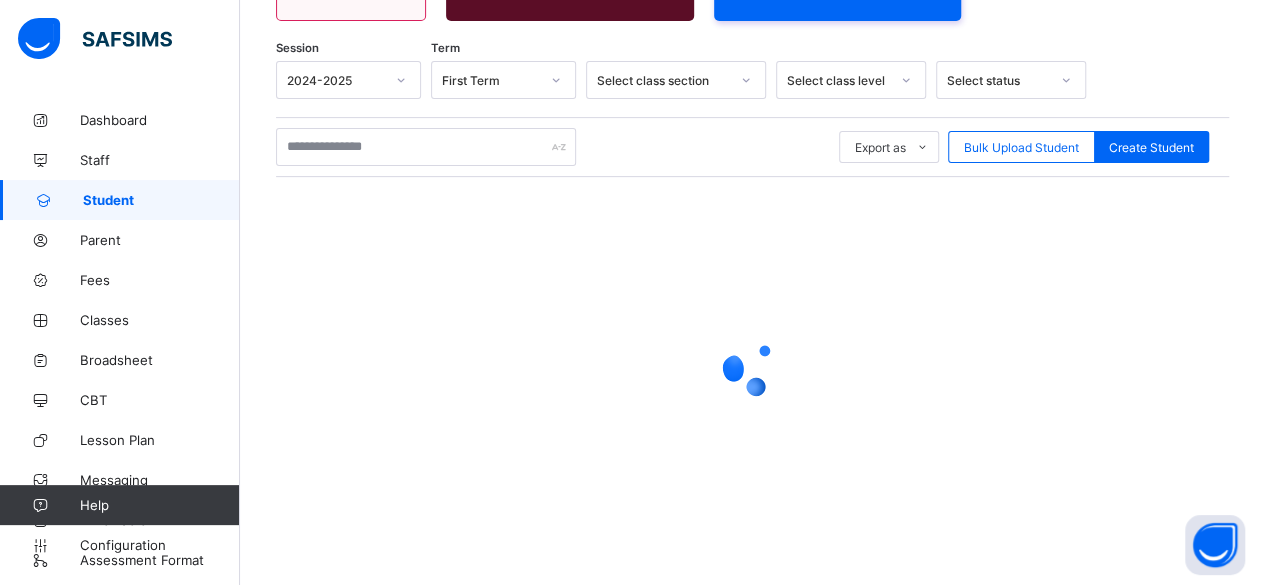 click on "Configuration" at bounding box center (119, 545) 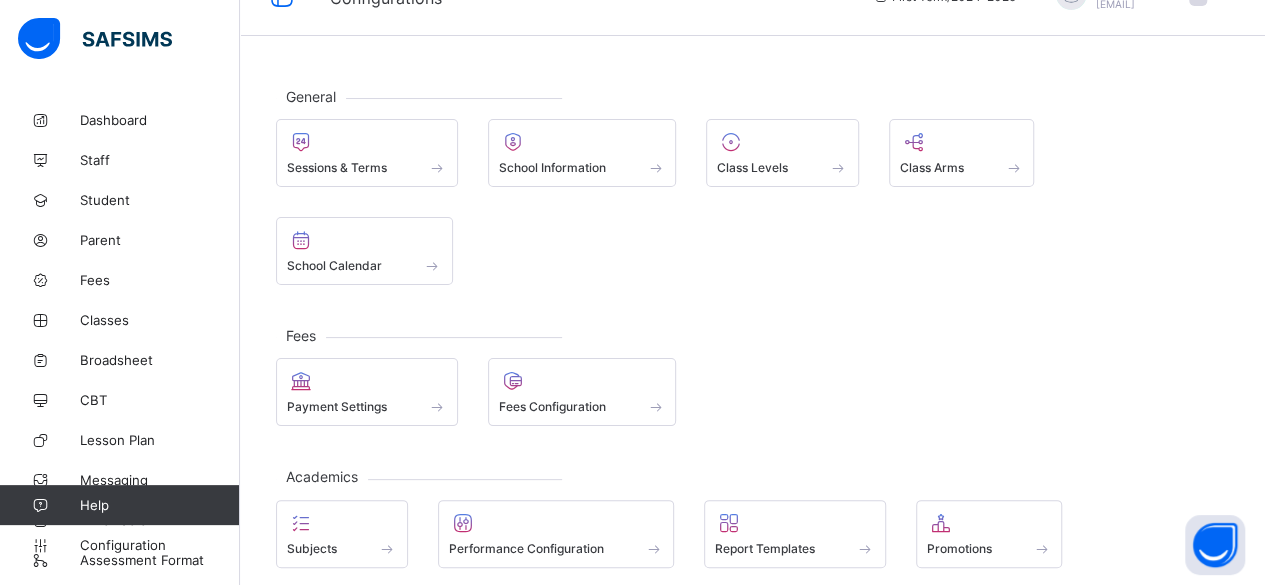 scroll, scrollTop: 0, scrollLeft: 0, axis: both 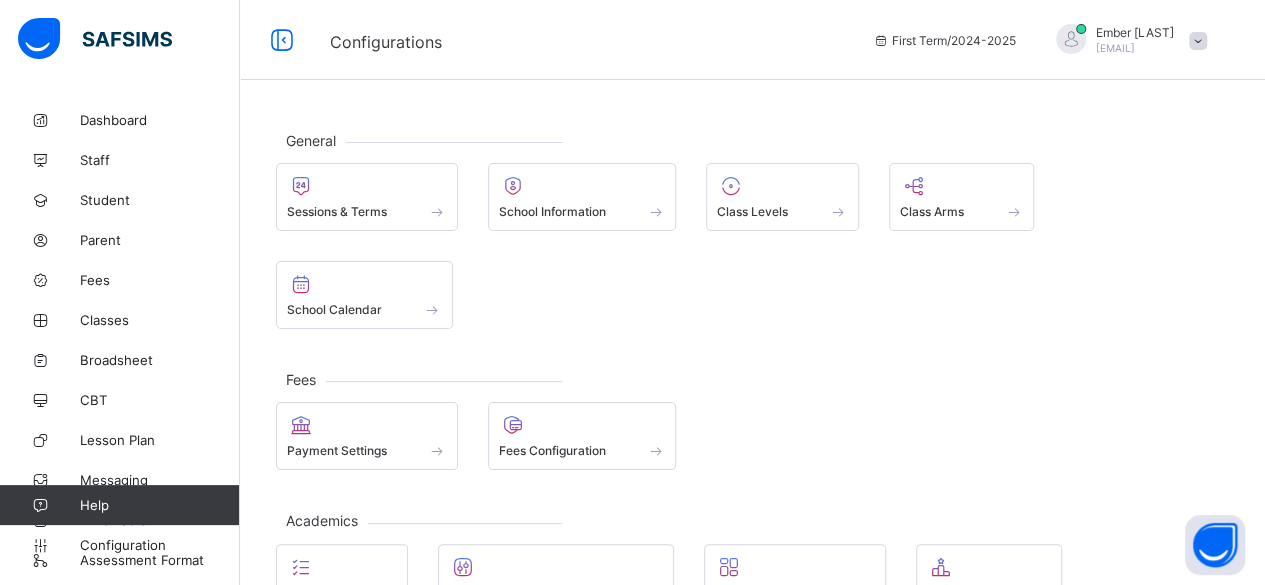 click at bounding box center (582, 425) 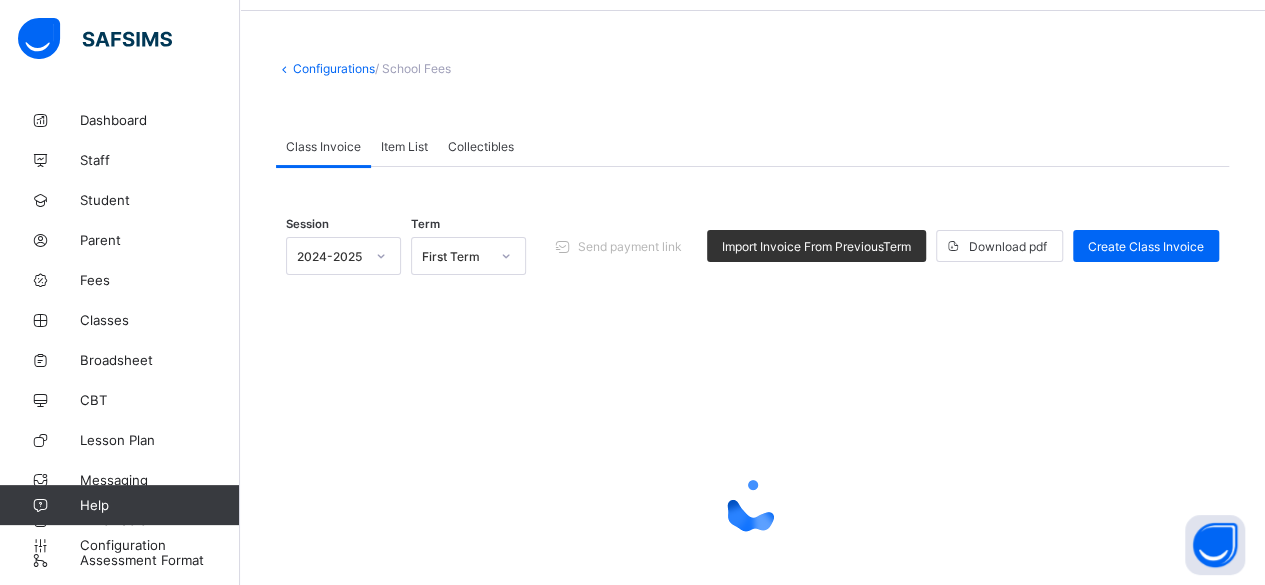scroll, scrollTop: 100, scrollLeft: 0, axis: vertical 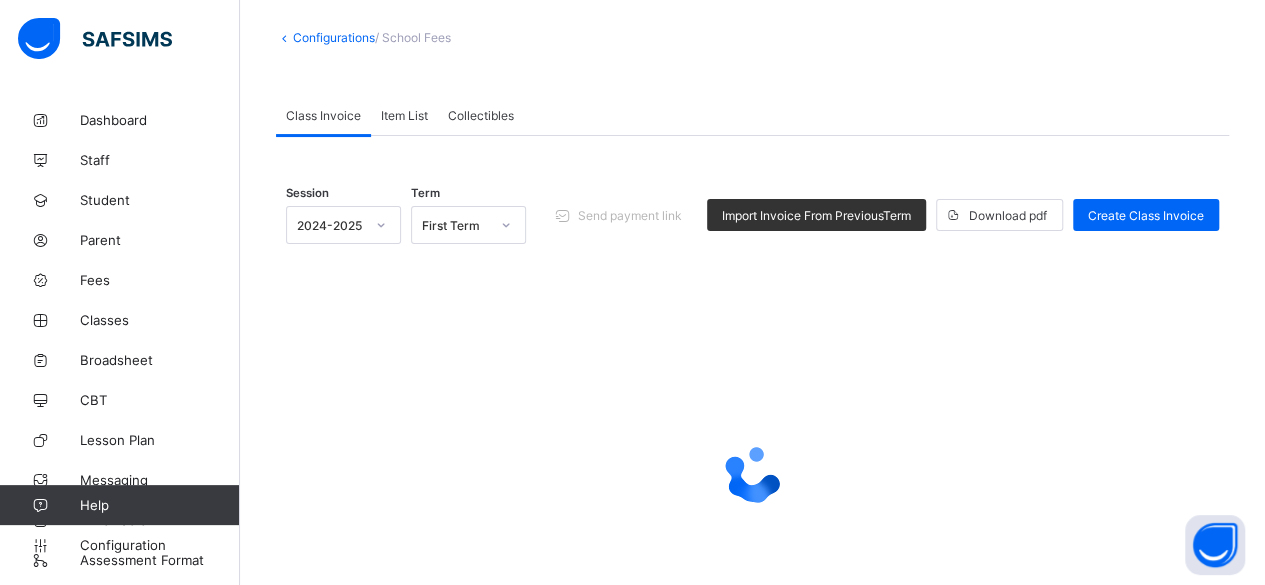click on "Create Class Invoice" at bounding box center (1146, 215) 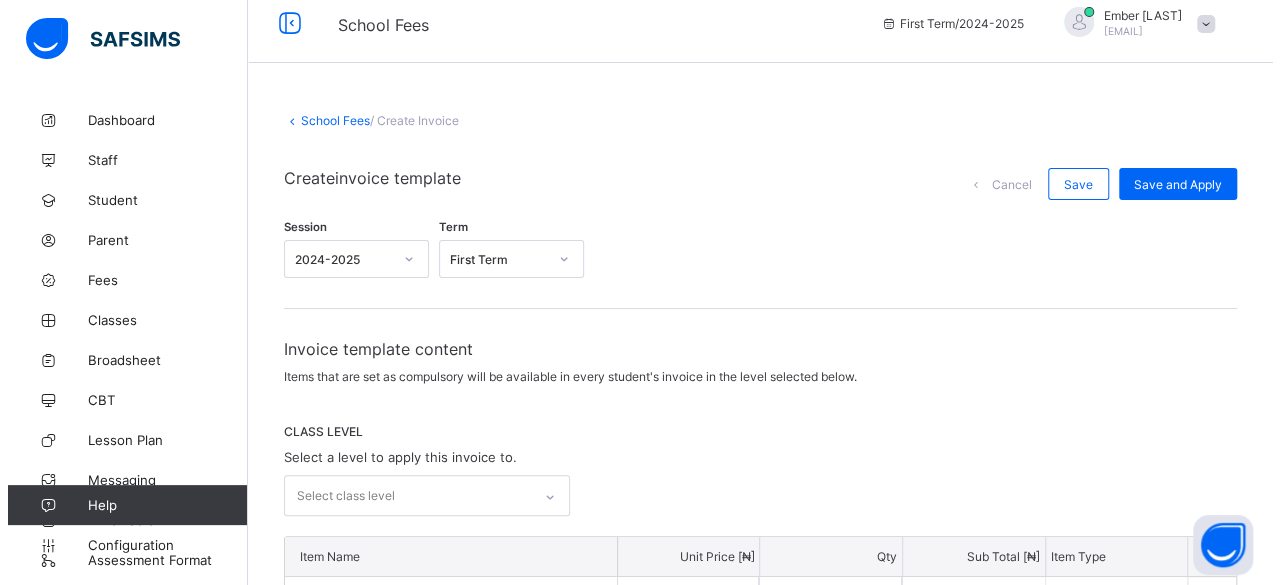 scroll, scrollTop: 0, scrollLeft: 0, axis: both 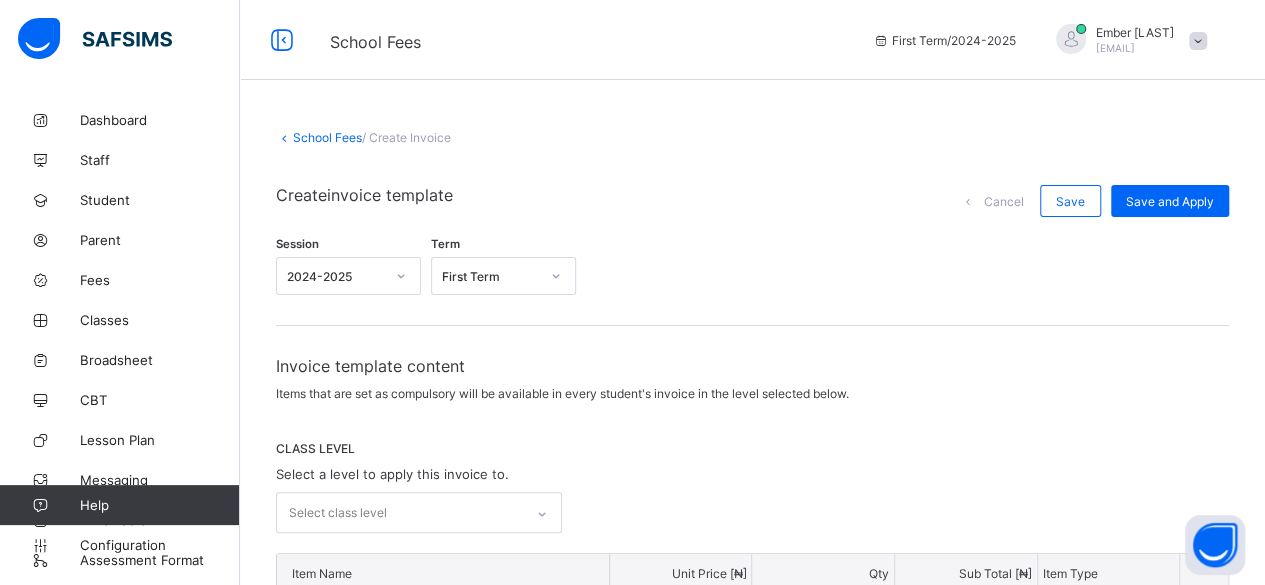 click on "Ember   Ugbon" at bounding box center [1135, 32] 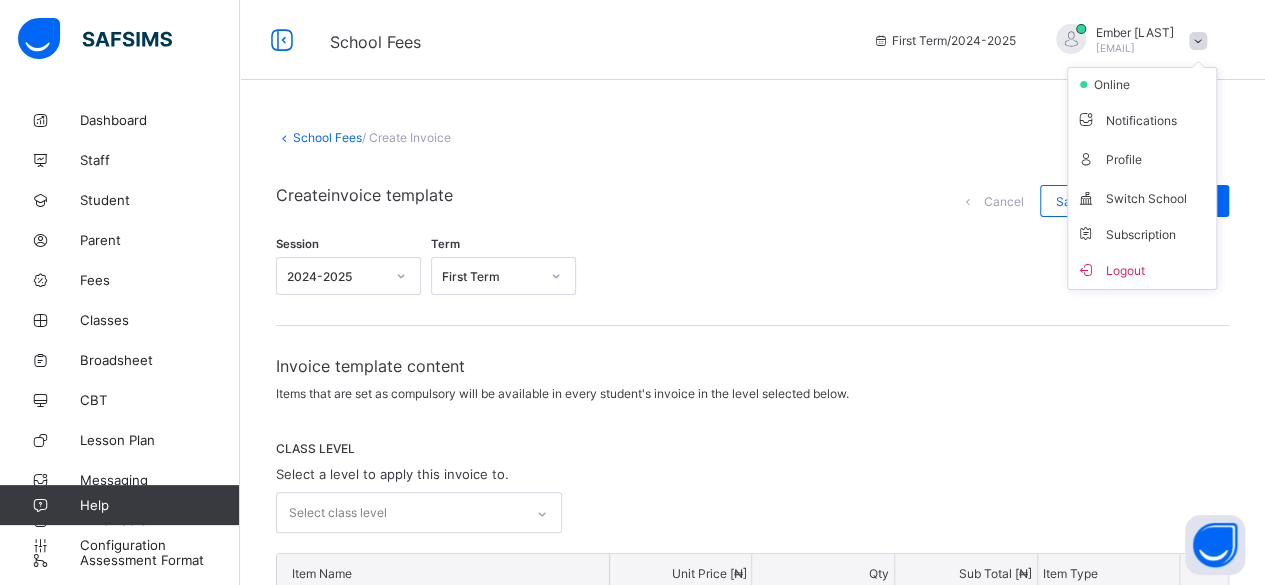 click on "Logout" at bounding box center (1142, 269) 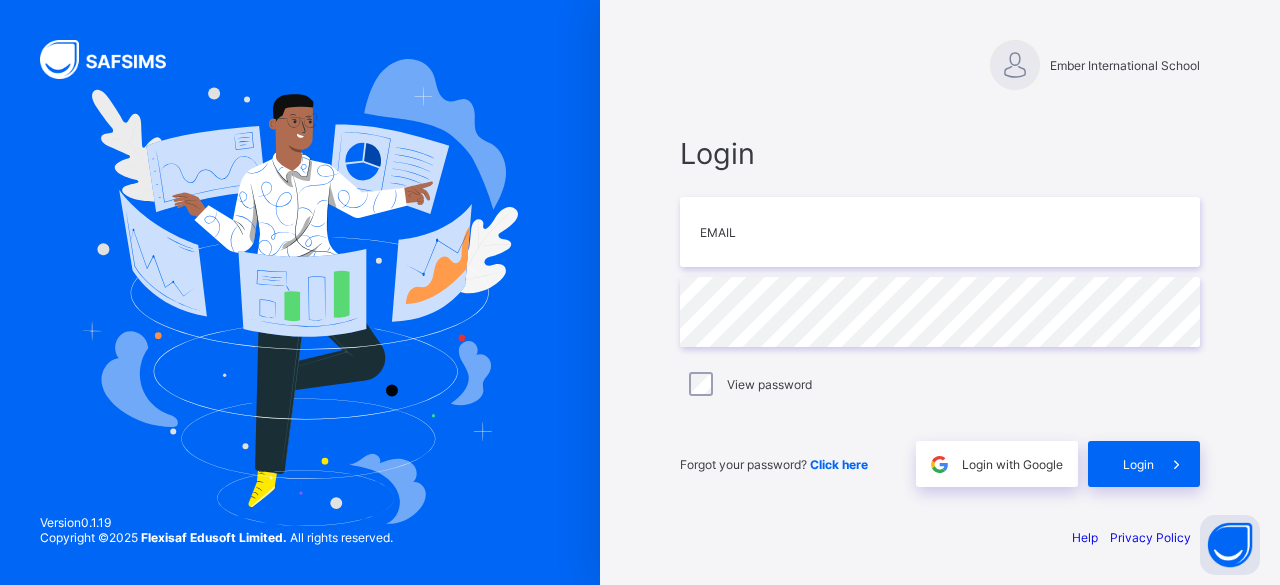 click on "Login Email Password View password Forgot your password?   Click here Login with Google Login" at bounding box center [940, 311] 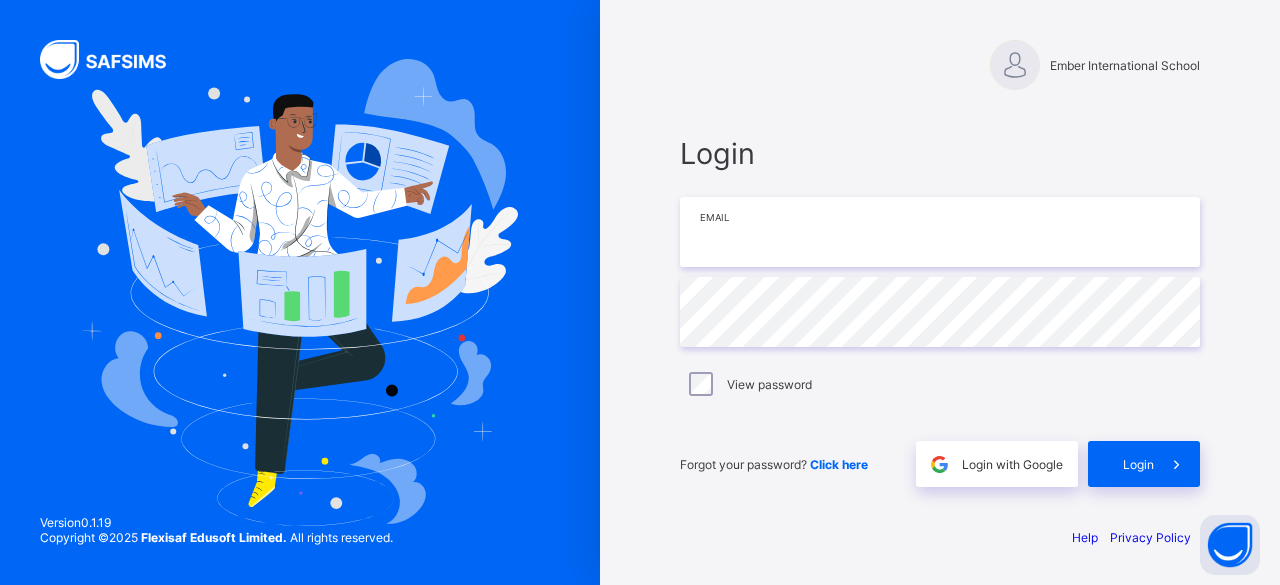 click at bounding box center [940, 232] 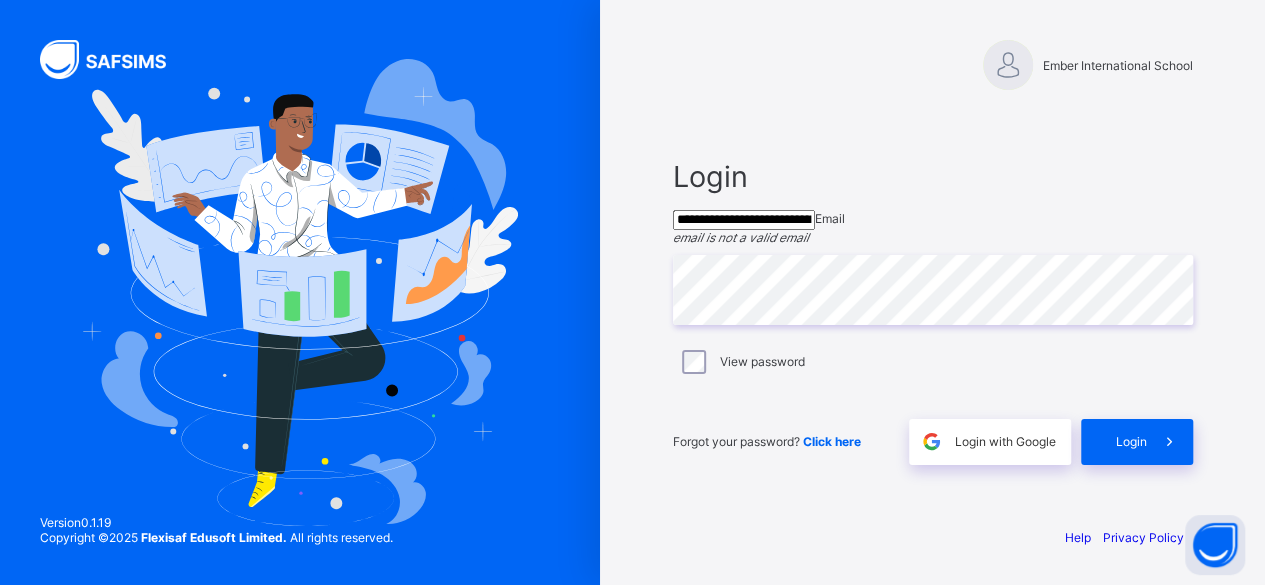 drag, startPoint x: 1117, startPoint y: 218, endPoint x: 660, endPoint y: 214, distance: 457.01752 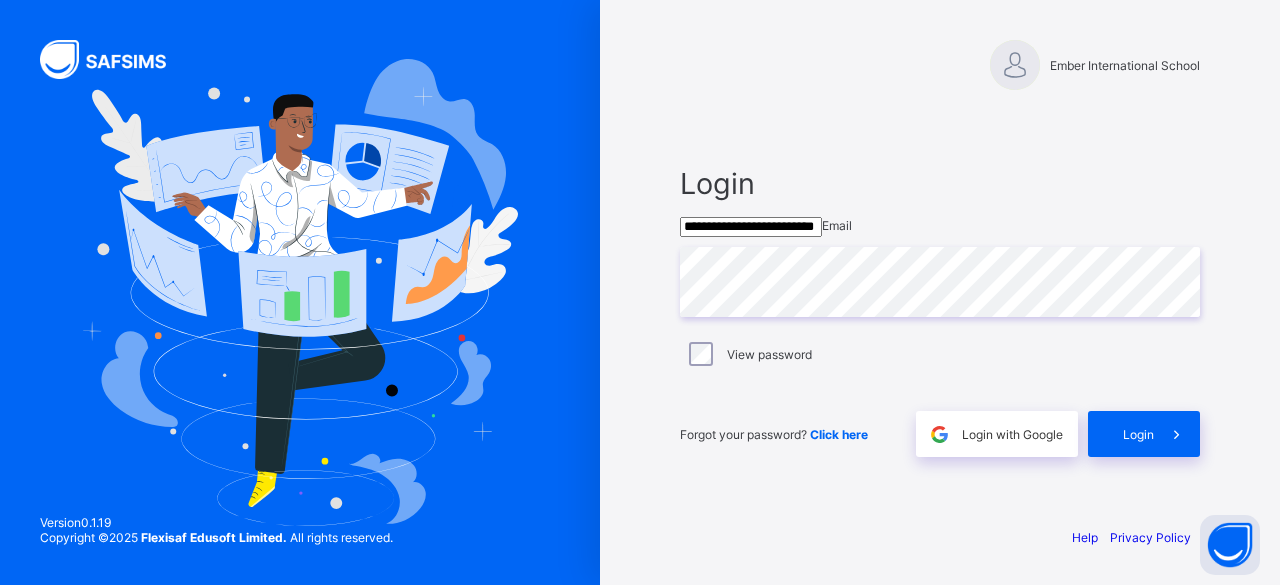 type on "**********" 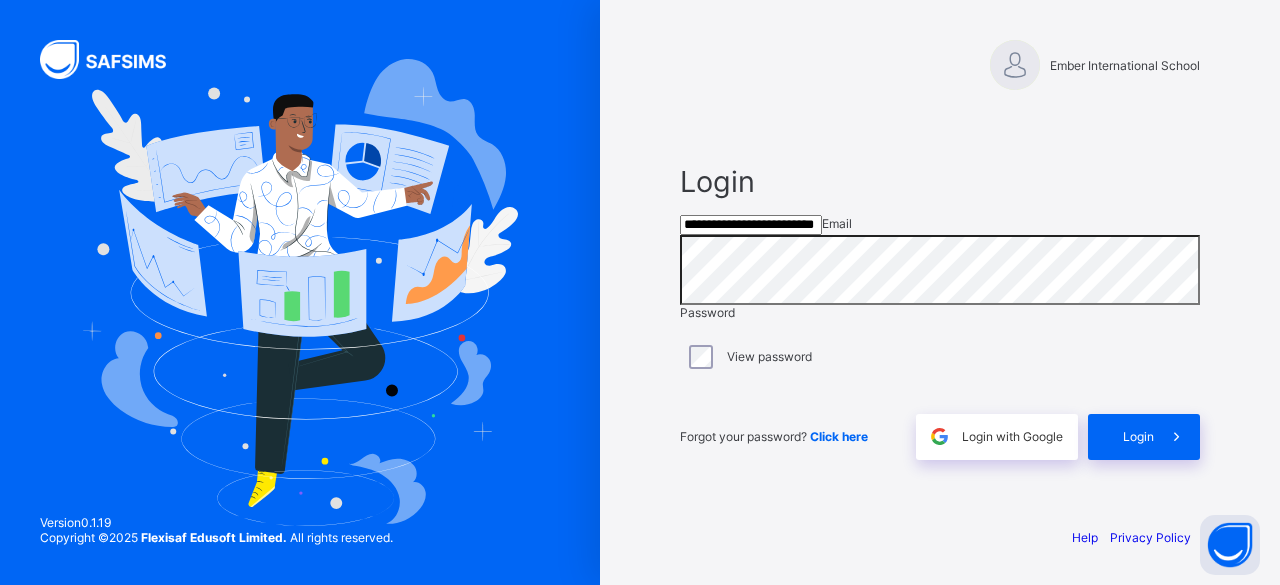 click on "View password" at bounding box center (769, 356) 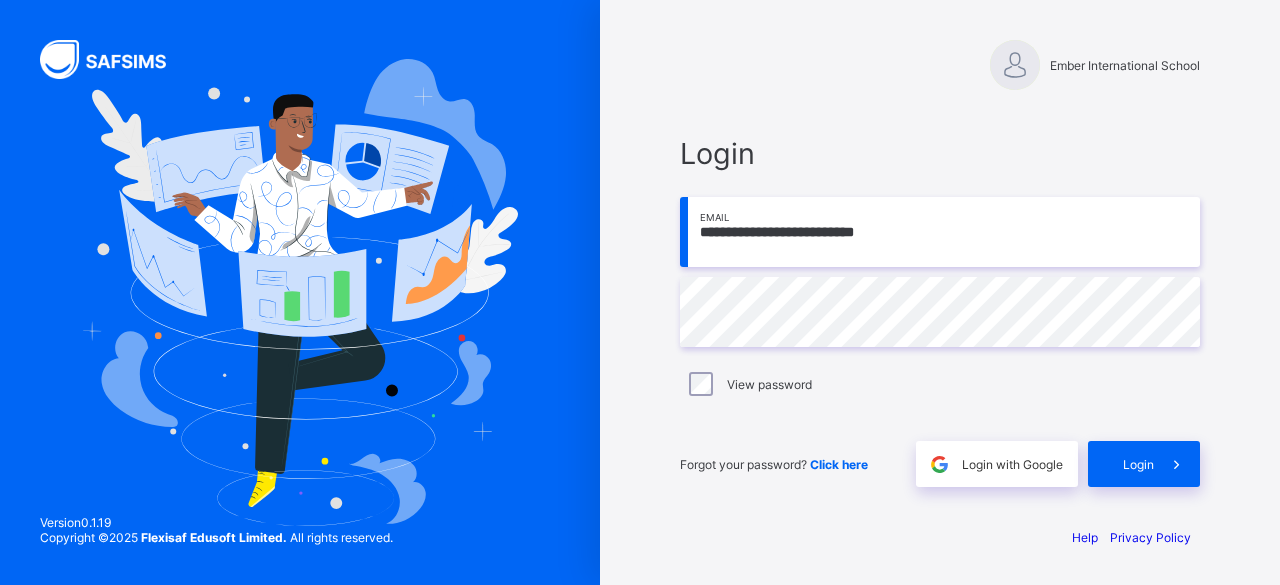 scroll, scrollTop: 0, scrollLeft: 0, axis: both 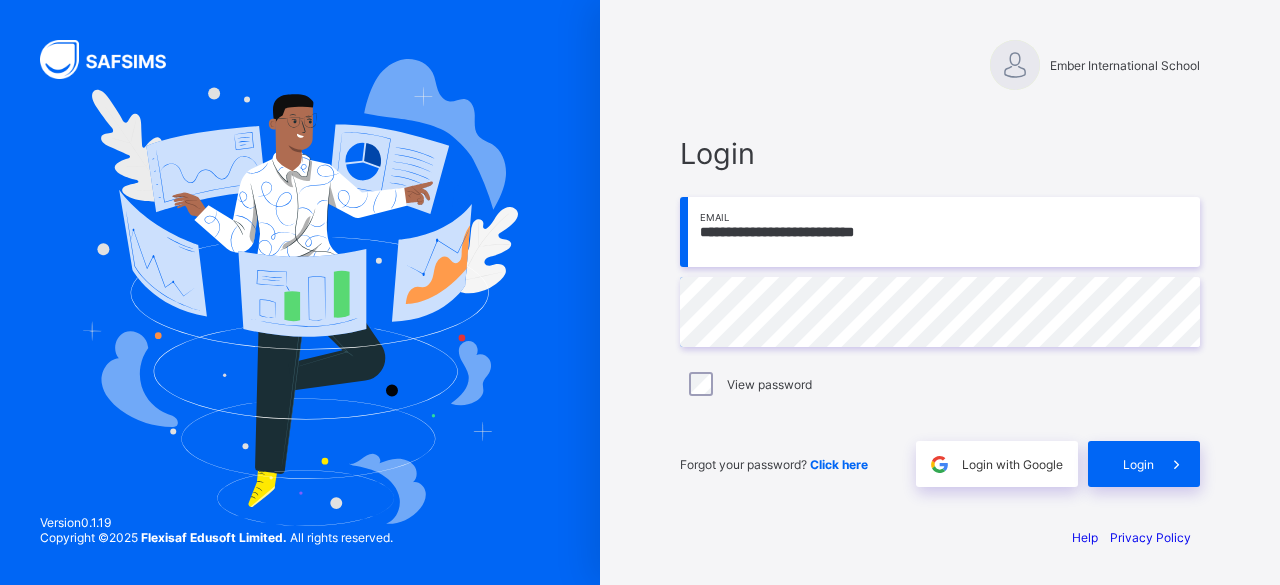 click on "View password" at bounding box center [769, 384] 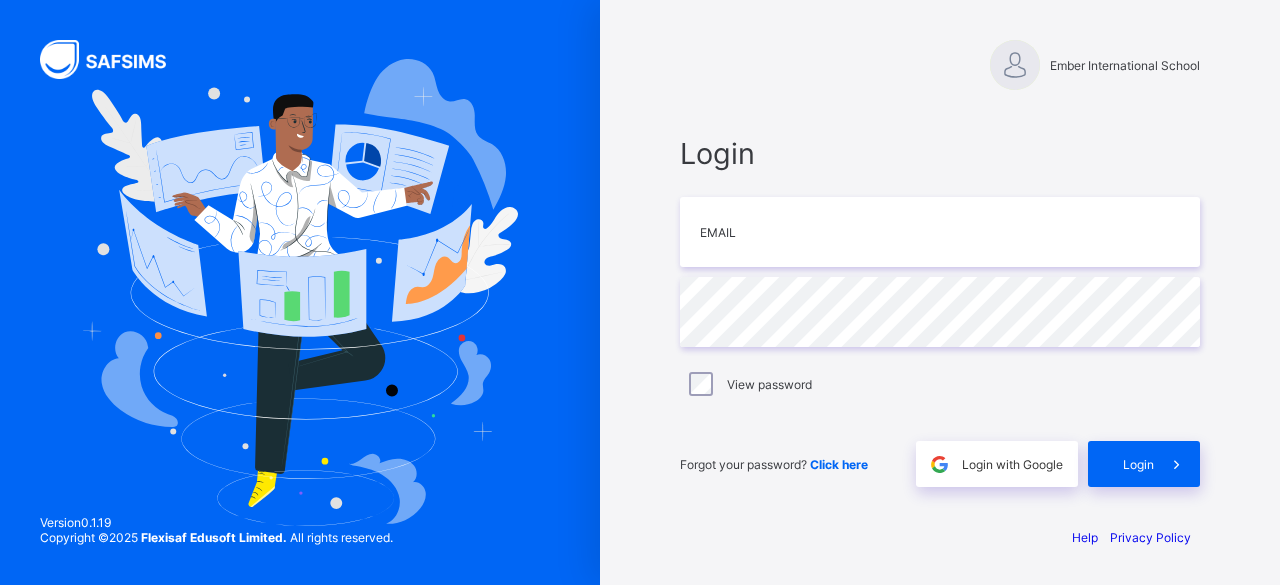 scroll, scrollTop: 0, scrollLeft: 0, axis: both 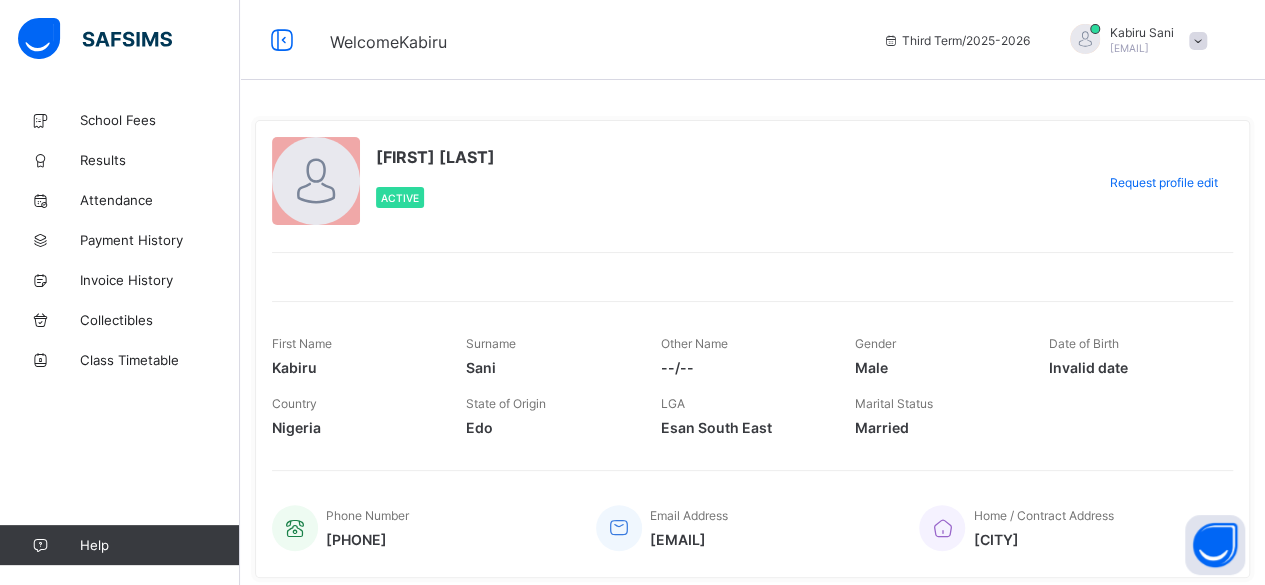 click on "School Fees" at bounding box center (160, 120) 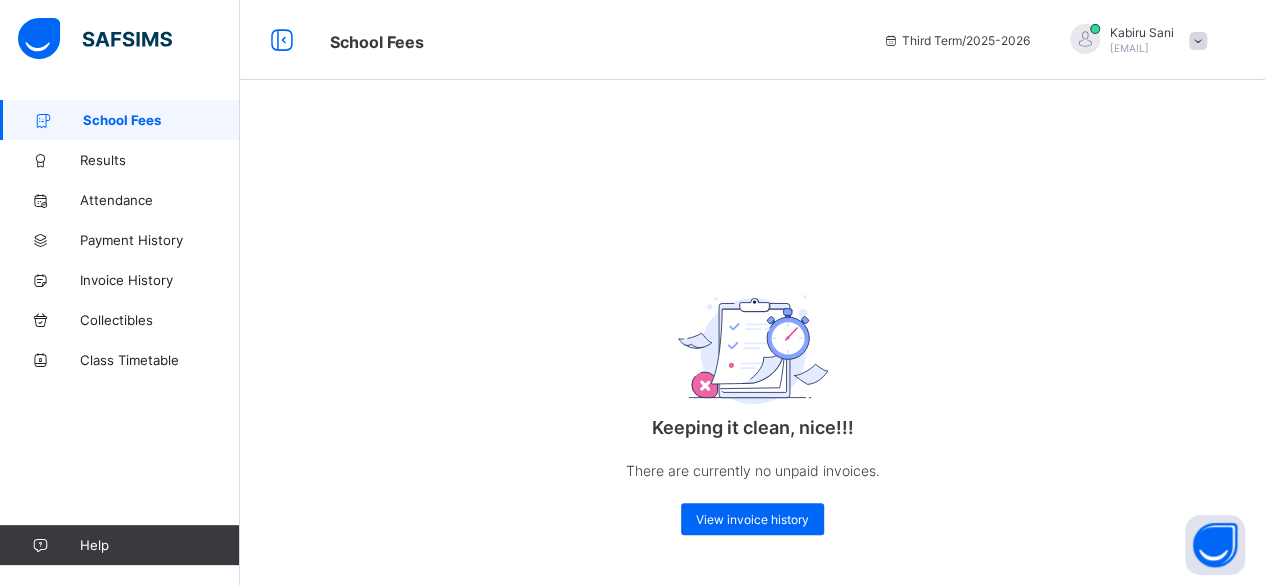 click on "View invoice history" at bounding box center [752, 519] 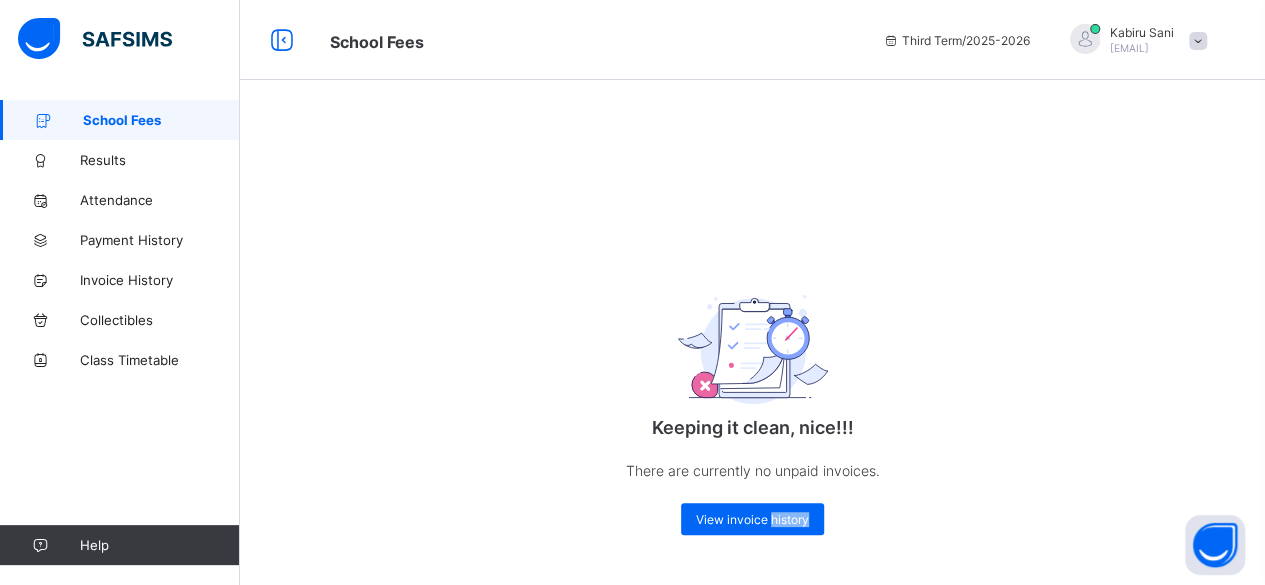 click on "School Fees Third Term / 2025-2026 [LAST] [LAST] [EMAIL] School Fees Results Attendance Payment History Invoice History Collectibles Class Timetable Help Onboarding Great job! You have finished setting up all essential configurations. Our wizard which has lots of in-built templates will continue to guide you through with the academic configurations. Academic Configuration Steps Continue × Idle Mode Due to inactivity you would be logged out to the system in the next 15mins , click the "Resume" button to keep working or the "Log me out" button to log out of the system. Log me out Resume Keeping it clean, nice!!! There are currently no unpaid invoices. View invoice history Record Payment By recording all payment you made to banks, the school can freely crosscheck their books without disturbing you. Submit record Cancel Reset List School Bank Select... School Account name Teller/Reference no. Payment date UPLOAD EVIDENCE Click or drag file here to upload MY CHILDREN ₦ 0" at bounding box center (632, 292) 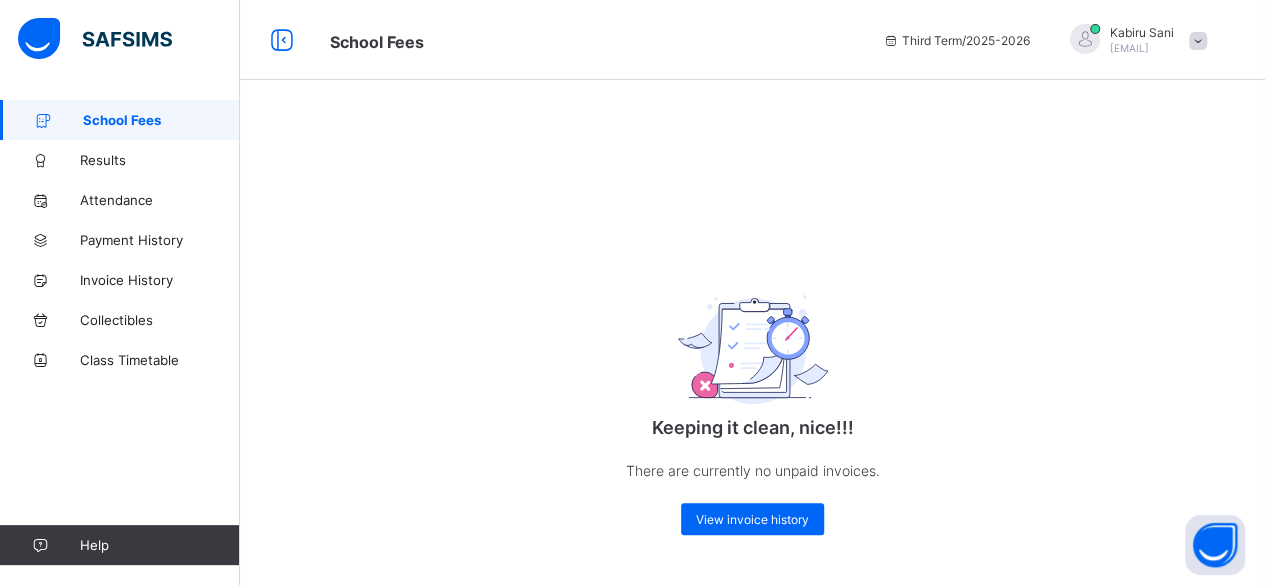 click on "Keeping it clean, nice!!! There are currently no unpaid invoices. View invoice history   Record Payment   By recording all payment you made to banks, the school can freely crosscheck their books without disturbing you. Submit record   Cancel     Reset List   School Bank Select... School Account name Teller/Reference no. Payment date   UPLOAD EVIDENCE   Click or drag file here to upload   MY CHILDREN Enter for each of your child how much you are paying to sum up the final amount ₦ 0 Total Amount" at bounding box center [752, 342] 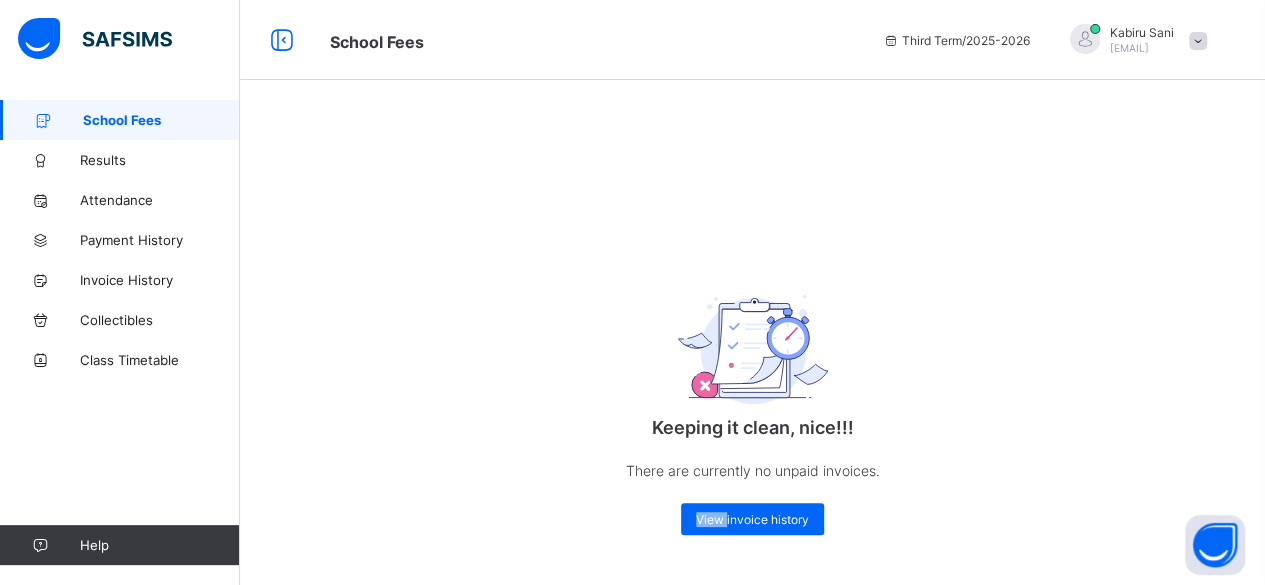 click on "View invoice history" at bounding box center [752, 519] 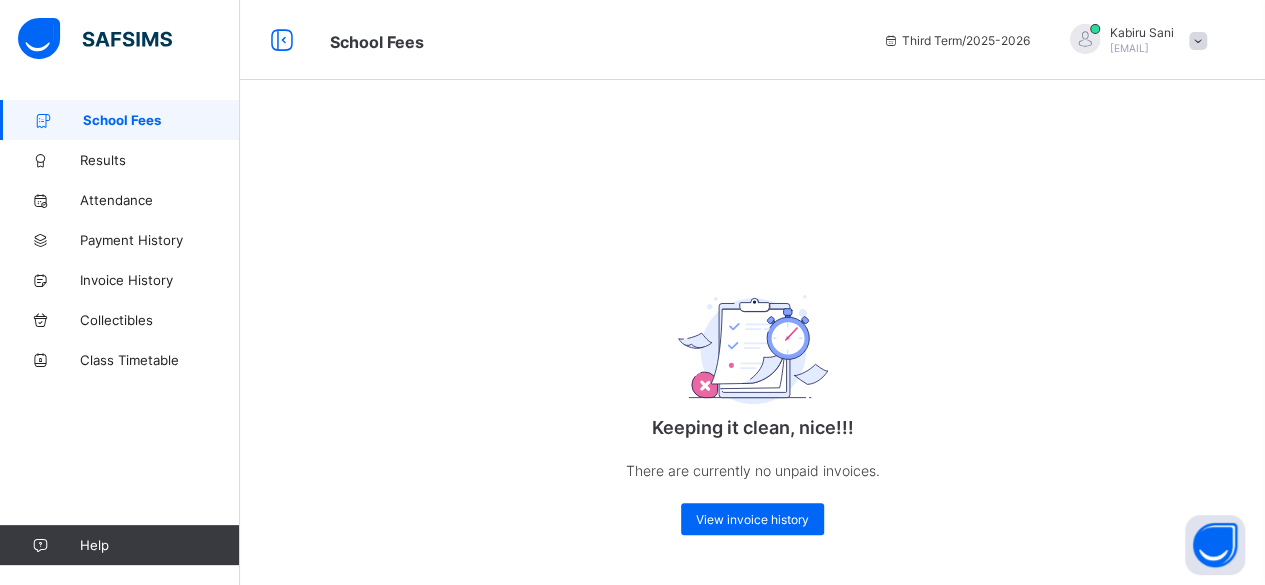 click on "[FIRST] [LAST]" at bounding box center (1142, 32) 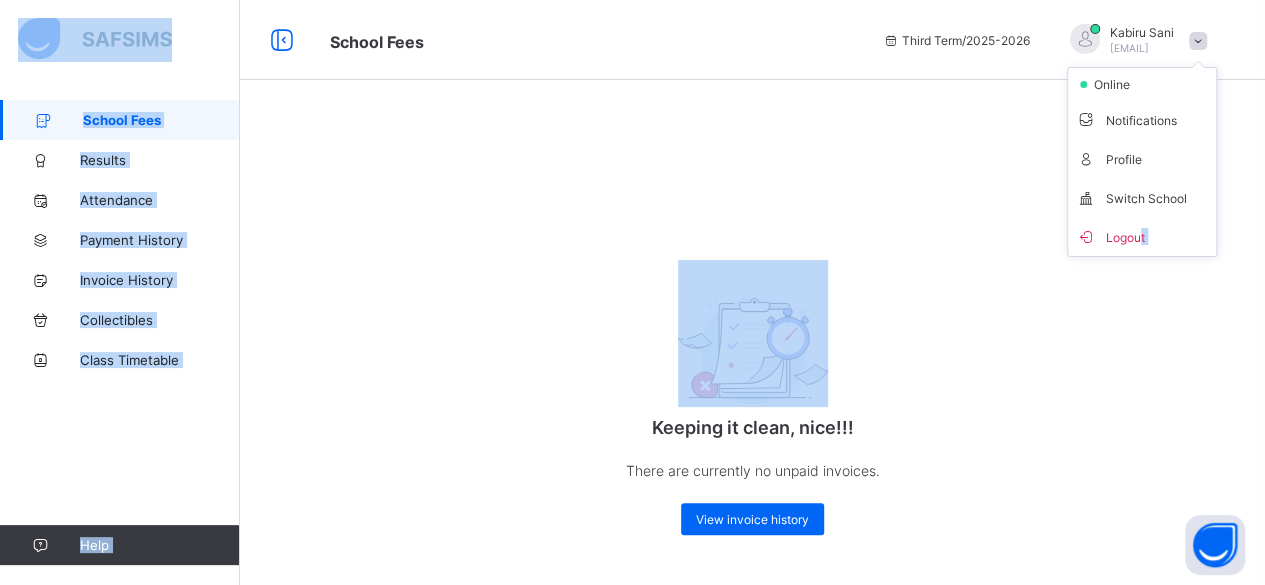 drag, startPoint x: 1154, startPoint y: 236, endPoint x: 1160, endPoint y: 189, distance: 47.38143 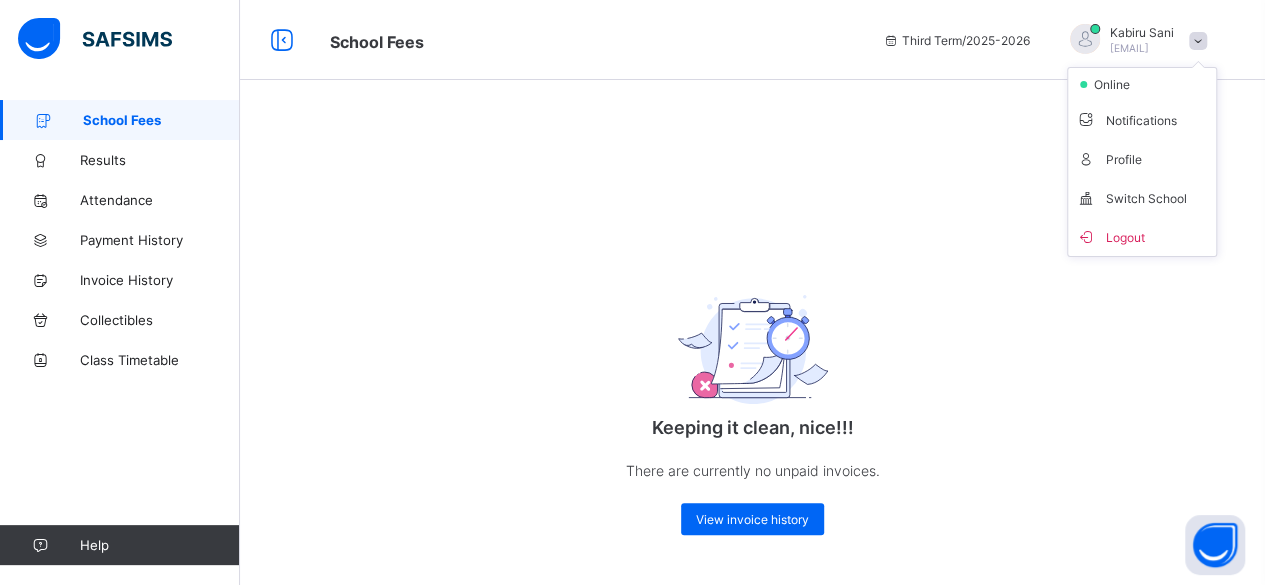 click on "Profile" at bounding box center [1142, 158] 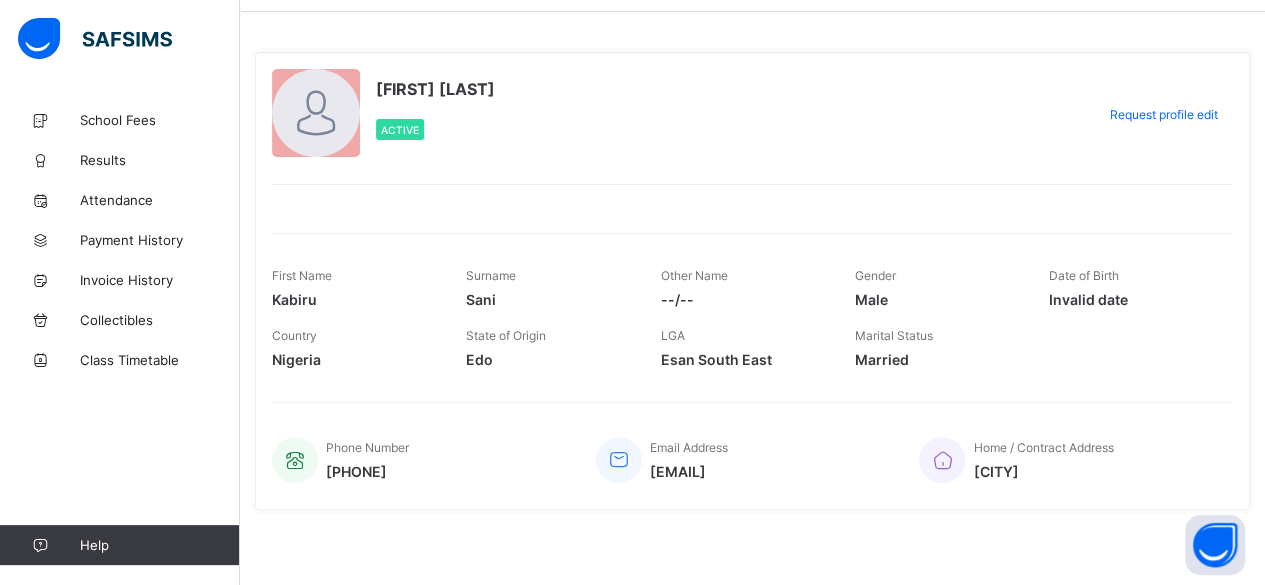 scroll, scrollTop: 0, scrollLeft: 0, axis: both 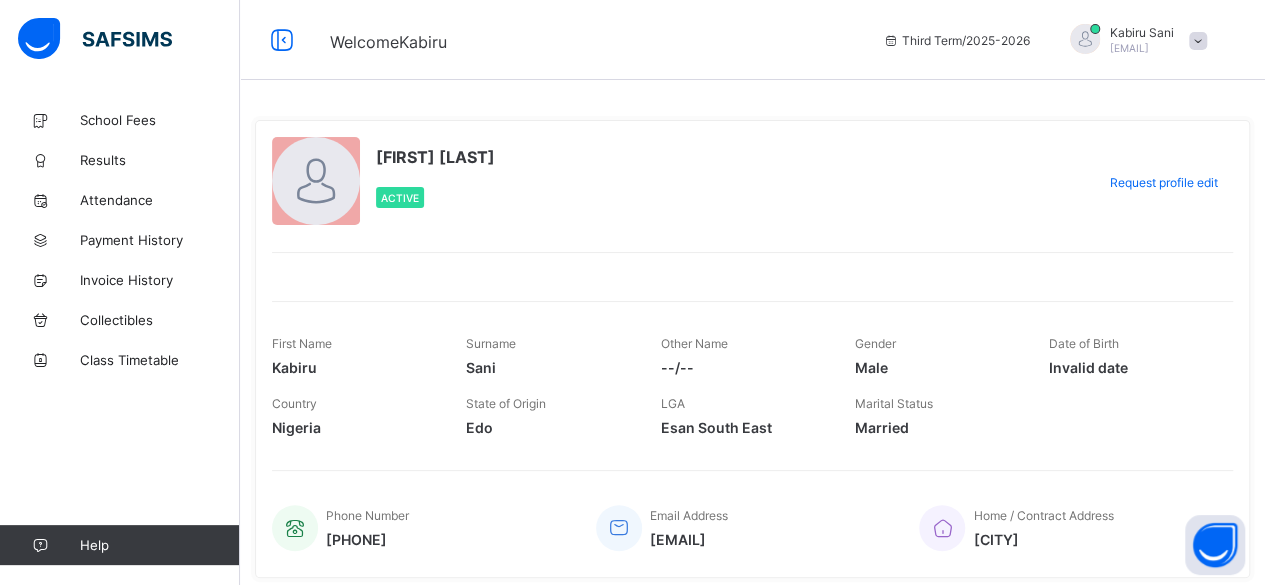click on "[FIRST] [LAST] [EMAIL]" at bounding box center [1133, 40] 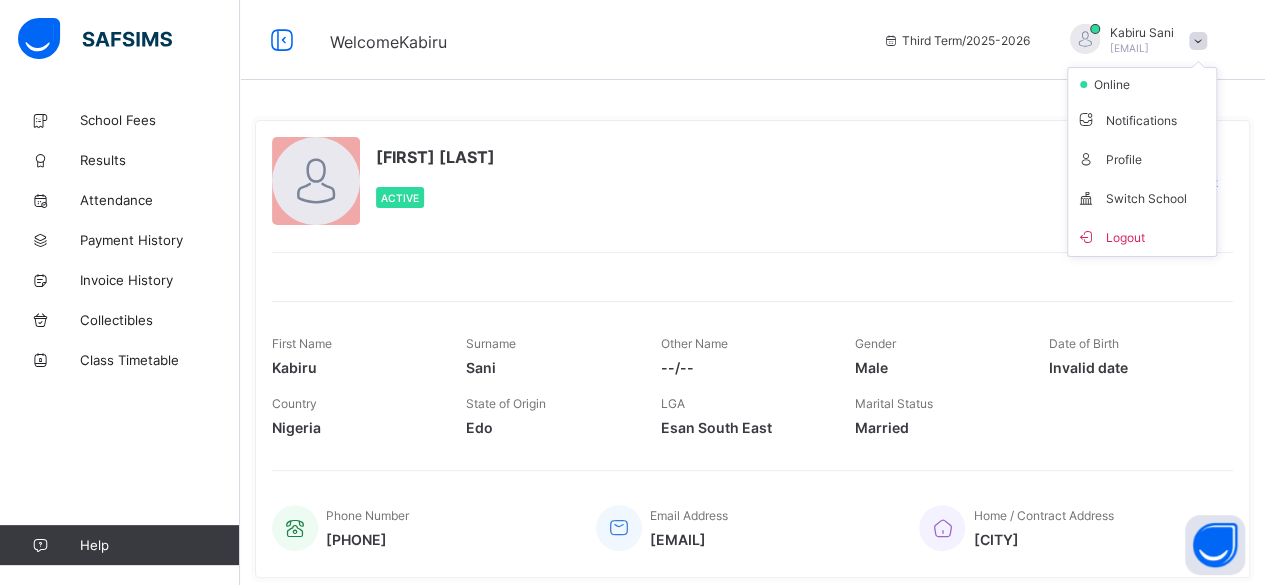 click on "Logout" at bounding box center [1142, 236] 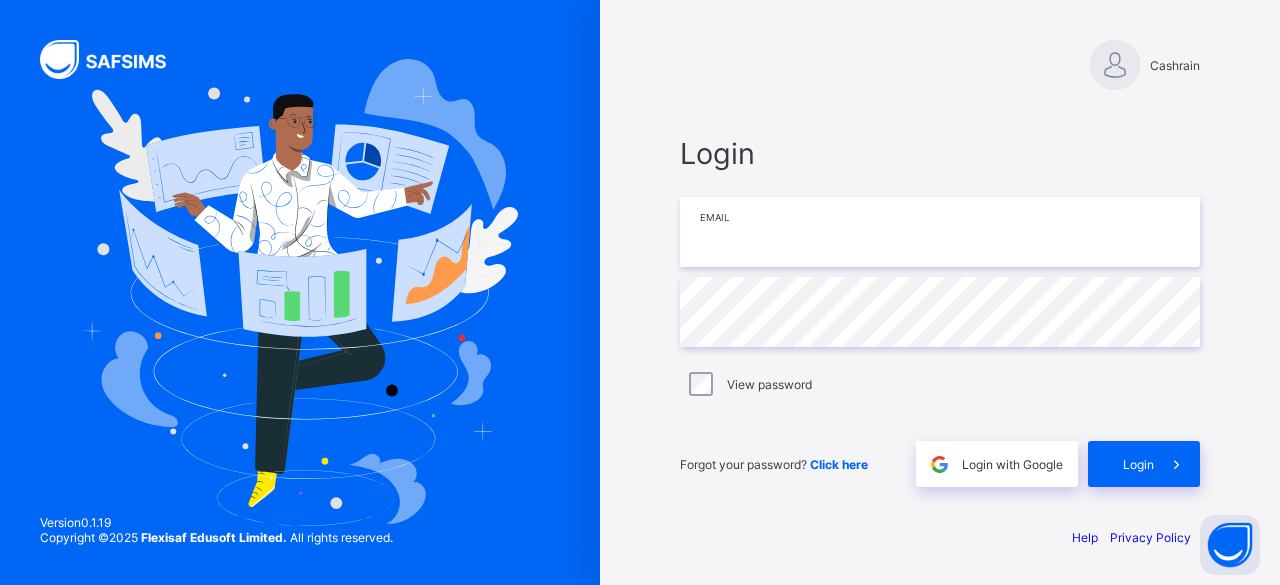 click at bounding box center (940, 232) 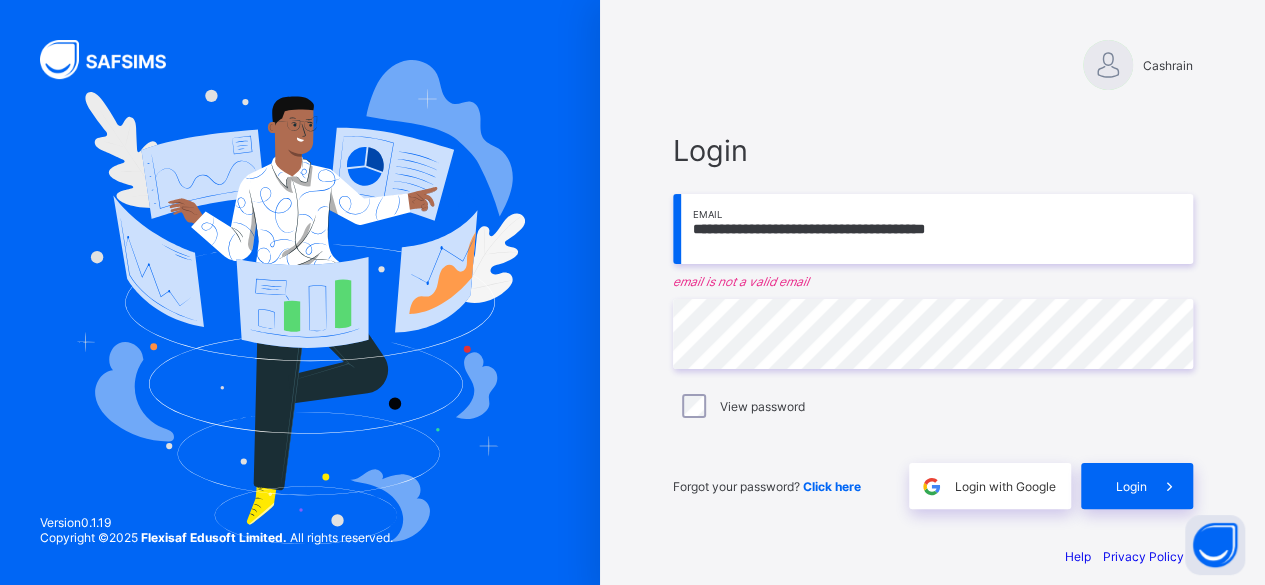 click on "**********" at bounding box center [933, 229] 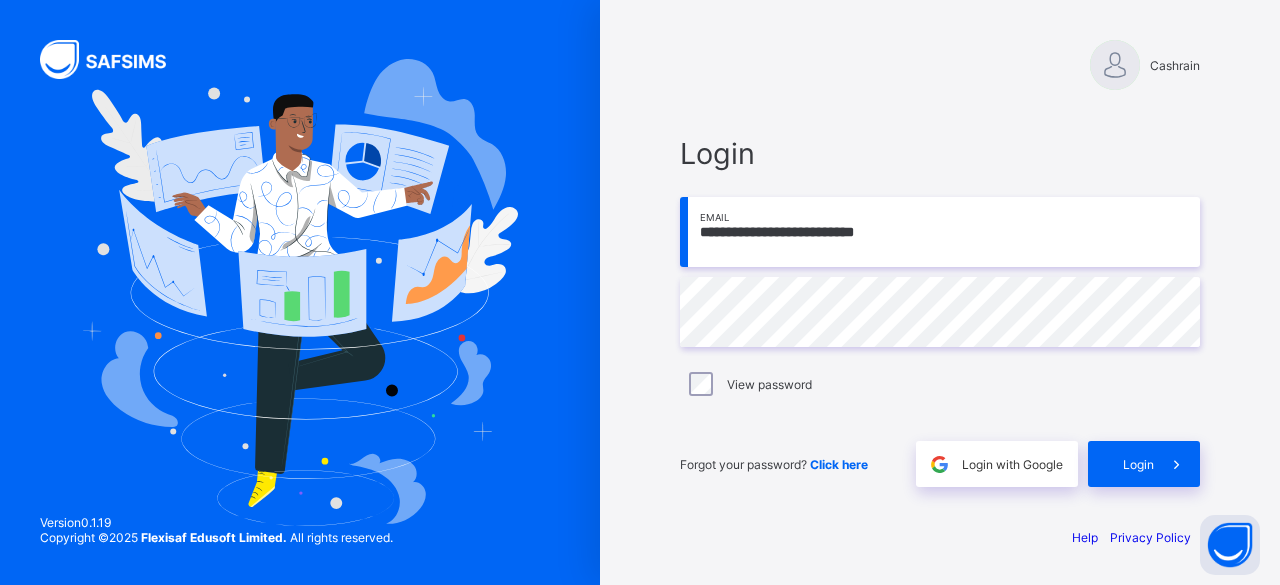 type on "**********" 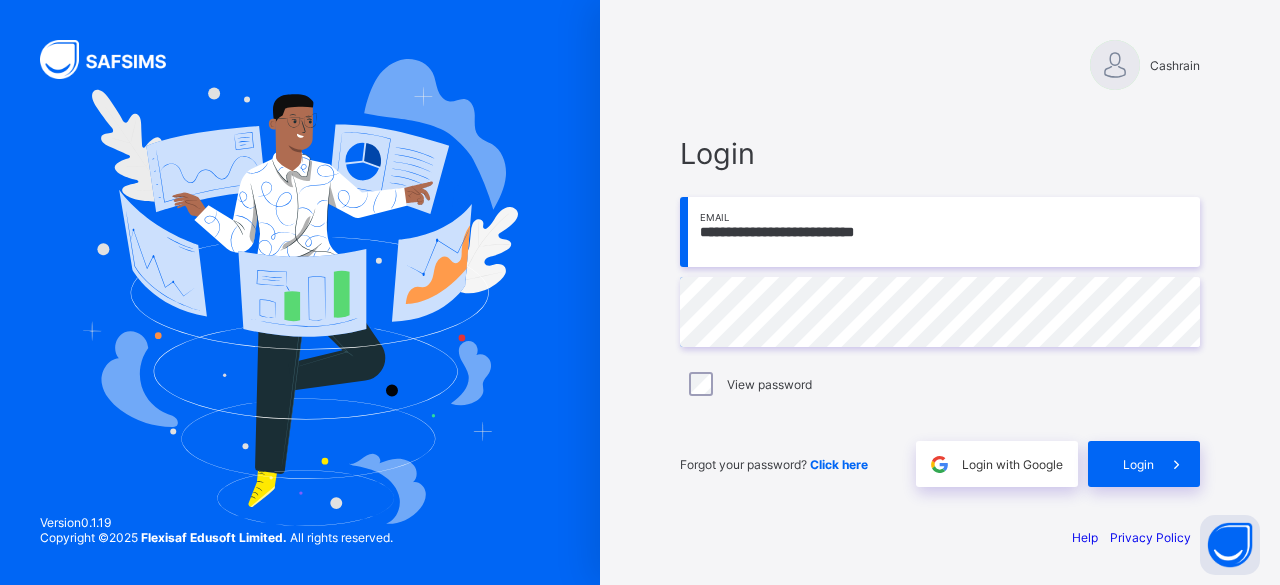 click on "View password" at bounding box center [769, 384] 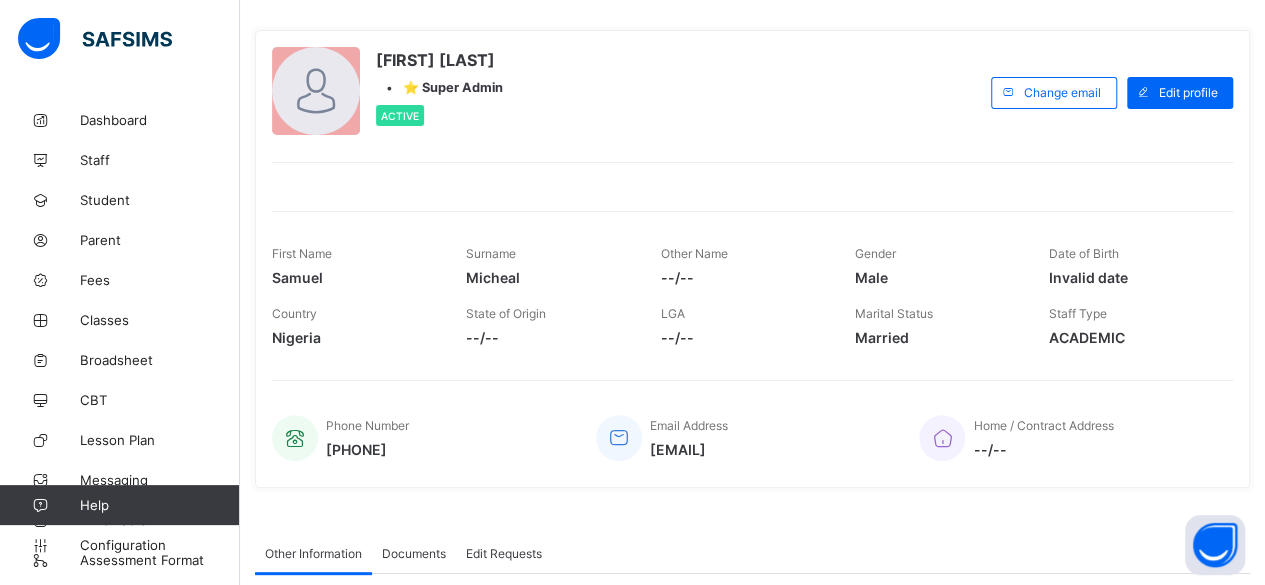 scroll, scrollTop: 200, scrollLeft: 0, axis: vertical 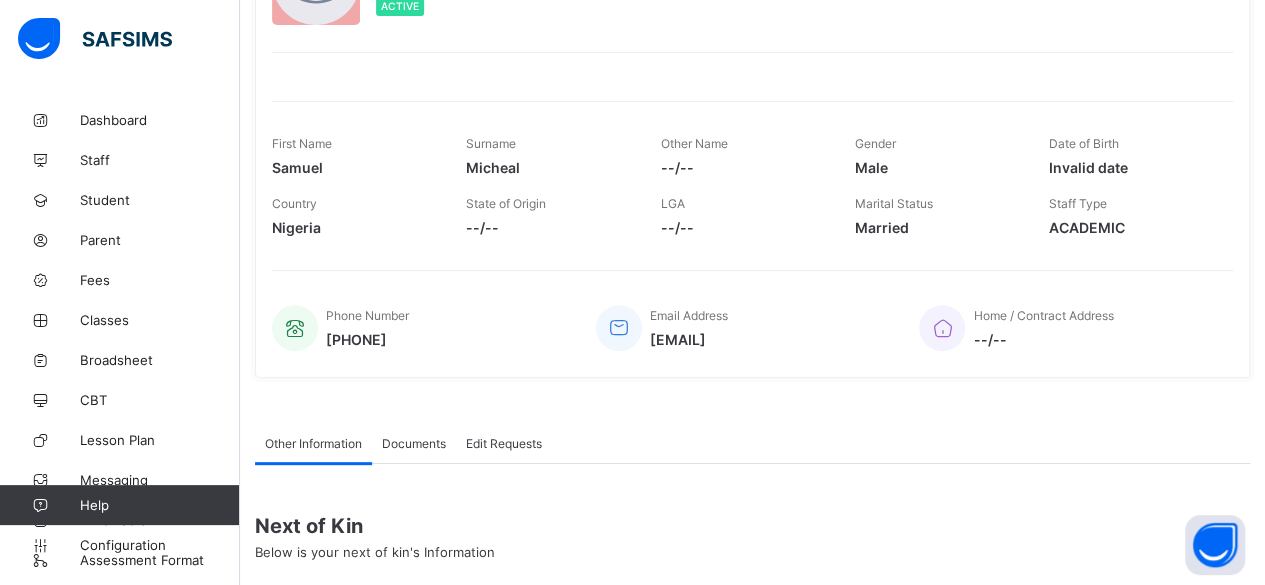 click on "Configuration" at bounding box center (159, 545) 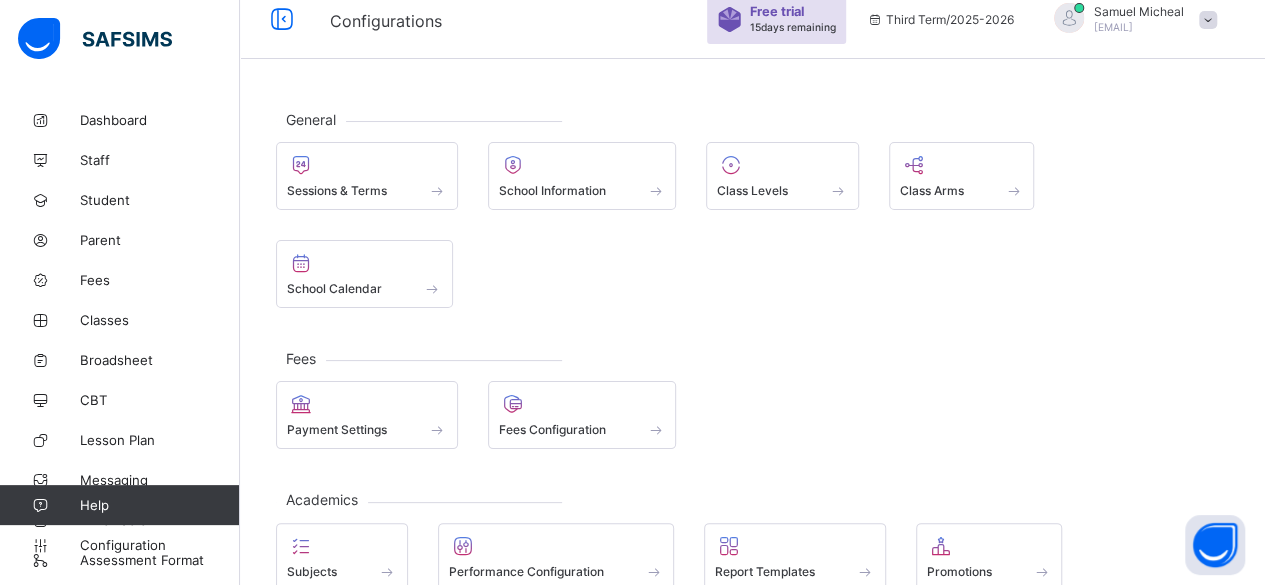 scroll, scrollTop: 0, scrollLeft: 0, axis: both 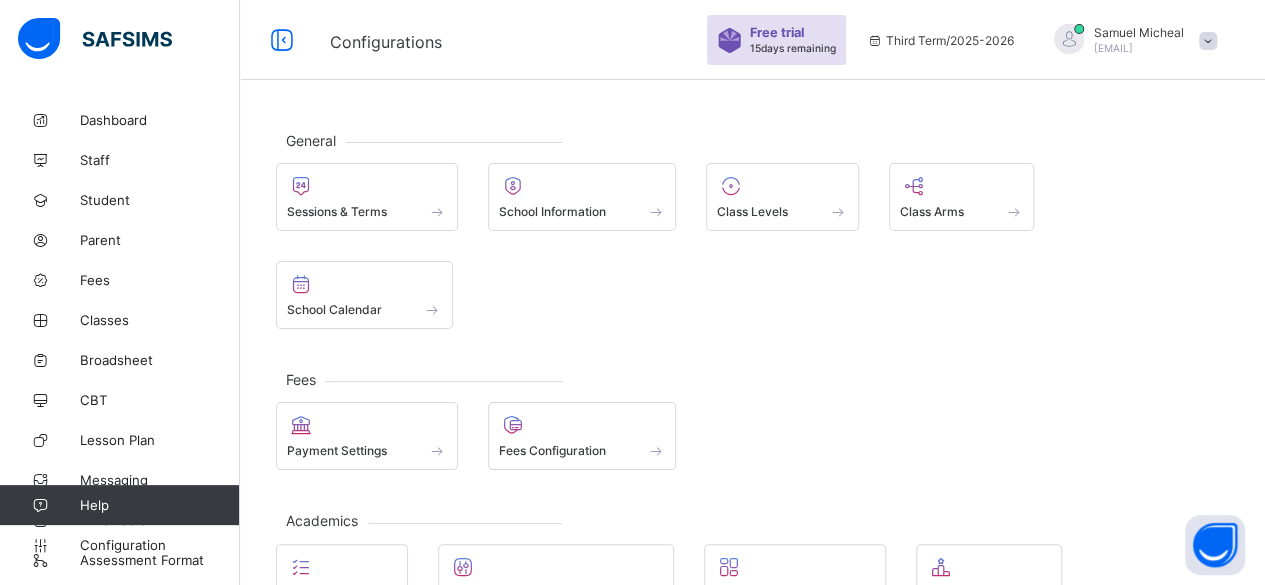 click at bounding box center [582, 439] 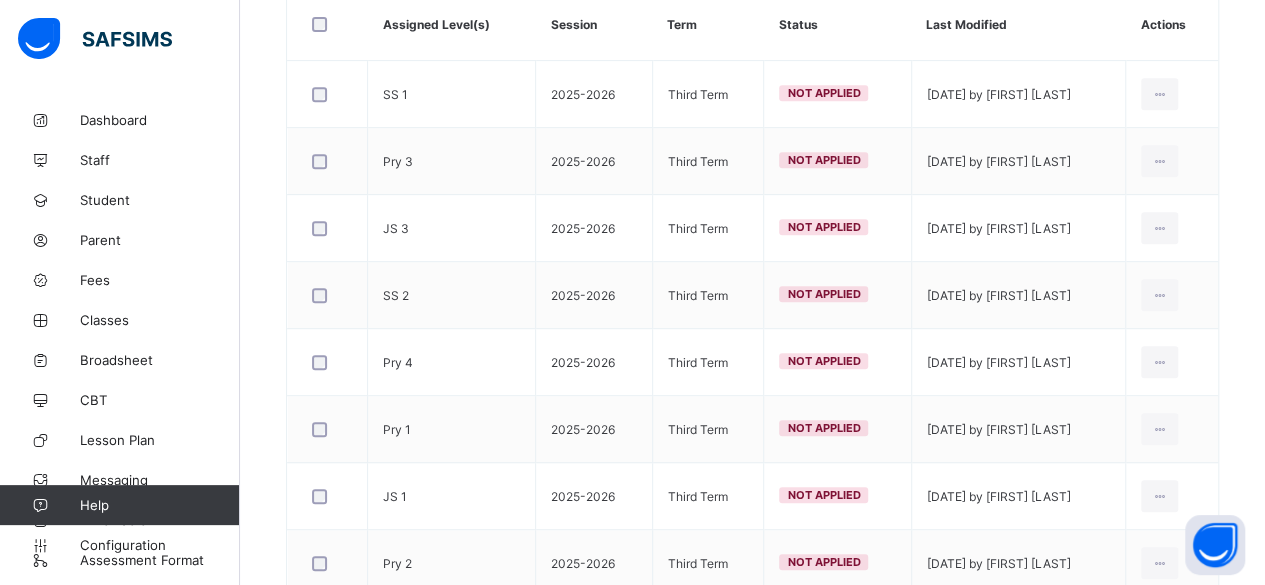 scroll, scrollTop: 400, scrollLeft: 0, axis: vertical 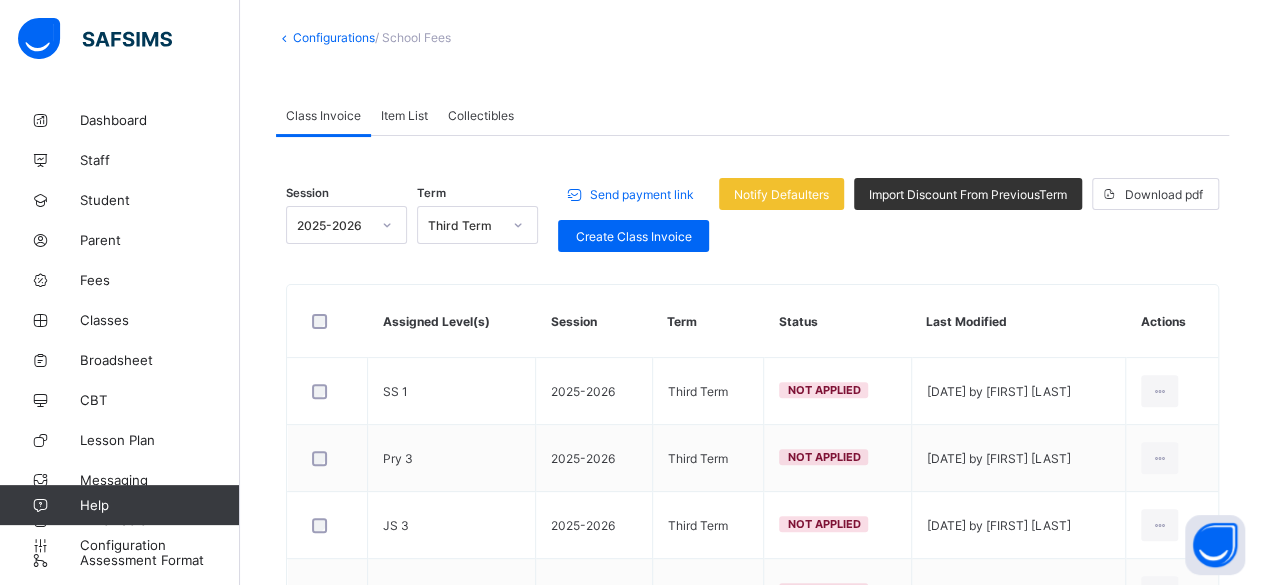 click on "Apply Invoice" at bounding box center (0, 0) 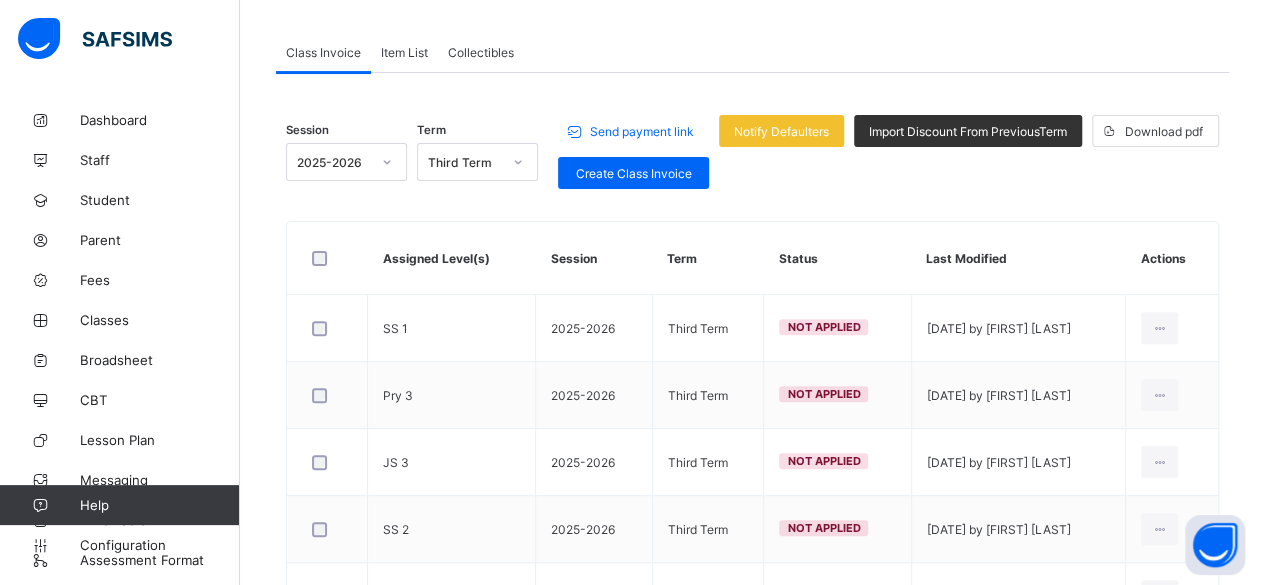scroll, scrollTop: 0, scrollLeft: 0, axis: both 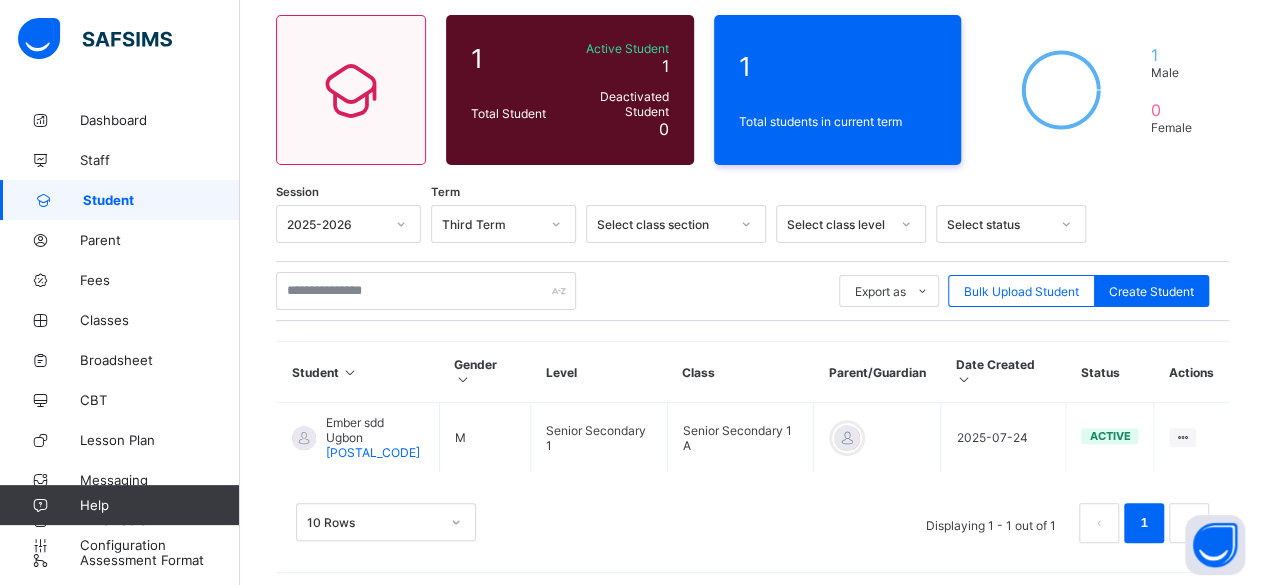 click at bounding box center [847, 438] 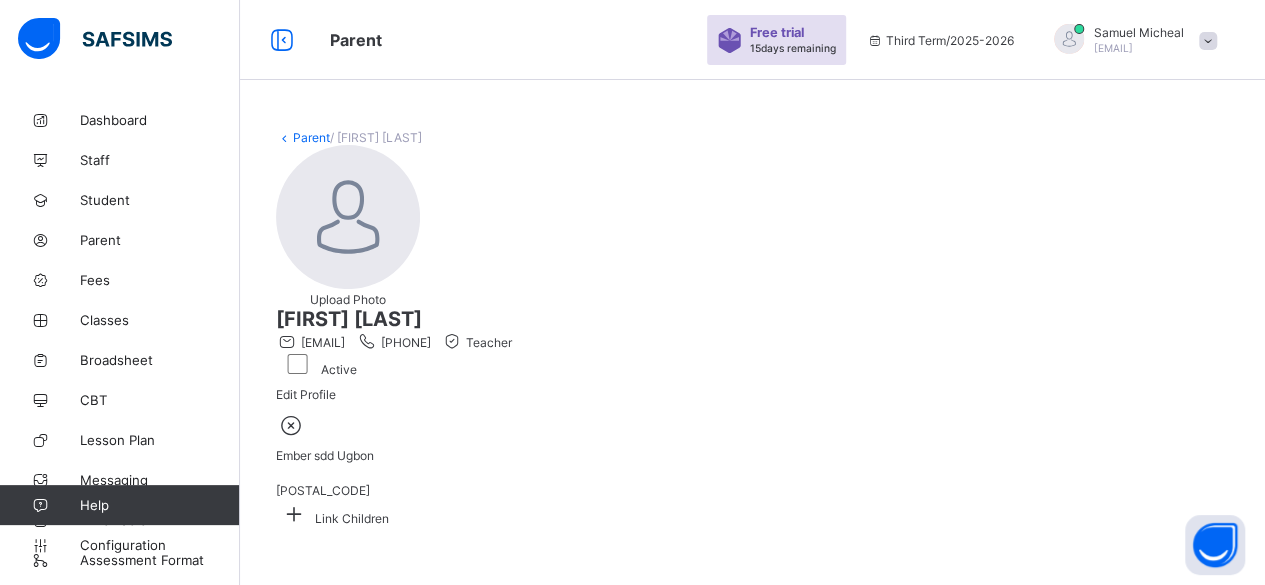 scroll, scrollTop: 100, scrollLeft: 0, axis: vertical 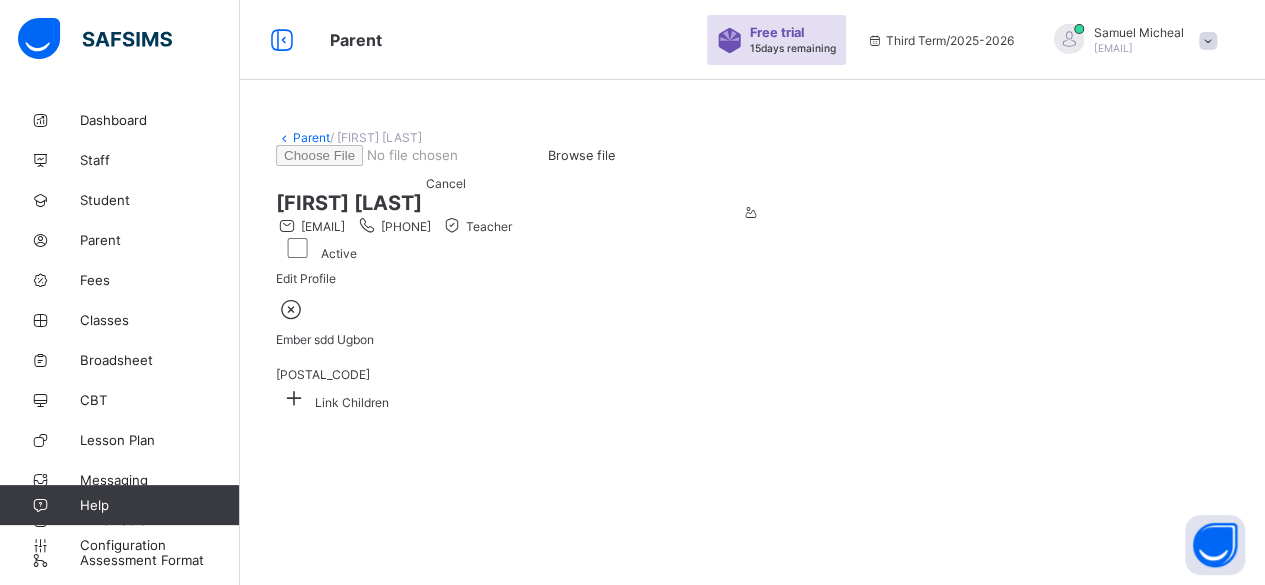 click on "Link Children" at bounding box center (752, 397) 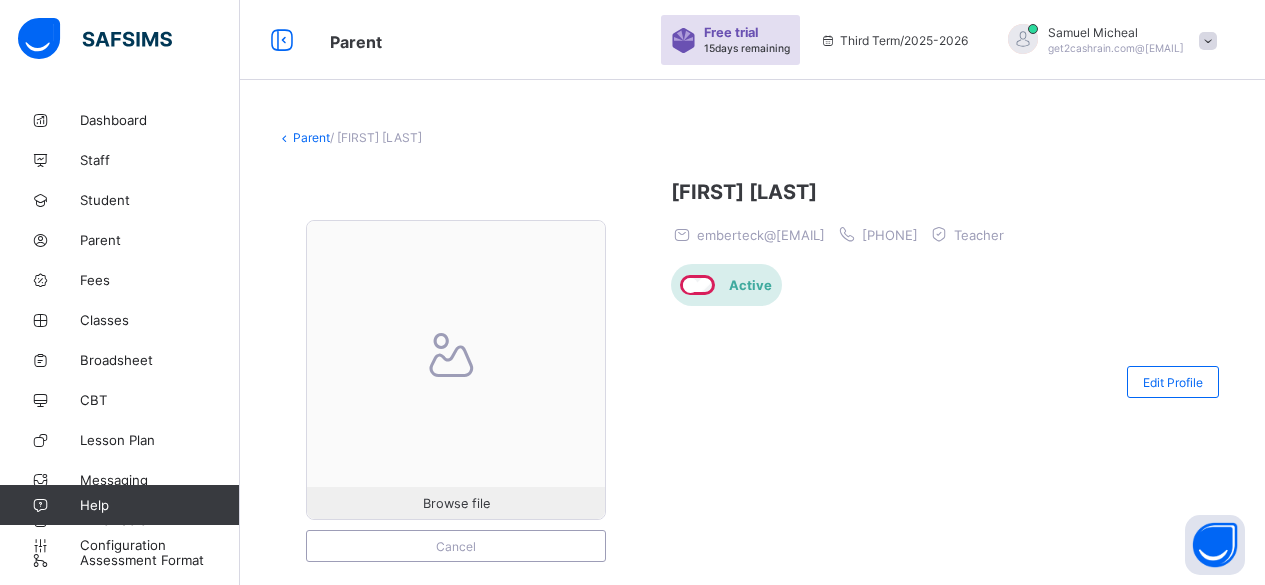 scroll, scrollTop: 0, scrollLeft: 0, axis: both 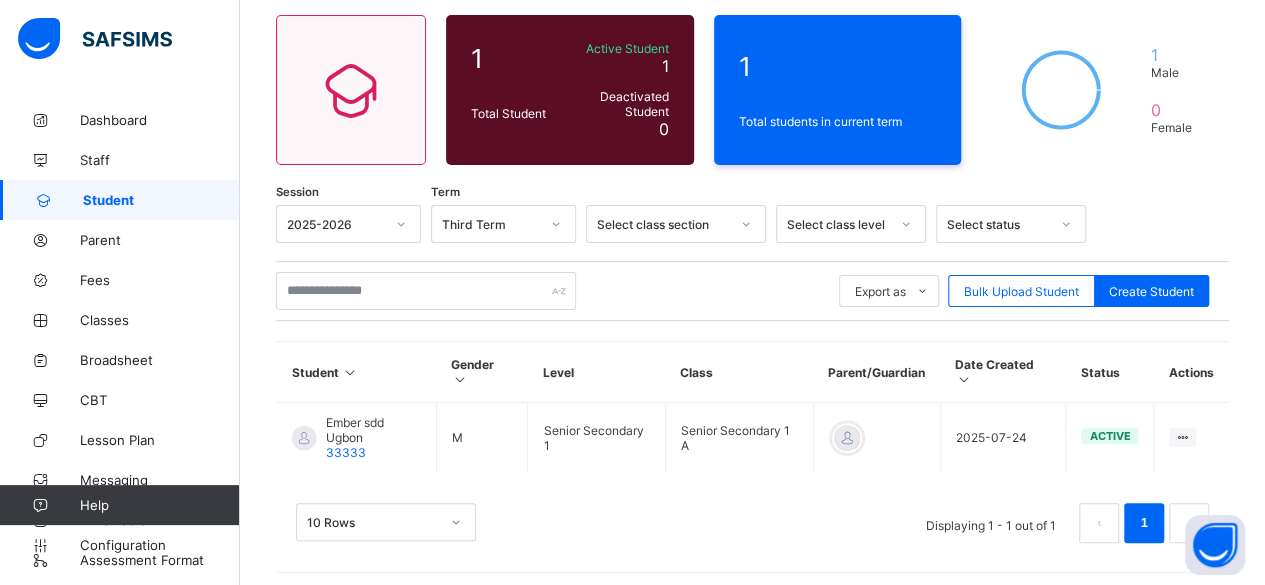 click on "Configuration" at bounding box center [159, 545] 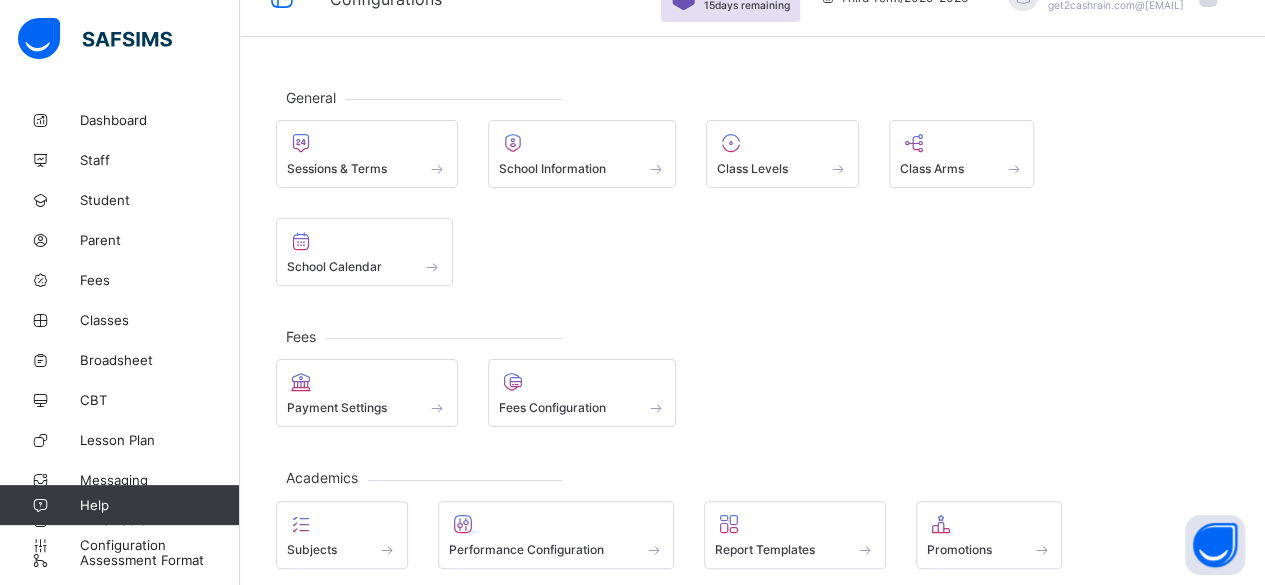 scroll, scrollTop: 0, scrollLeft: 0, axis: both 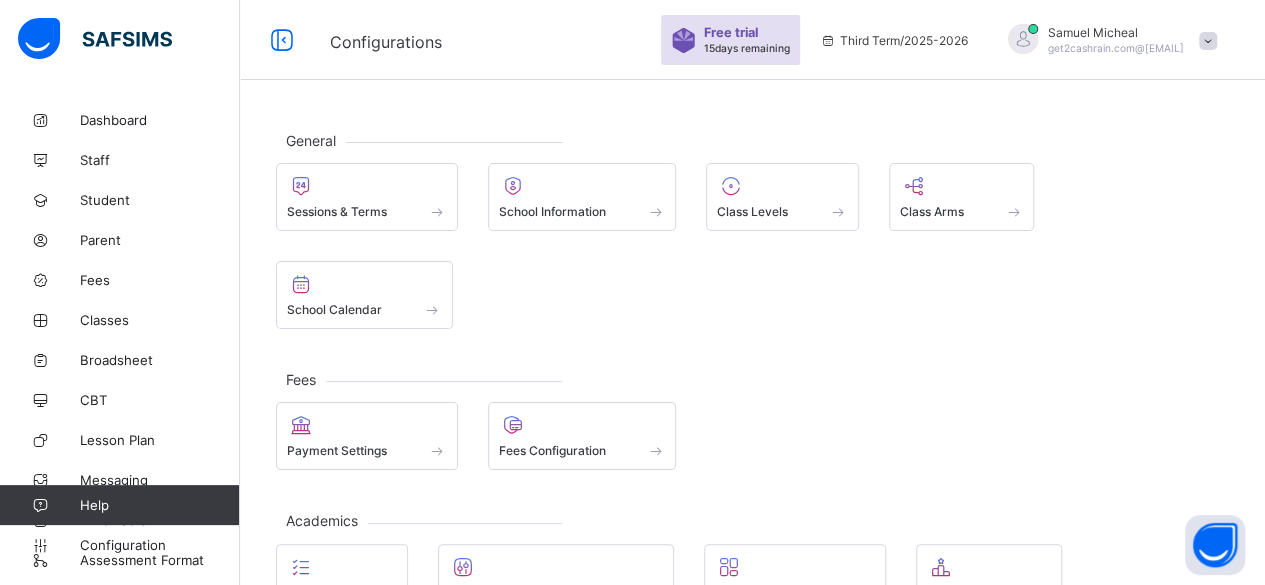 click on "Fees Configuration" at bounding box center [582, 450] 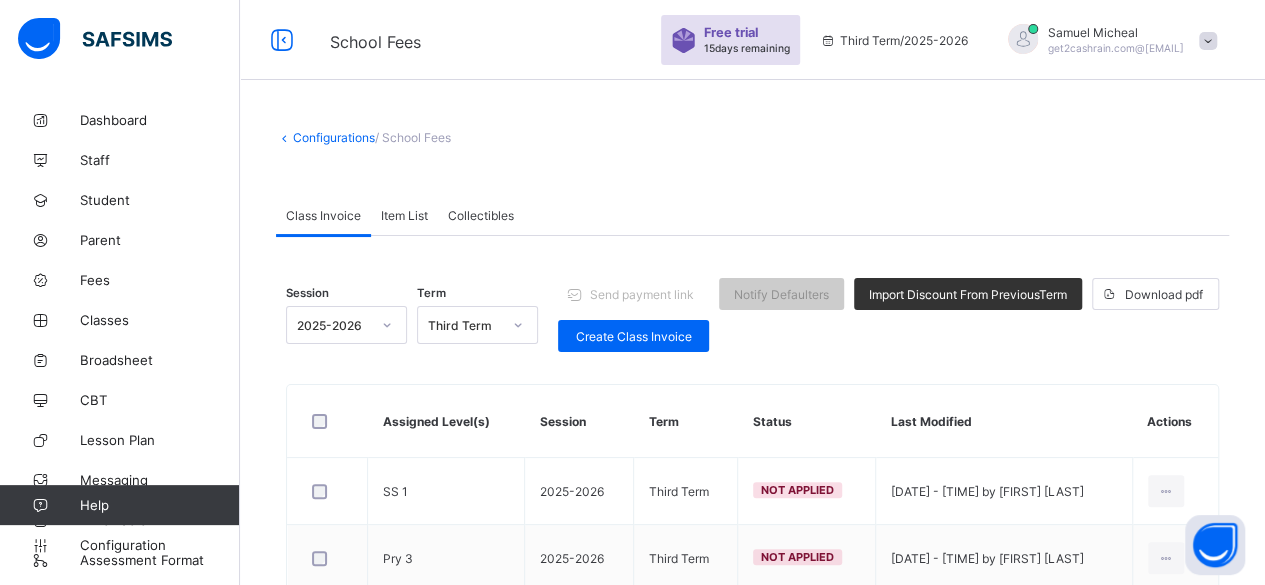 scroll, scrollTop: 100, scrollLeft: 0, axis: vertical 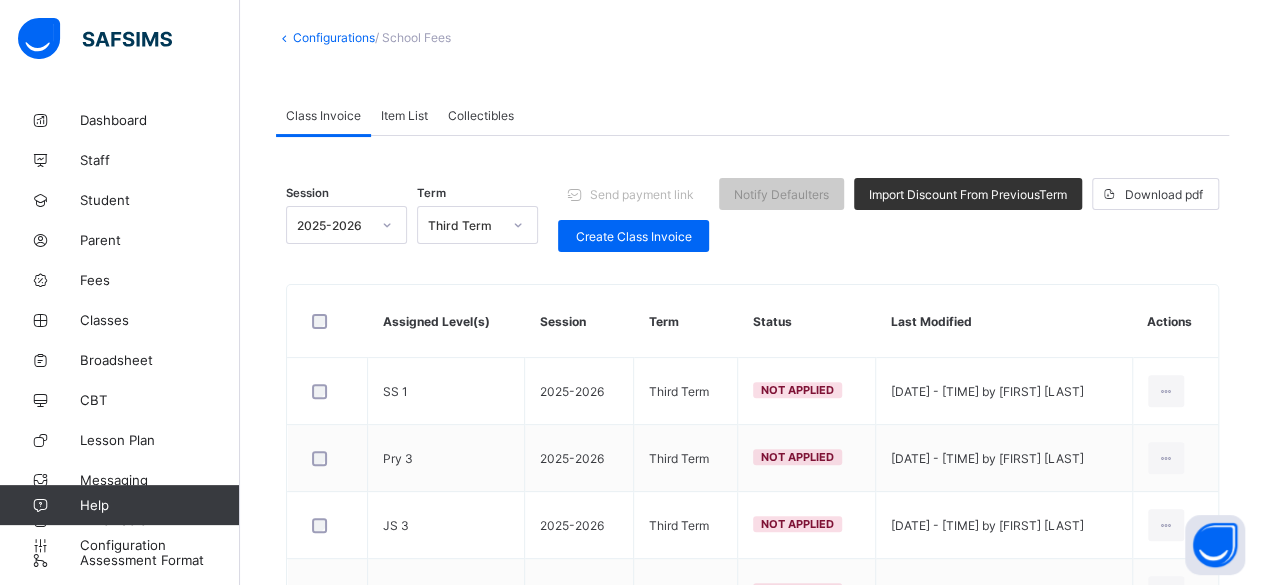 click on "Create Class Invoice" at bounding box center (633, 236) 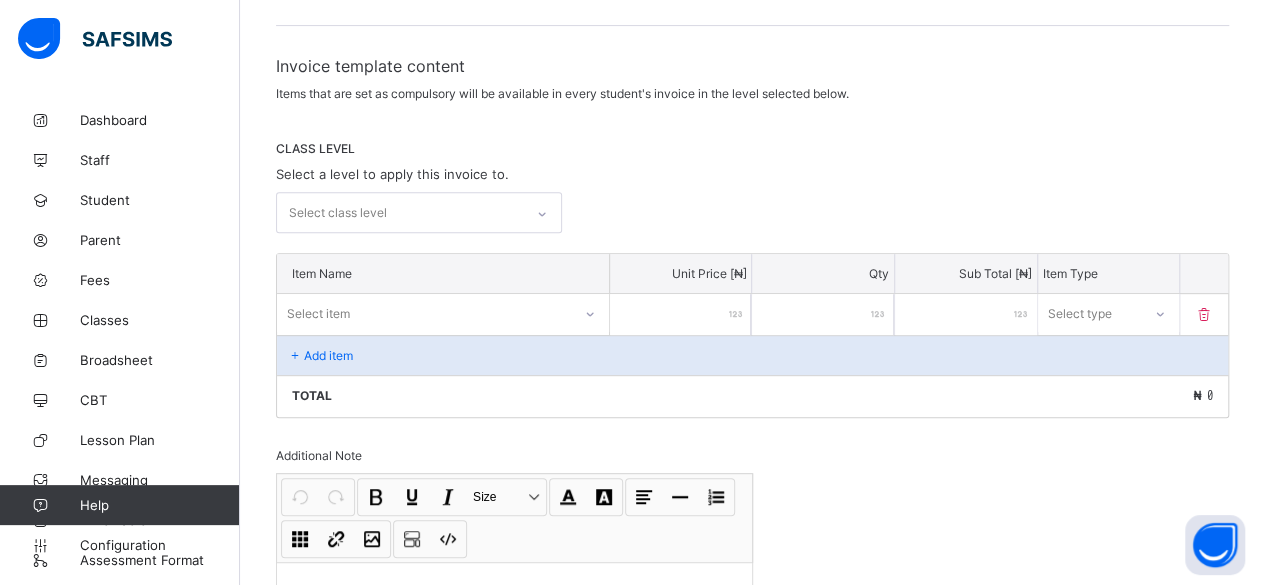 scroll, scrollTop: 299, scrollLeft: 0, axis: vertical 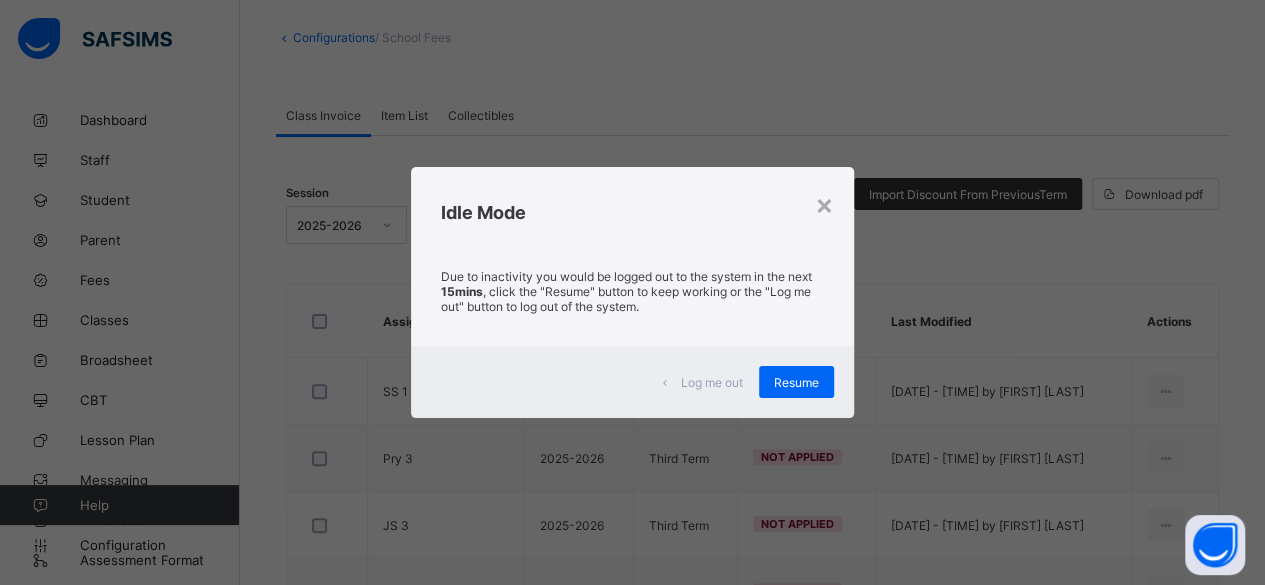 click on "Resume" at bounding box center [796, 382] 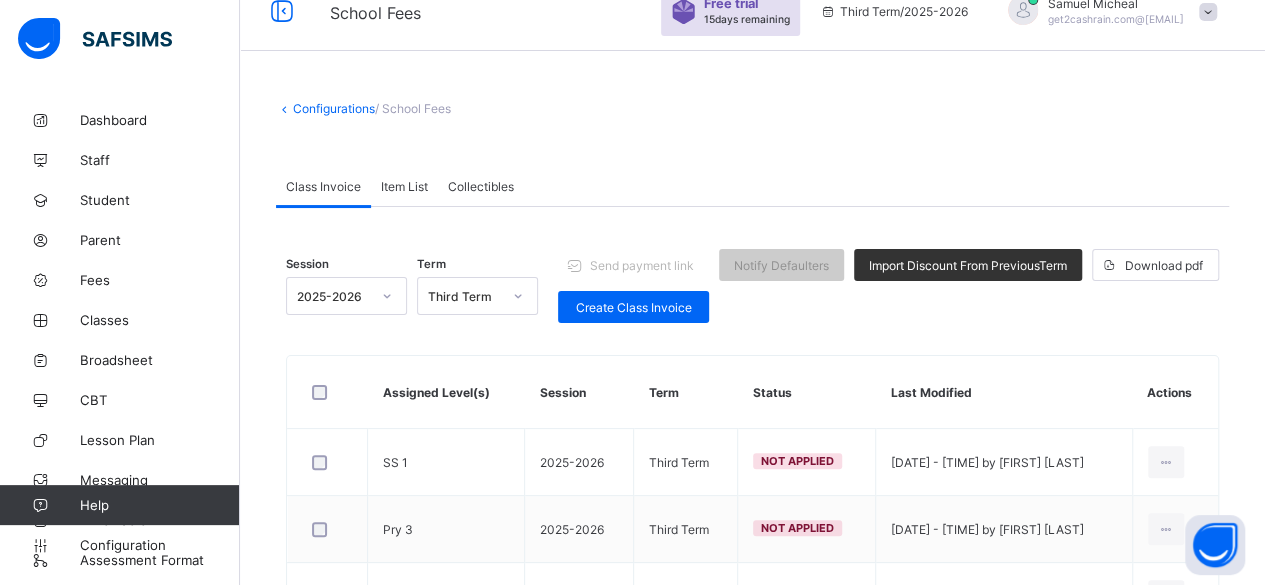 scroll, scrollTop: 0, scrollLeft: 0, axis: both 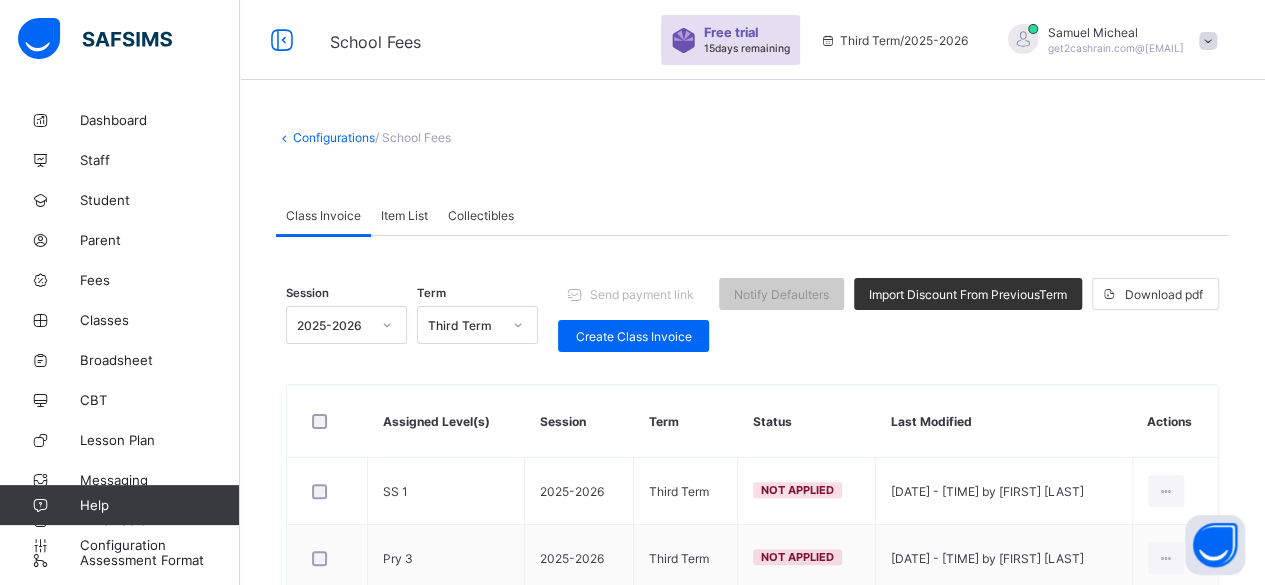 click on "Item List" at bounding box center (404, 215) 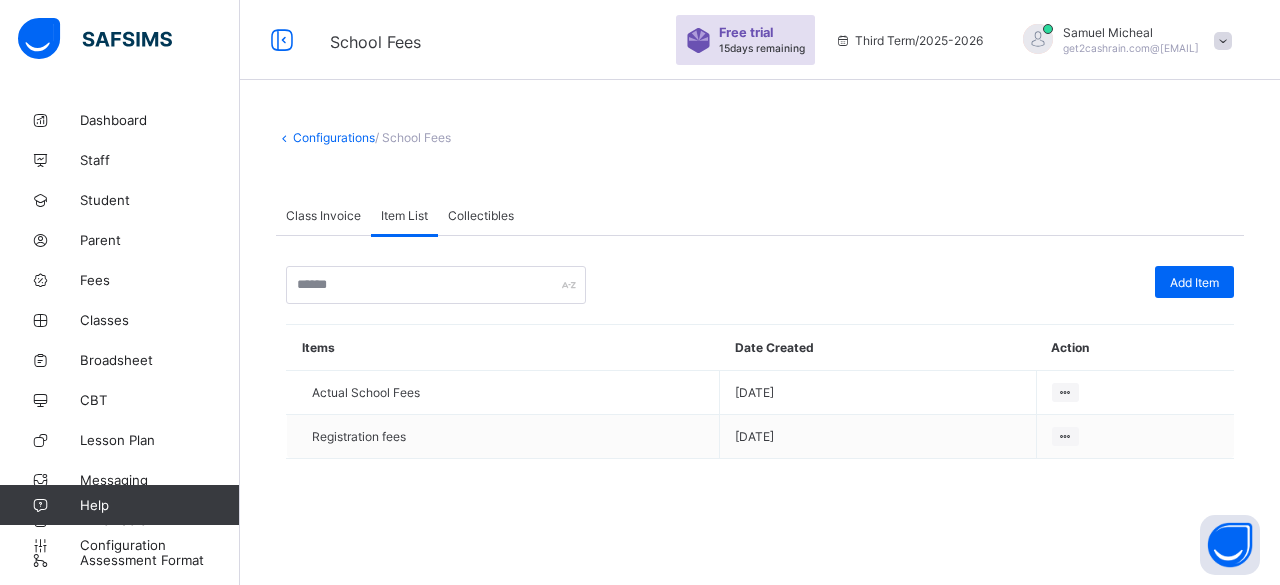 click on "Class Invoice" at bounding box center (323, 215) 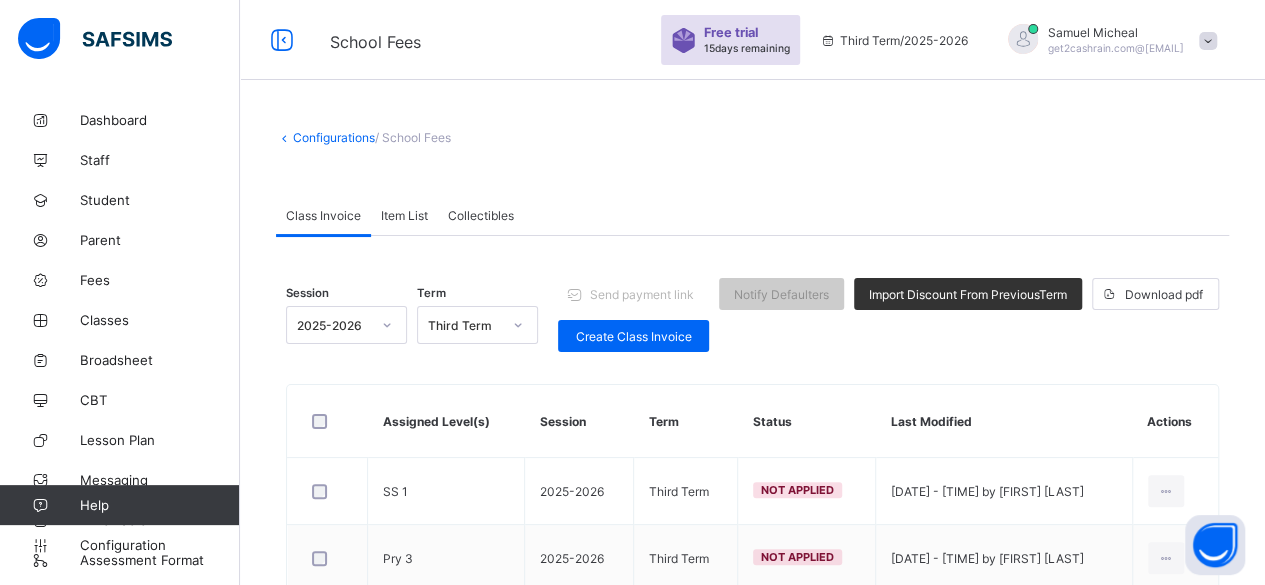 click on "Item List" at bounding box center [404, 215] 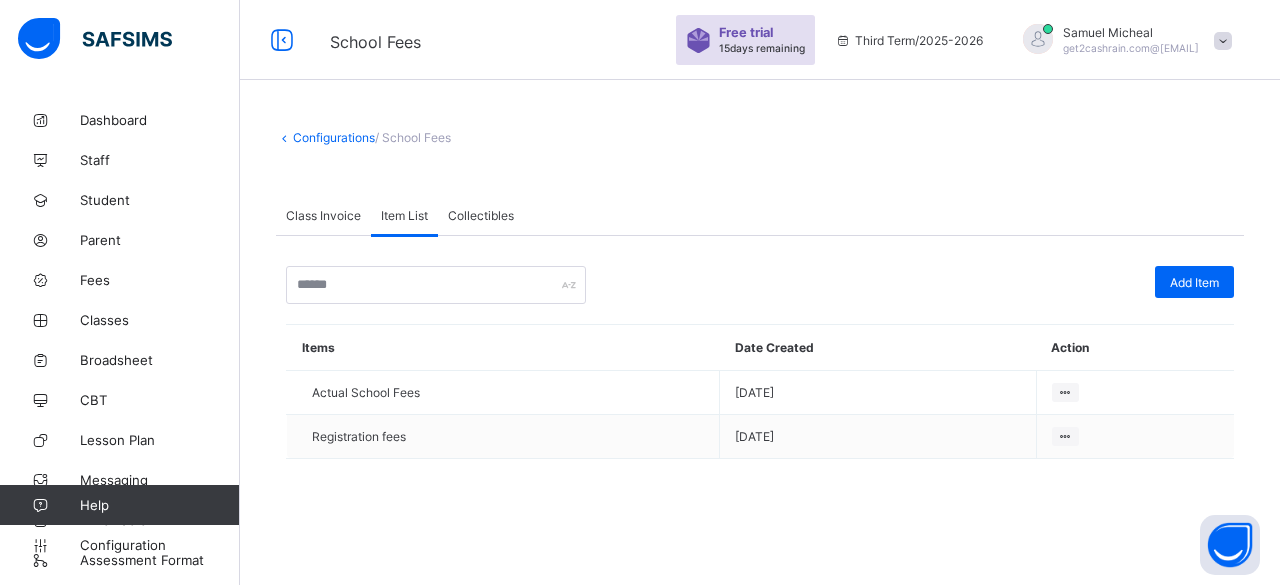 click at bounding box center [1065, 436] 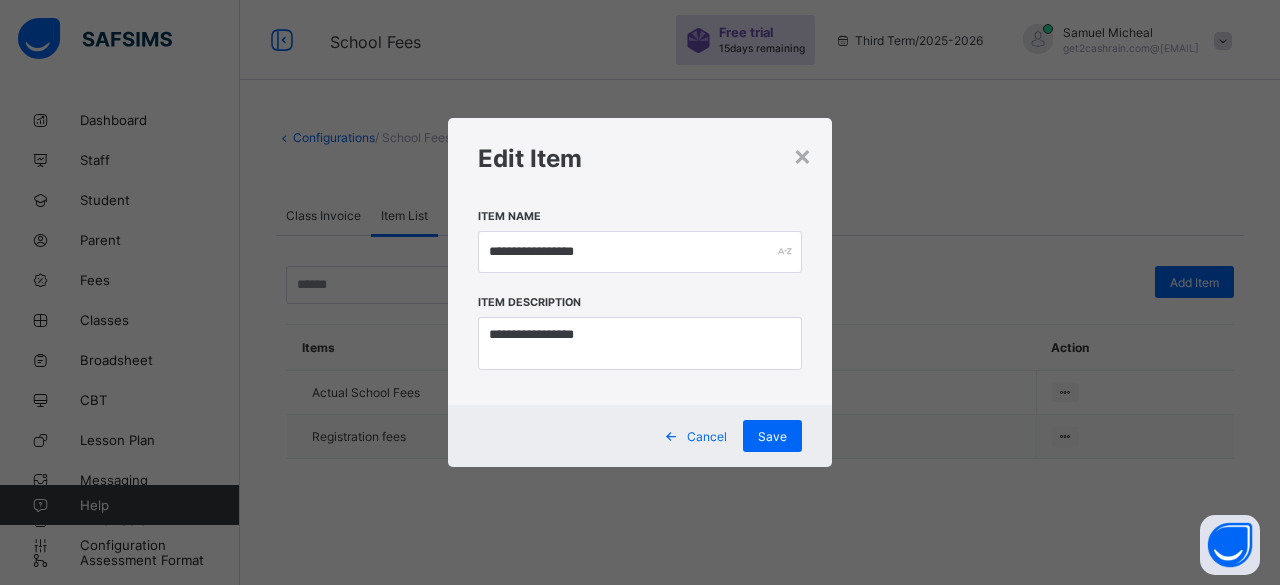 click on "Cancel" at bounding box center [707, 436] 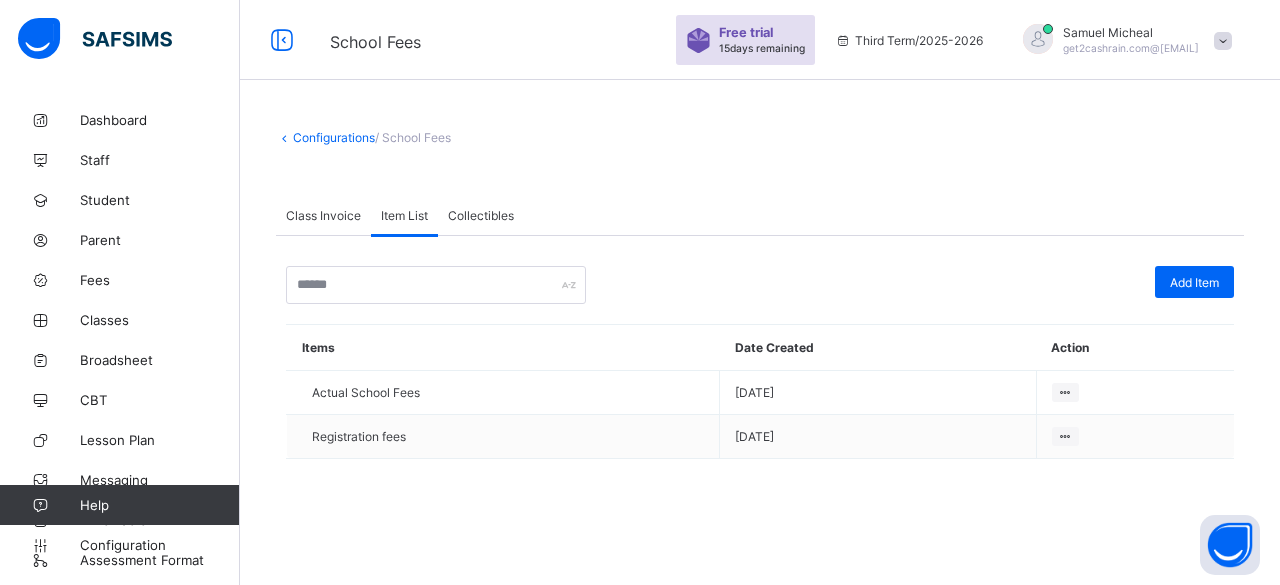 click on "Add Item" at bounding box center [1194, 282] 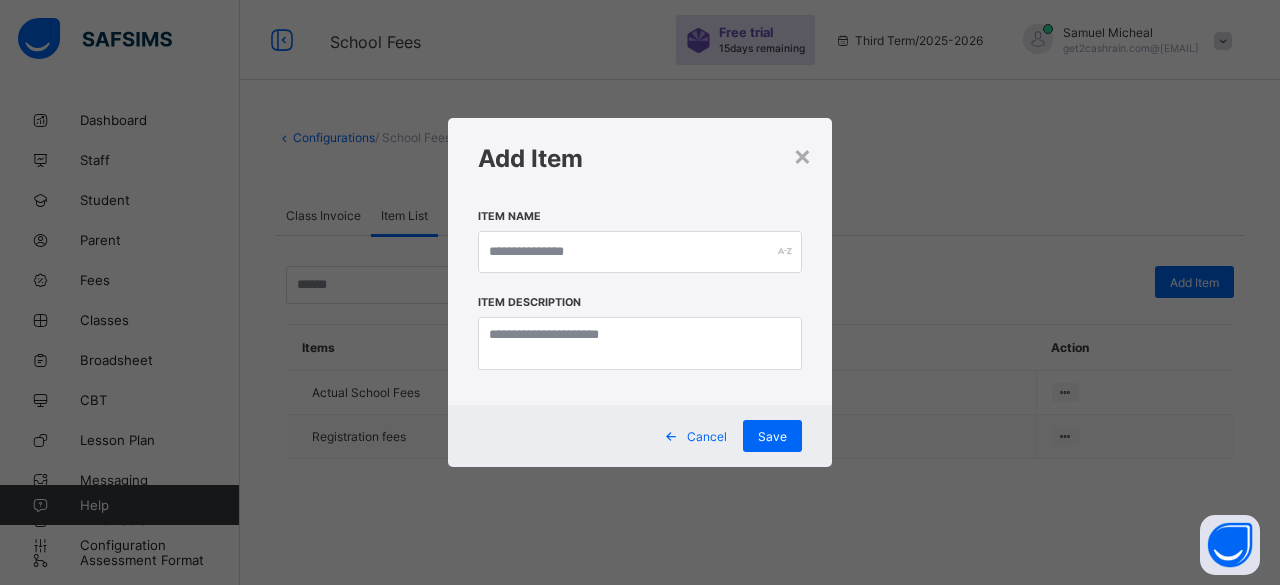 click at bounding box center [671, 436] 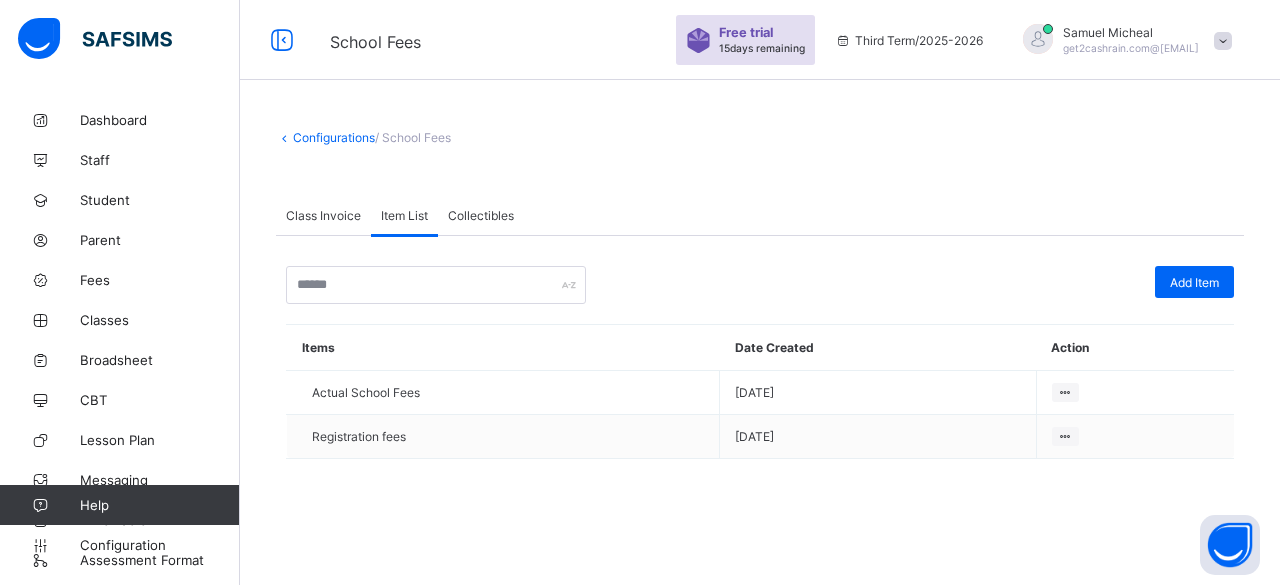 click on "Collectibles" at bounding box center [481, 215] 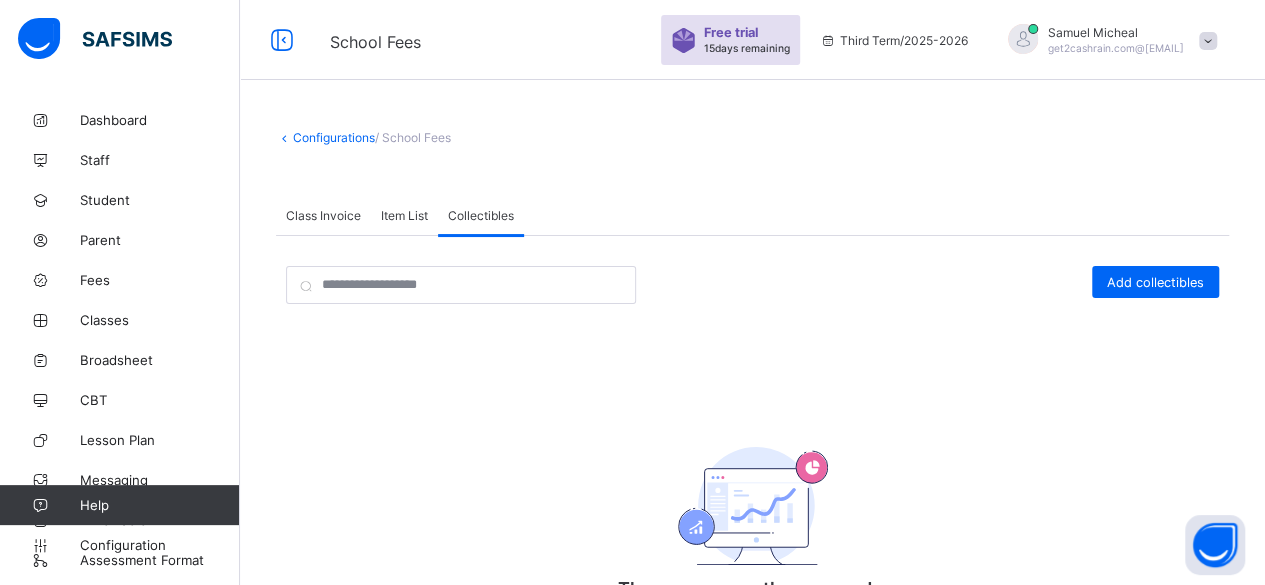 click on "Add collectibles" at bounding box center [752, 285] 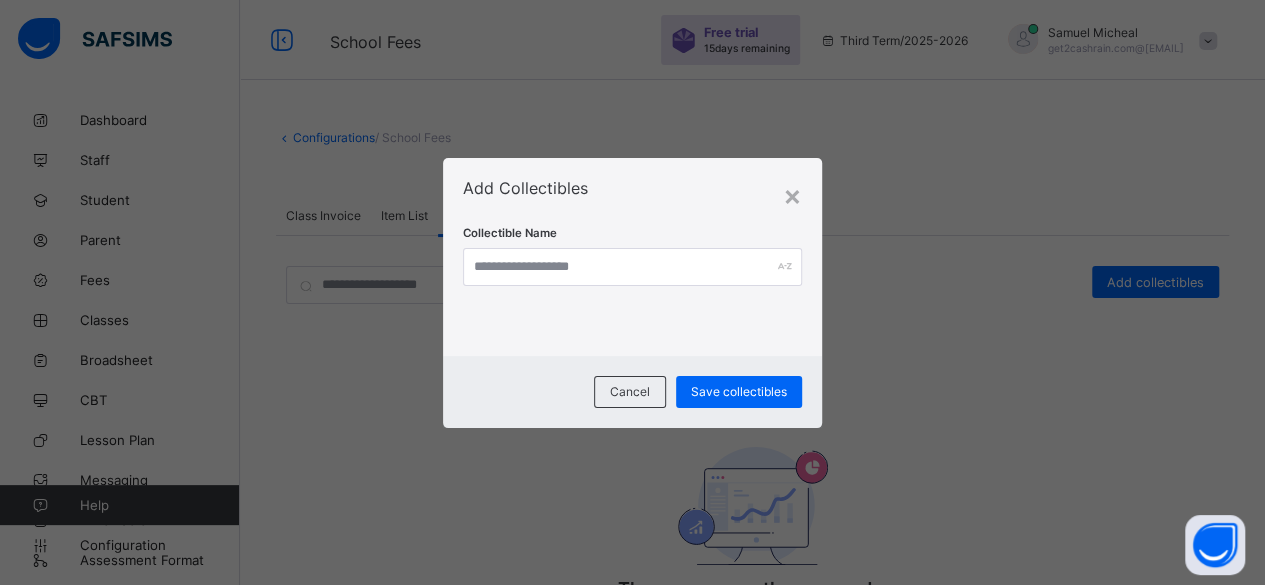 click on "Collectible Name" at bounding box center [633, 267] 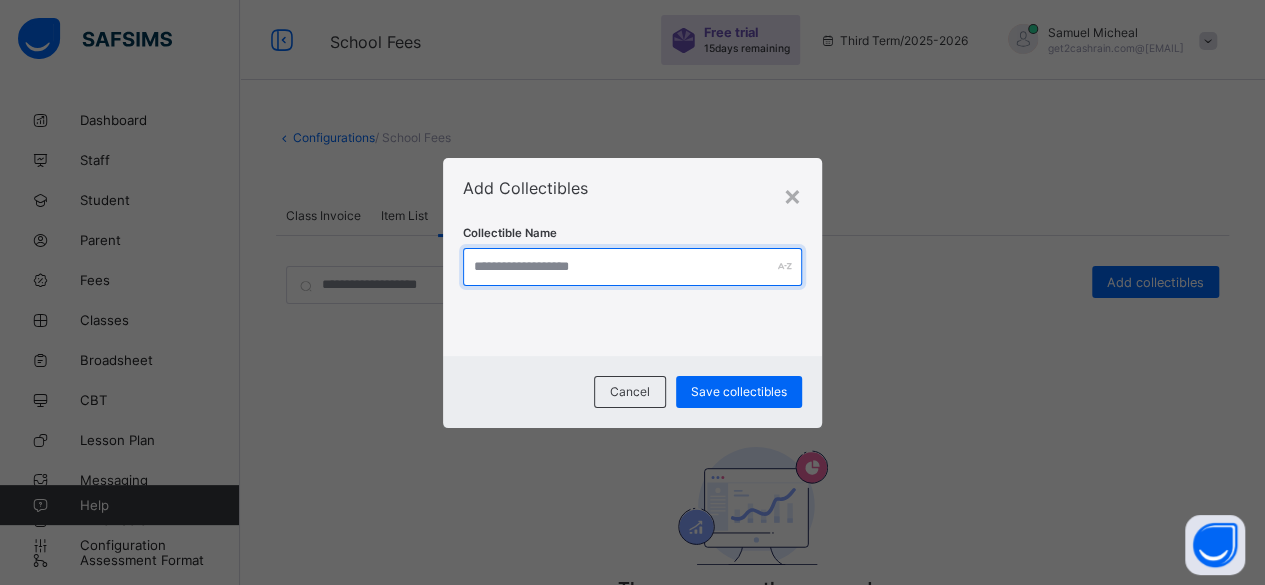 click at bounding box center [633, 267] 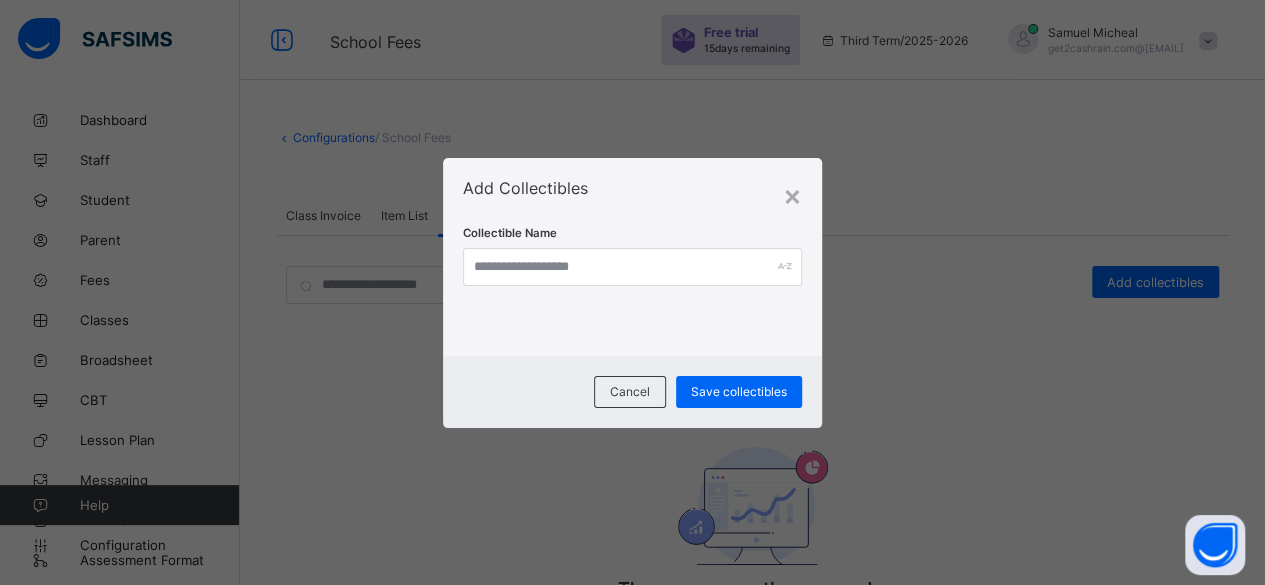 click on "Cancel" at bounding box center [630, 392] 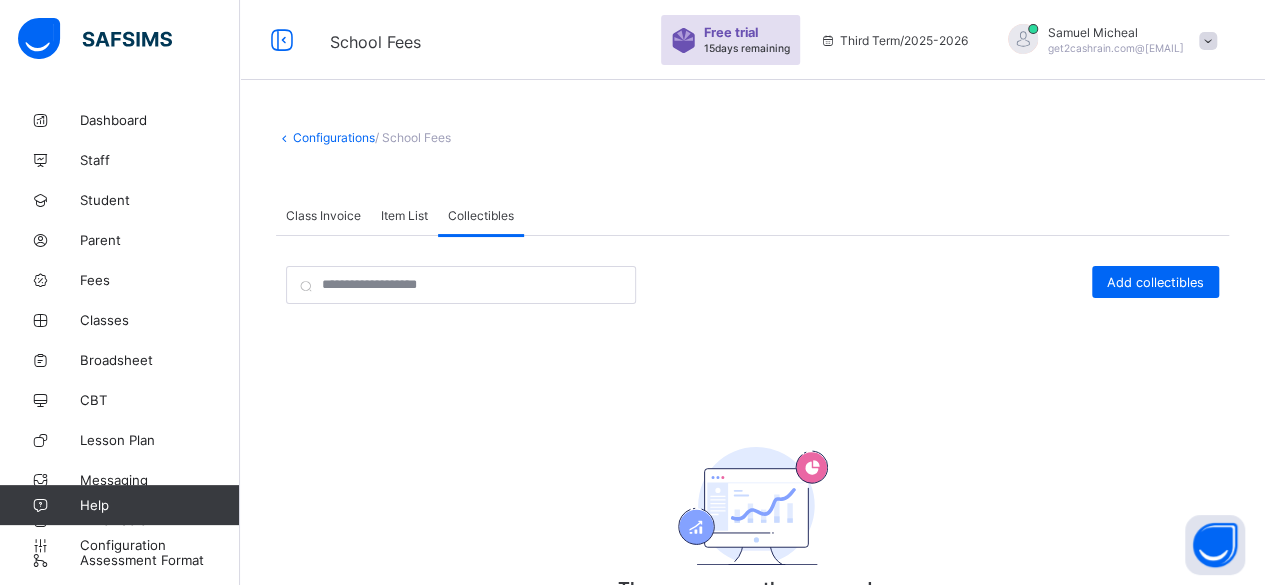 scroll, scrollTop: 0, scrollLeft: 0, axis: both 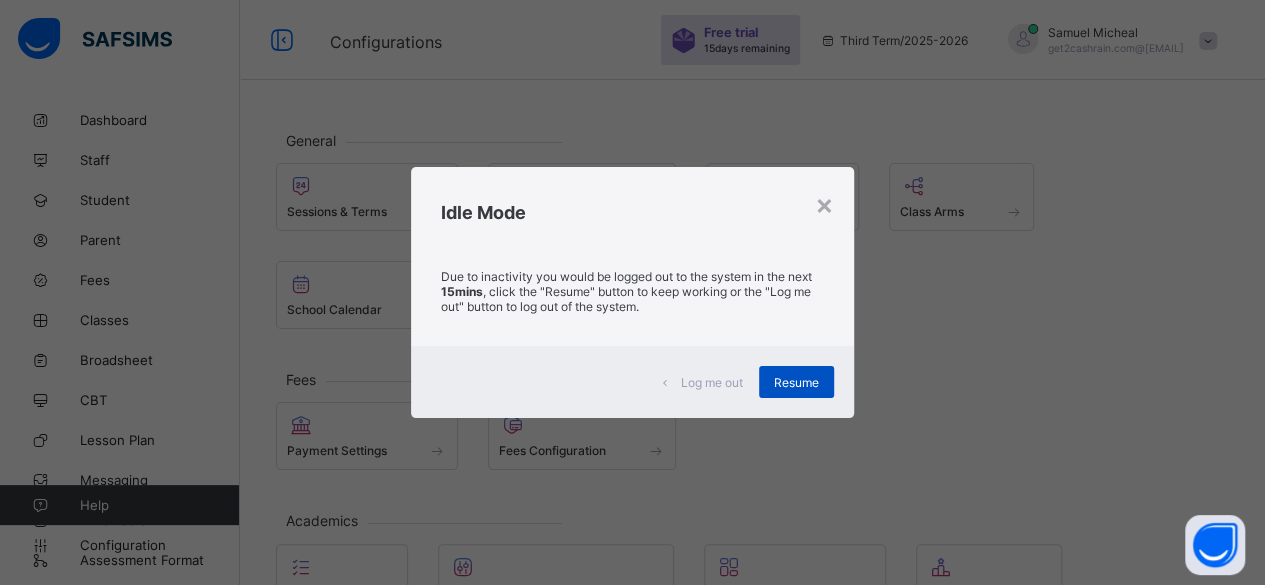click on "Resume" at bounding box center (796, 382) 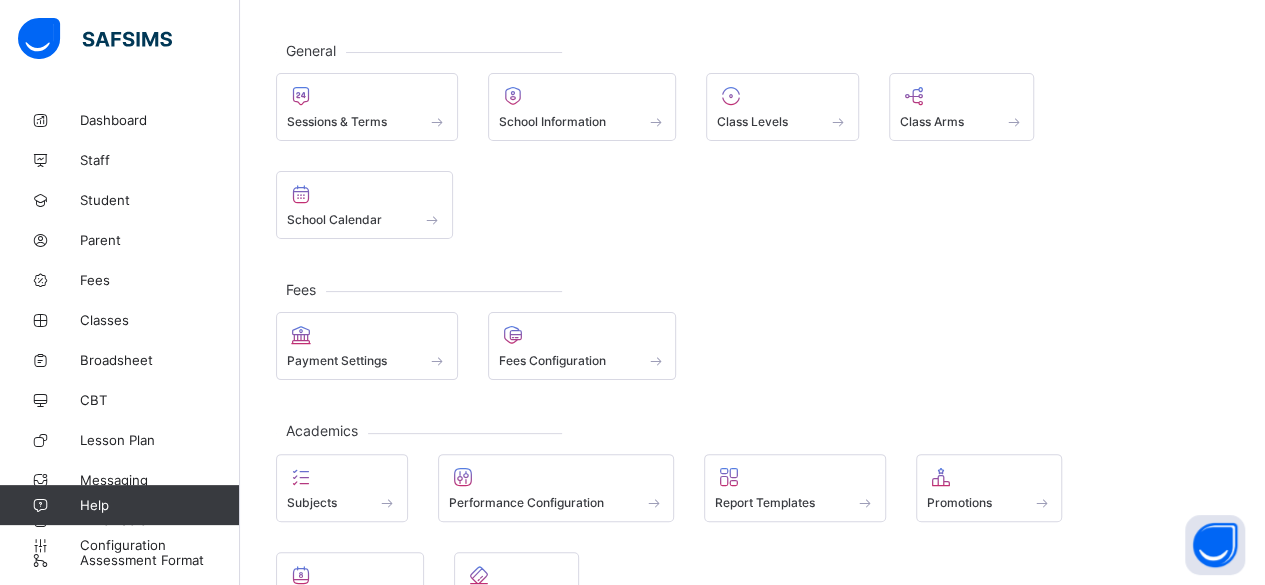 scroll, scrollTop: 0, scrollLeft: 0, axis: both 